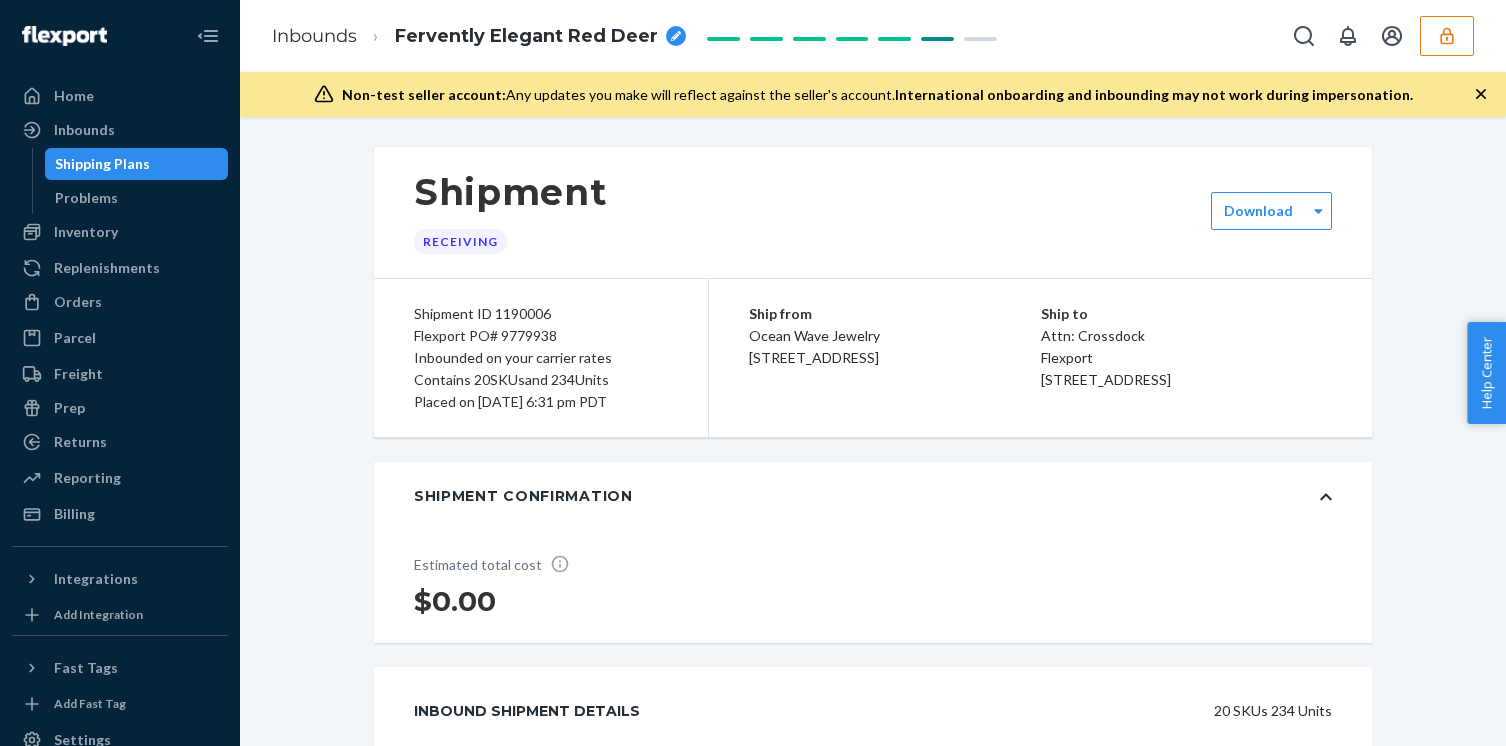scroll, scrollTop: 0, scrollLeft: 0, axis: both 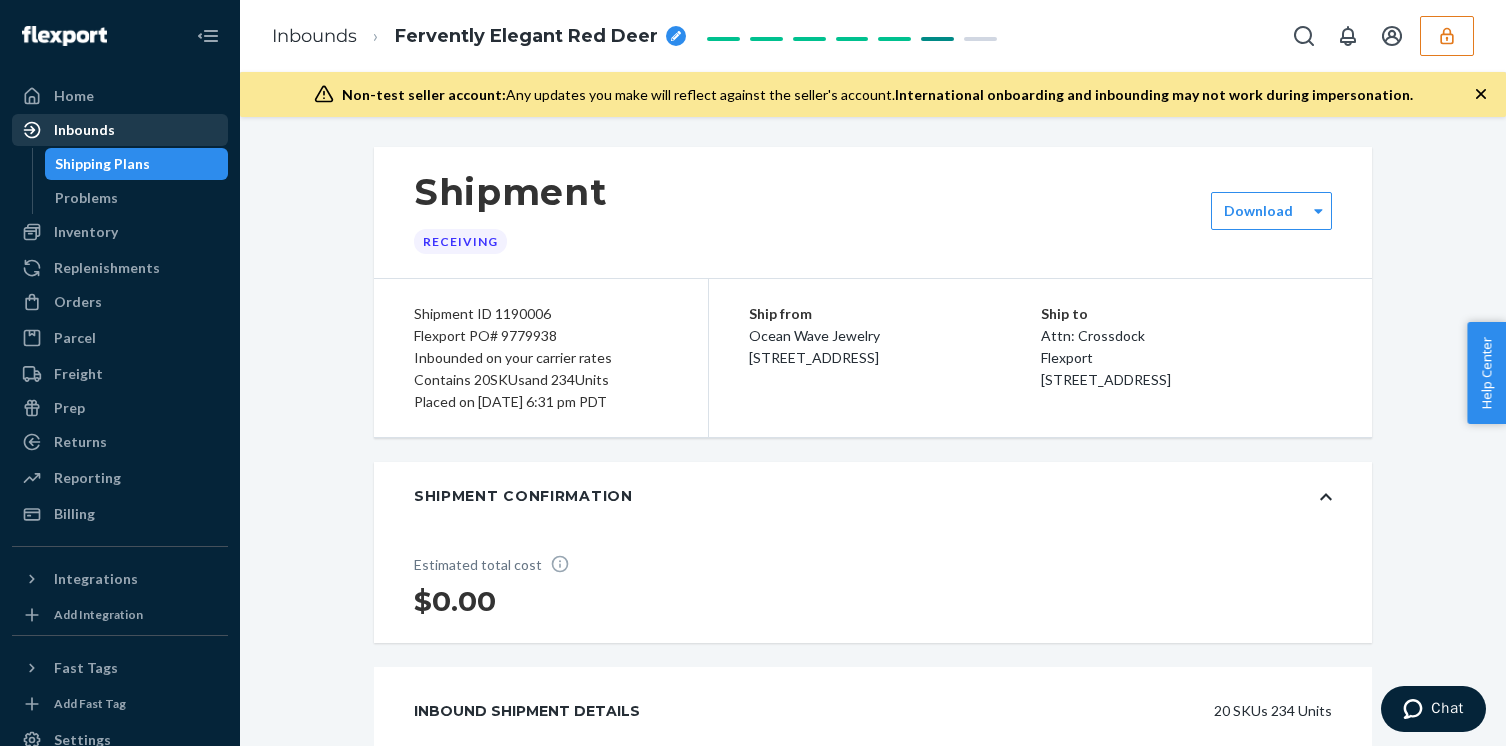 click on "Inbounds" at bounding box center (84, 130) 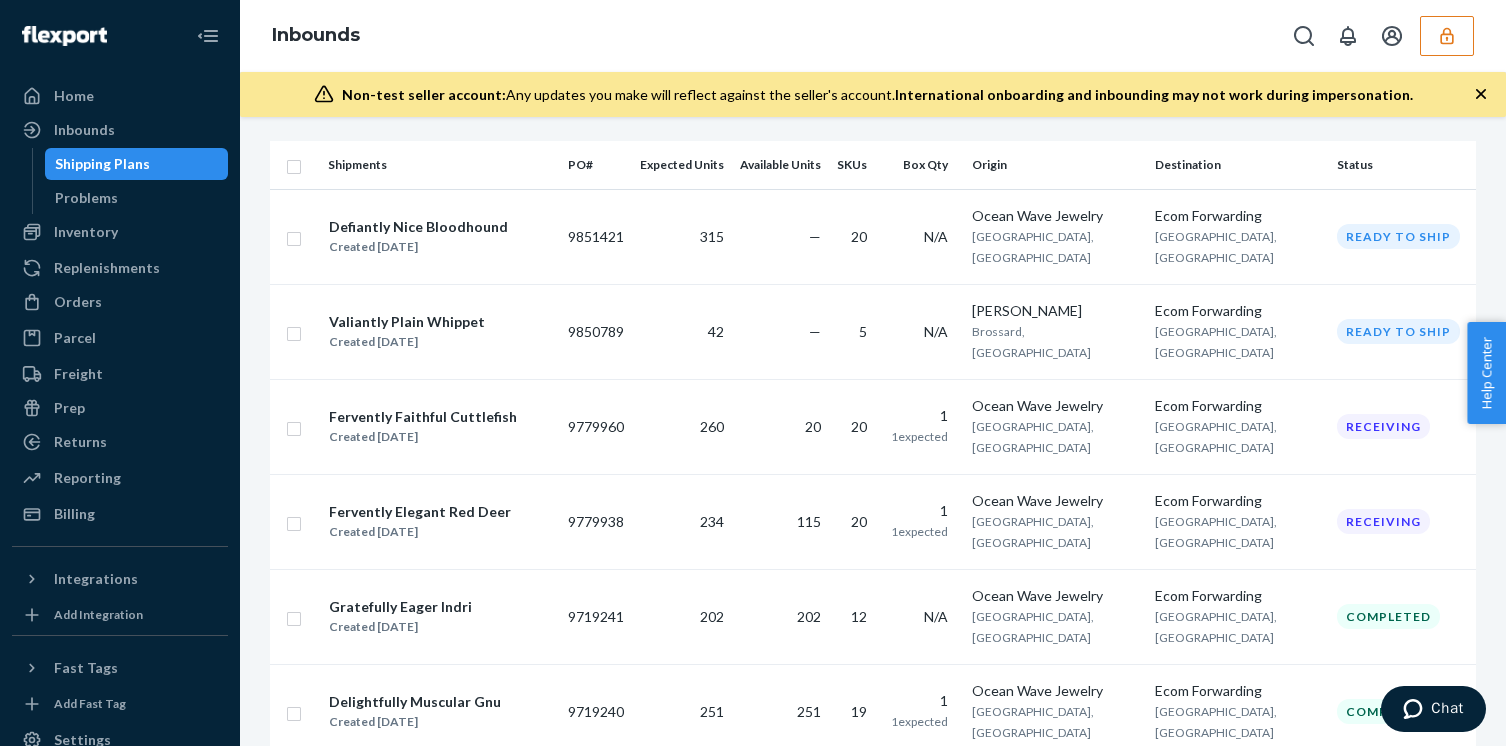 scroll, scrollTop: 167, scrollLeft: 0, axis: vertical 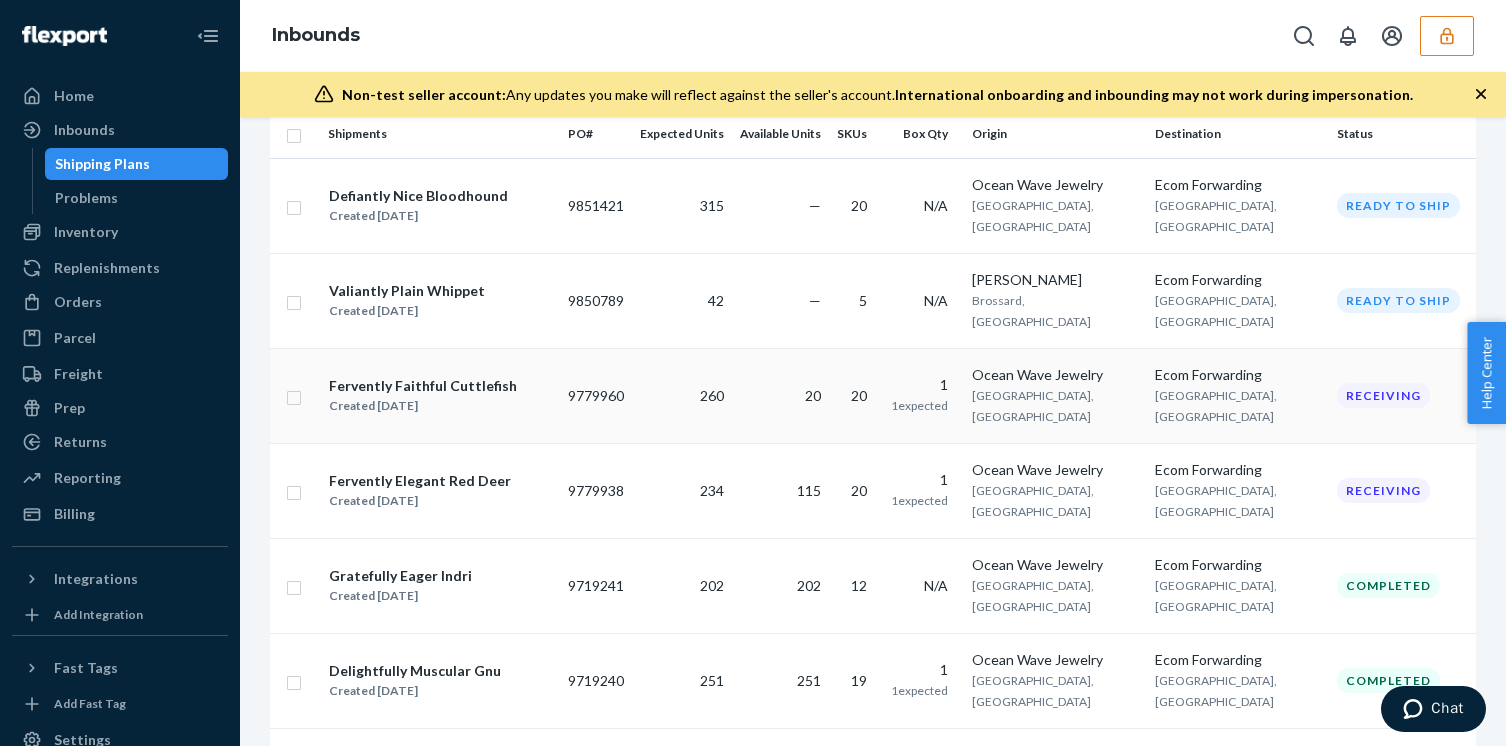 click on "20" at bounding box center (780, 395) 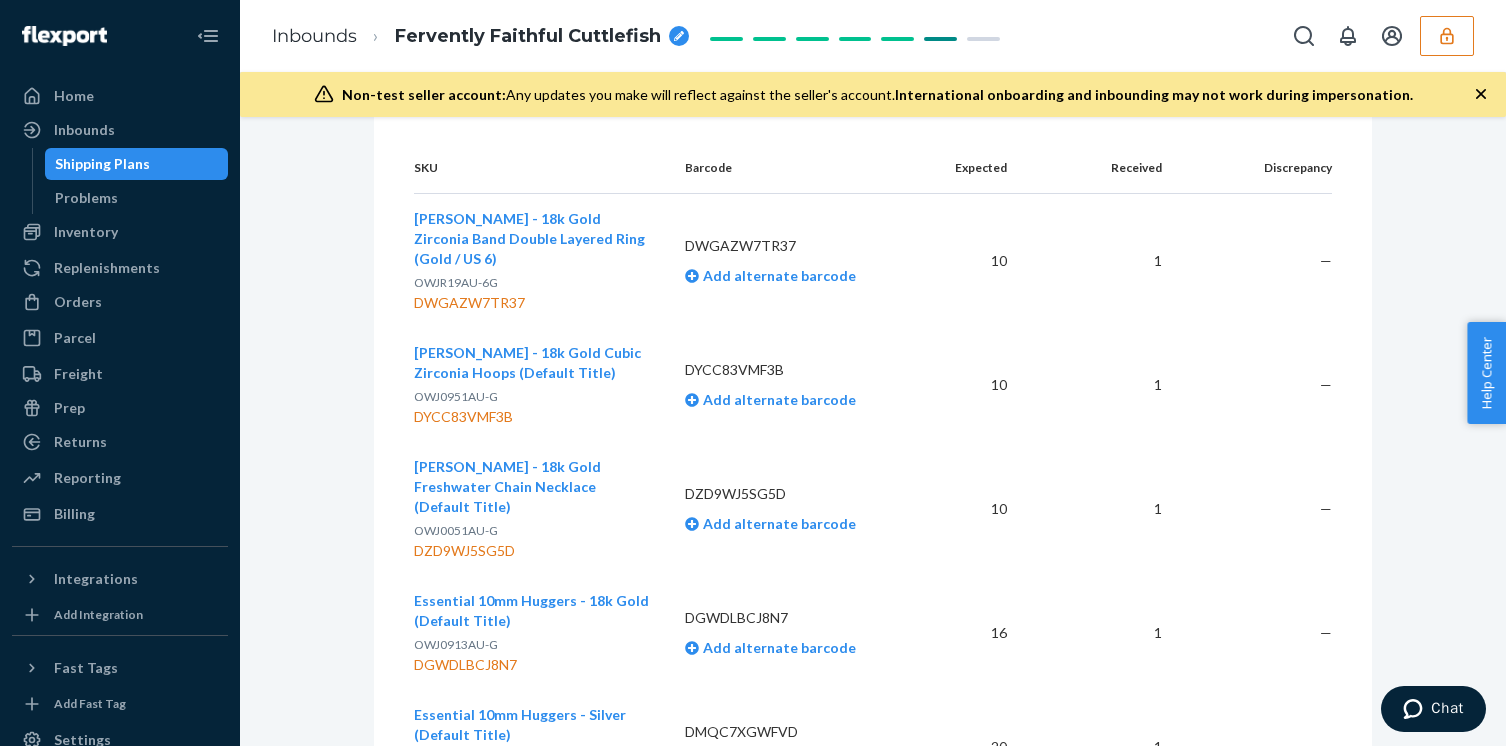 scroll, scrollTop: 623, scrollLeft: 0, axis: vertical 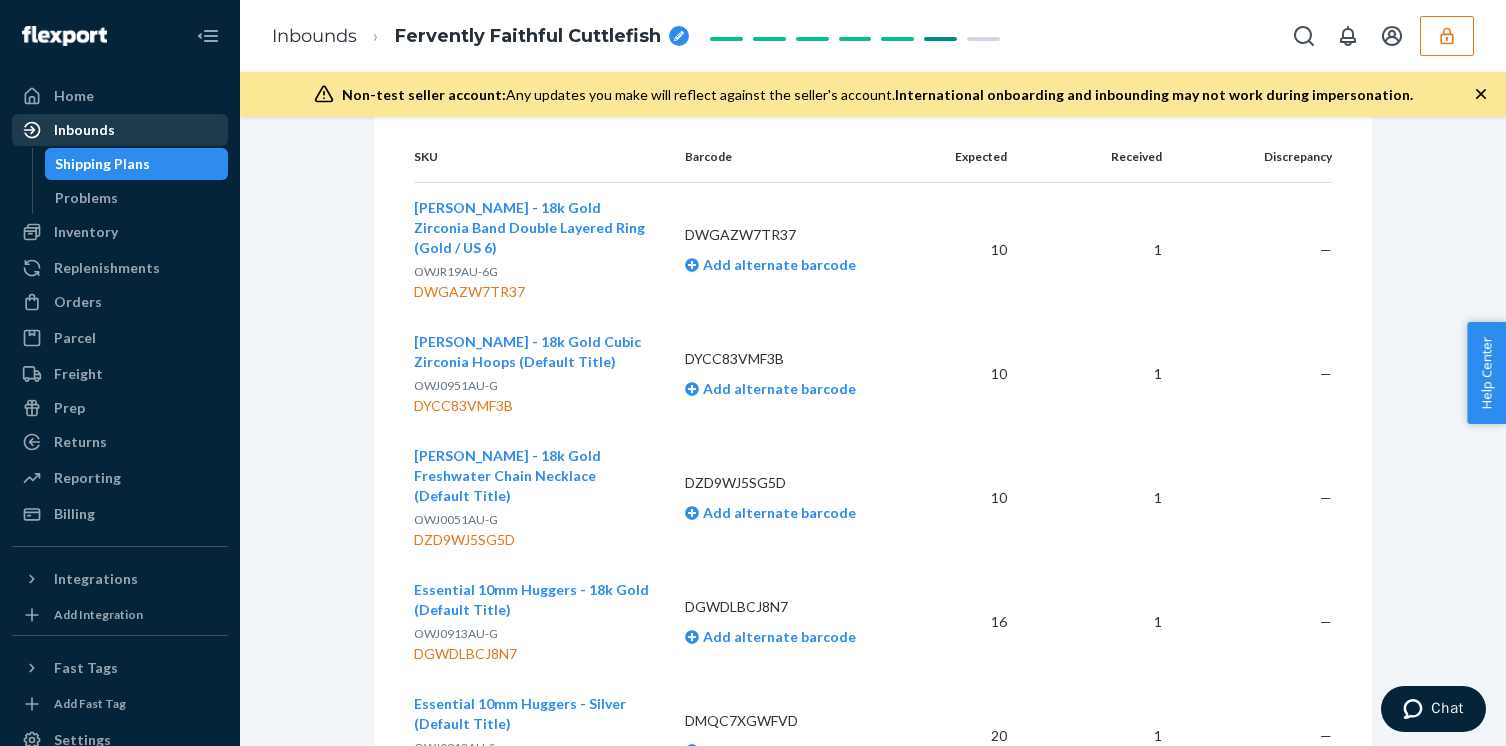 click on "Inbounds" at bounding box center [84, 130] 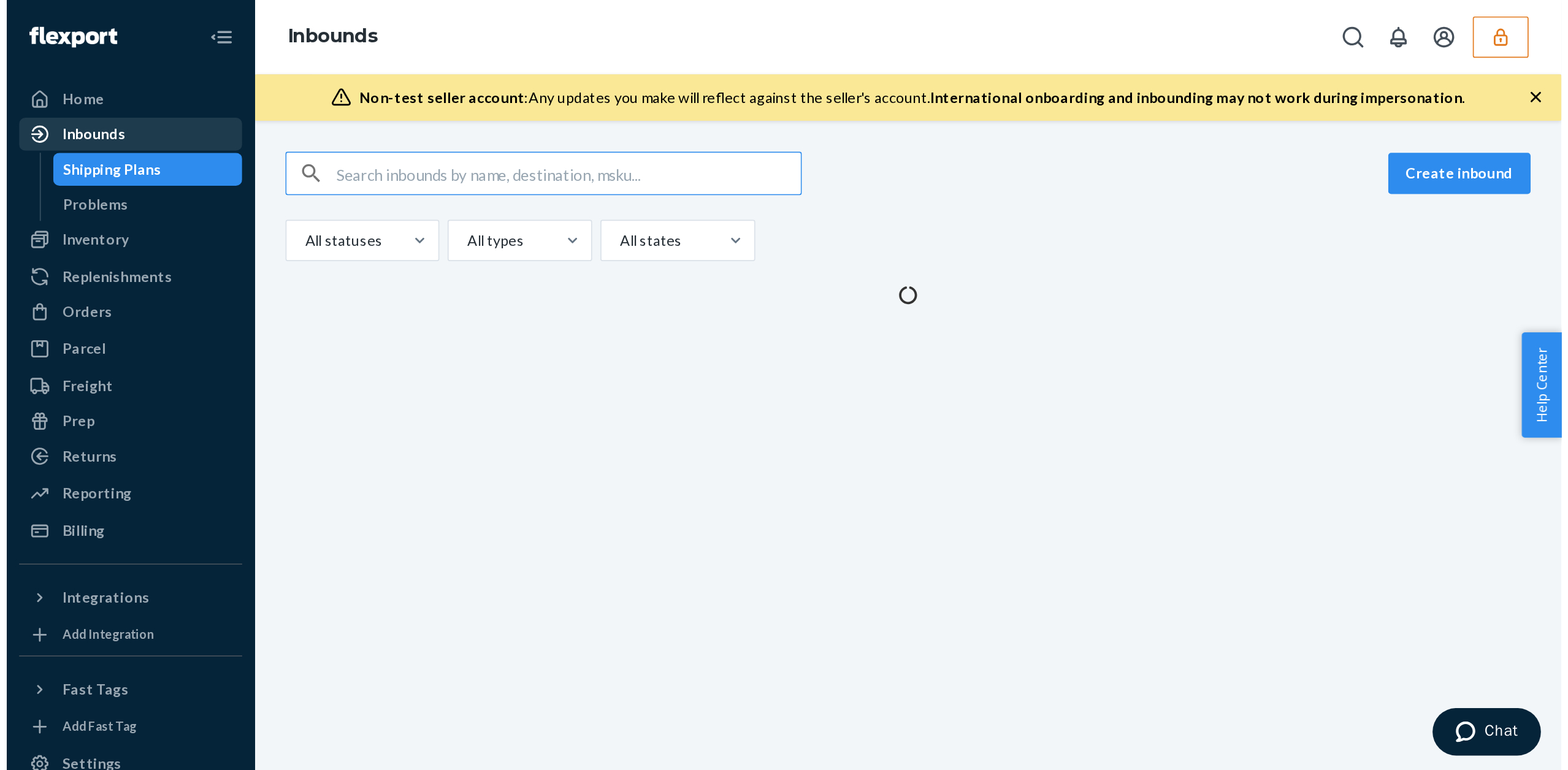 scroll, scrollTop: 0, scrollLeft: 0, axis: both 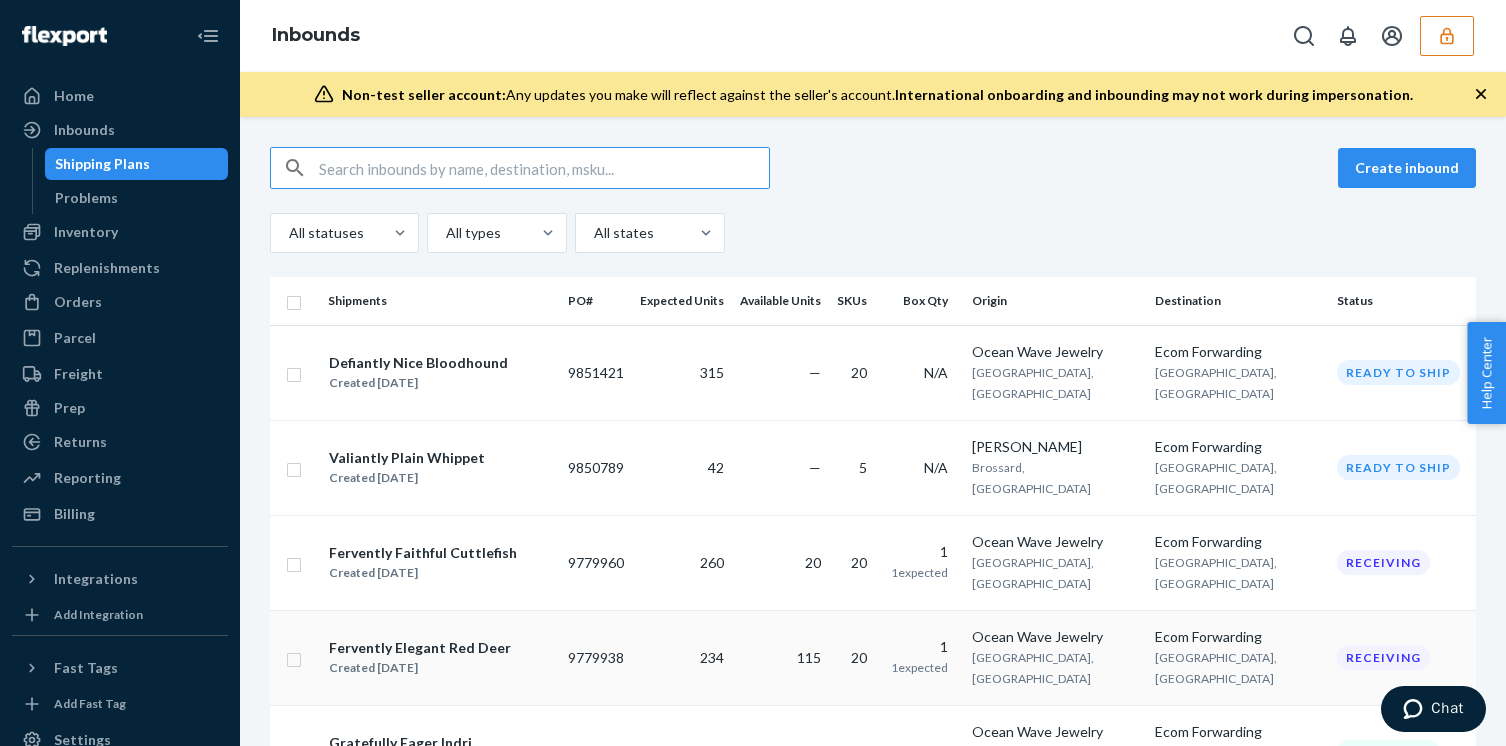 click on "115" at bounding box center [780, 657] 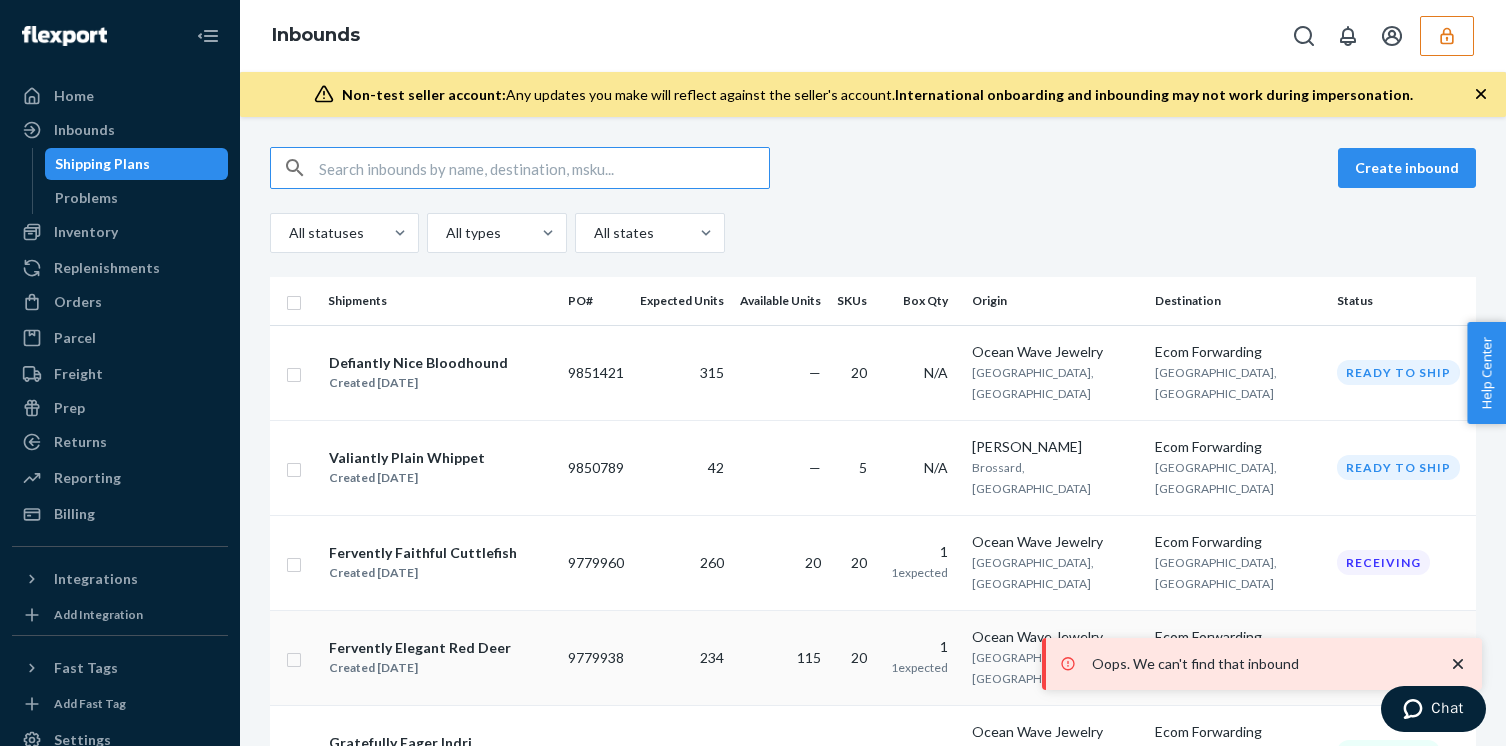 click on "234" at bounding box center [682, 657] 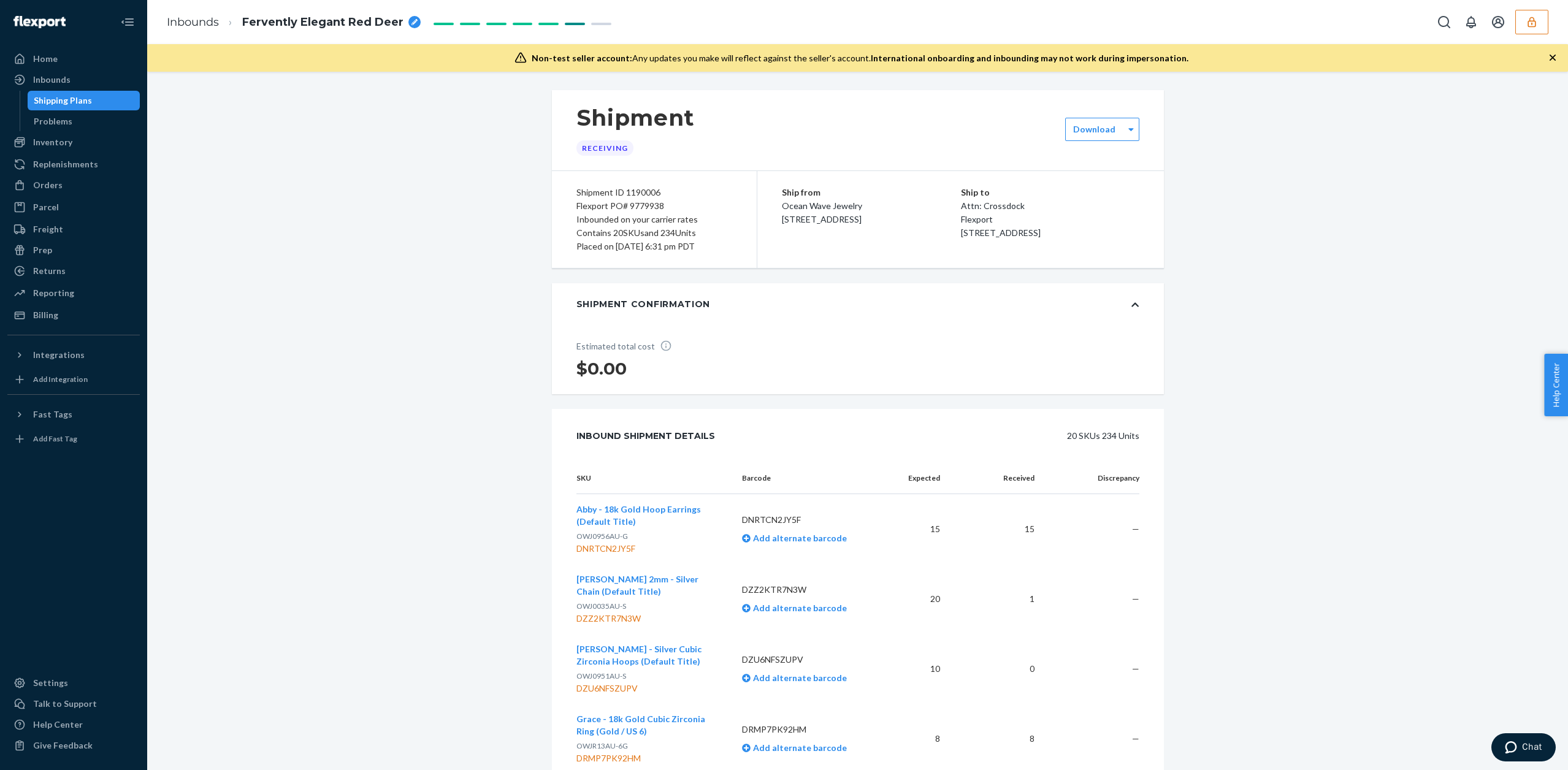 scroll, scrollTop: 617, scrollLeft: 0, axis: vertical 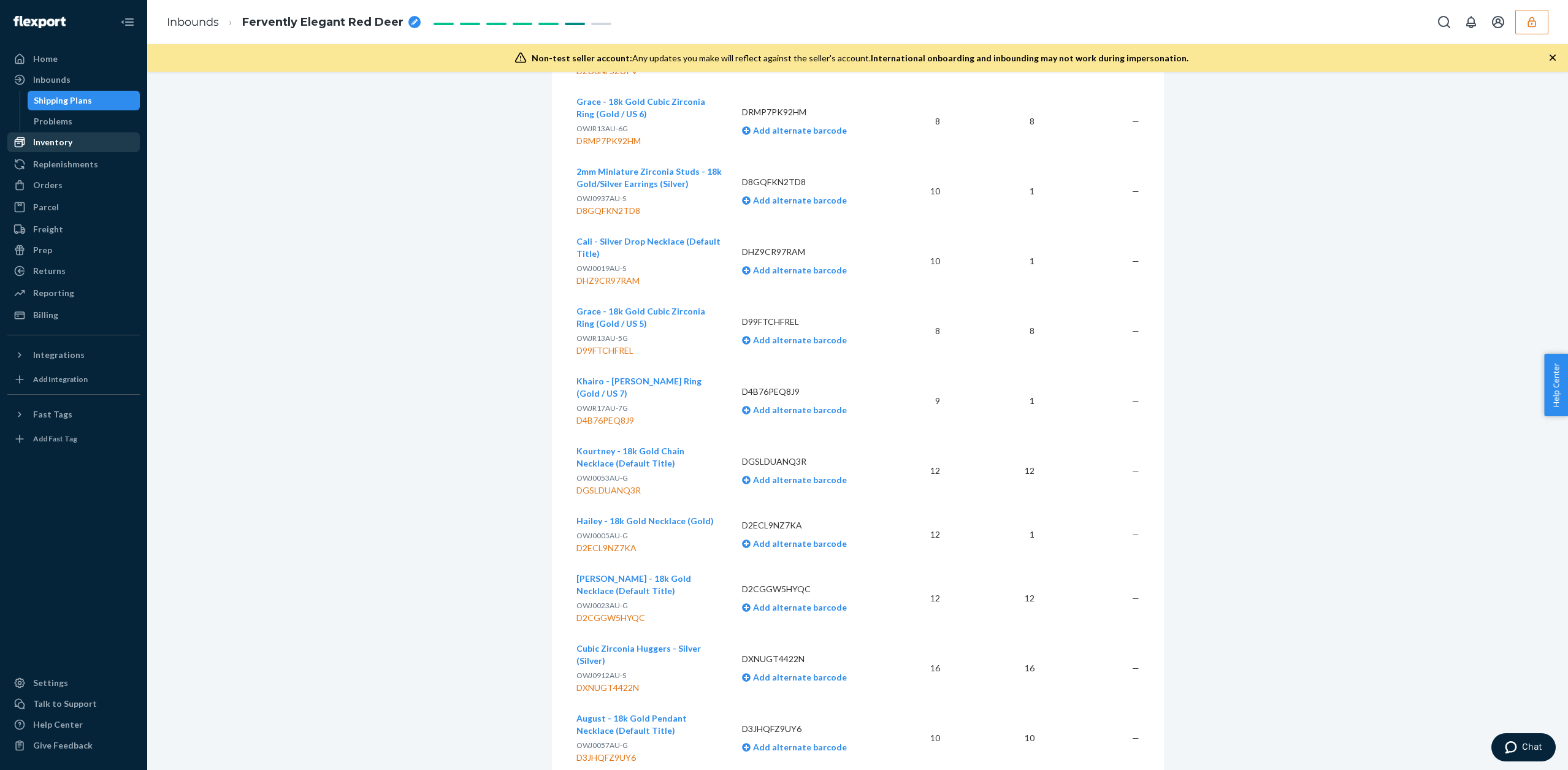 click on "Inventory" at bounding box center [53, 142] 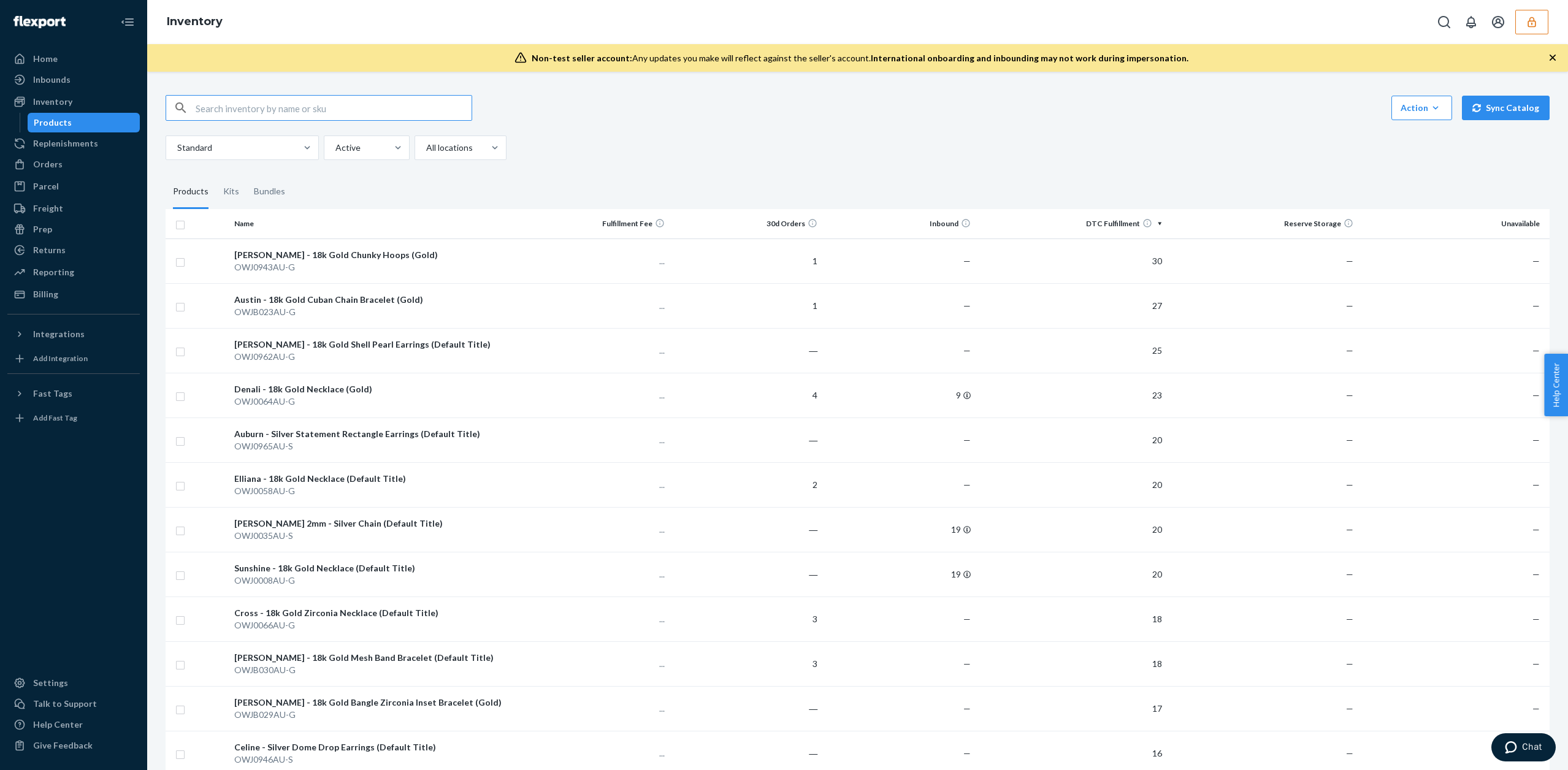 click at bounding box center [334, 108] 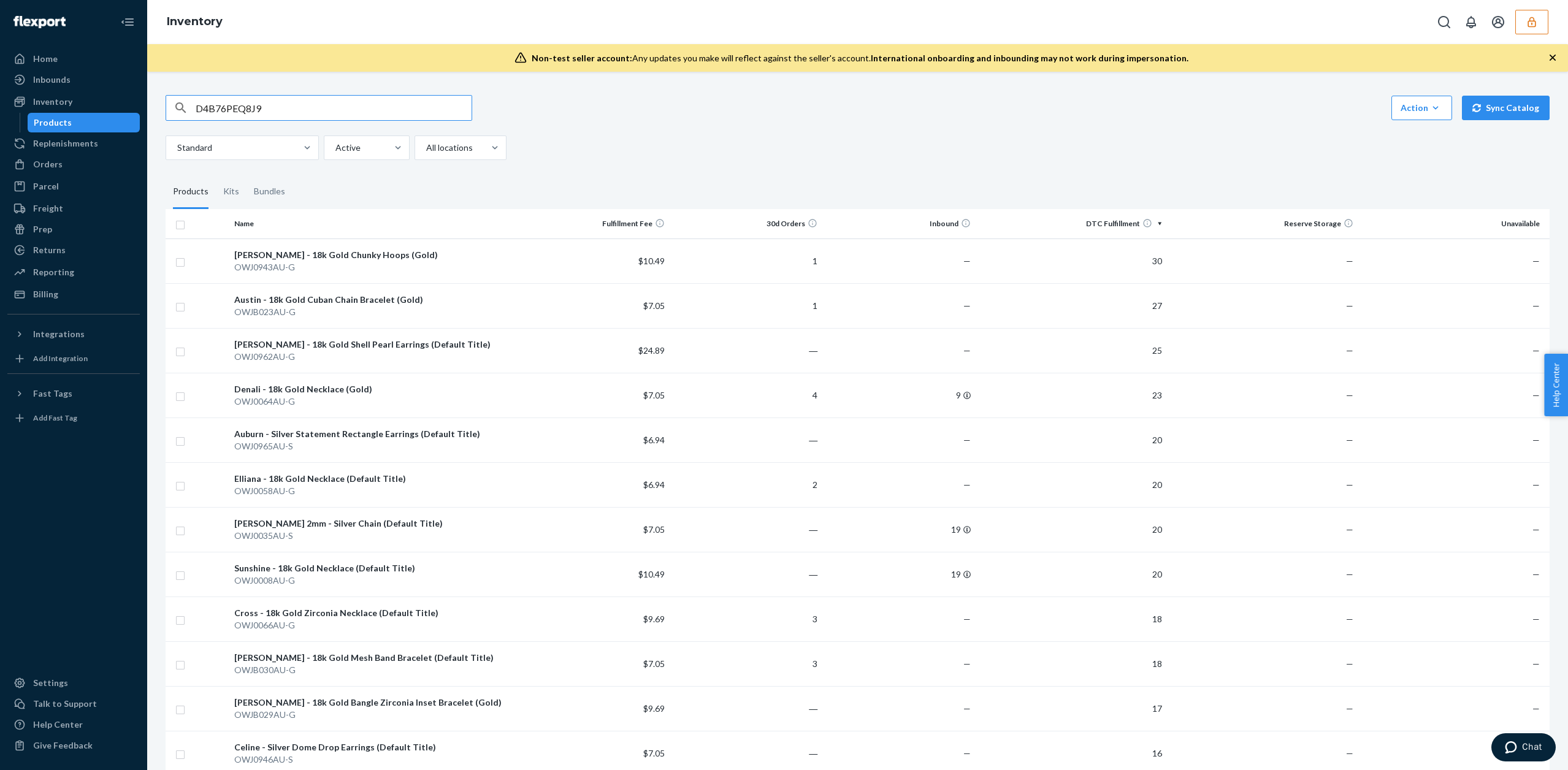 type on "D4B76PEQ8J9" 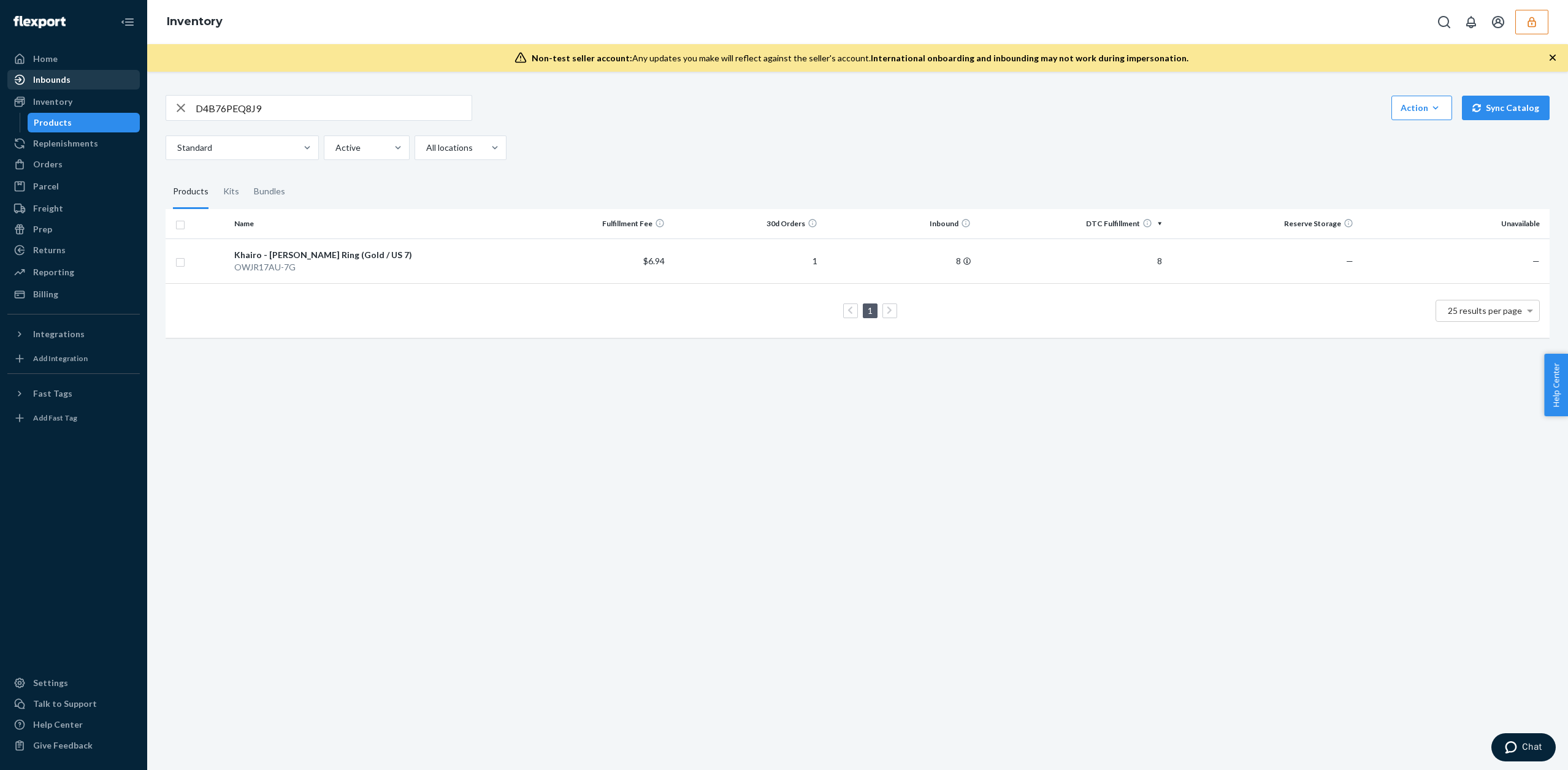 click on "Inbounds" at bounding box center (74, 80) 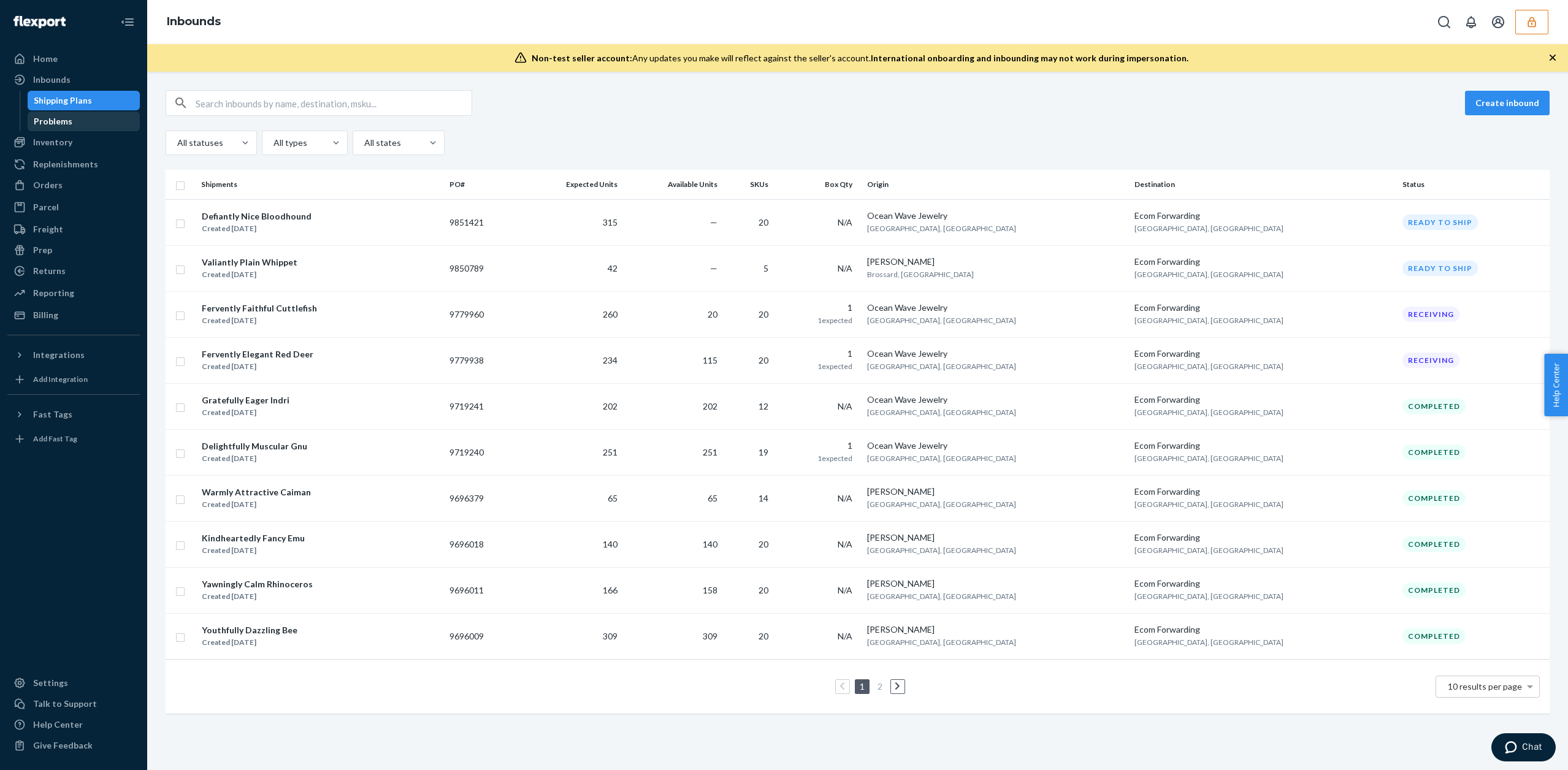 click on "Problems" at bounding box center [84, 121] 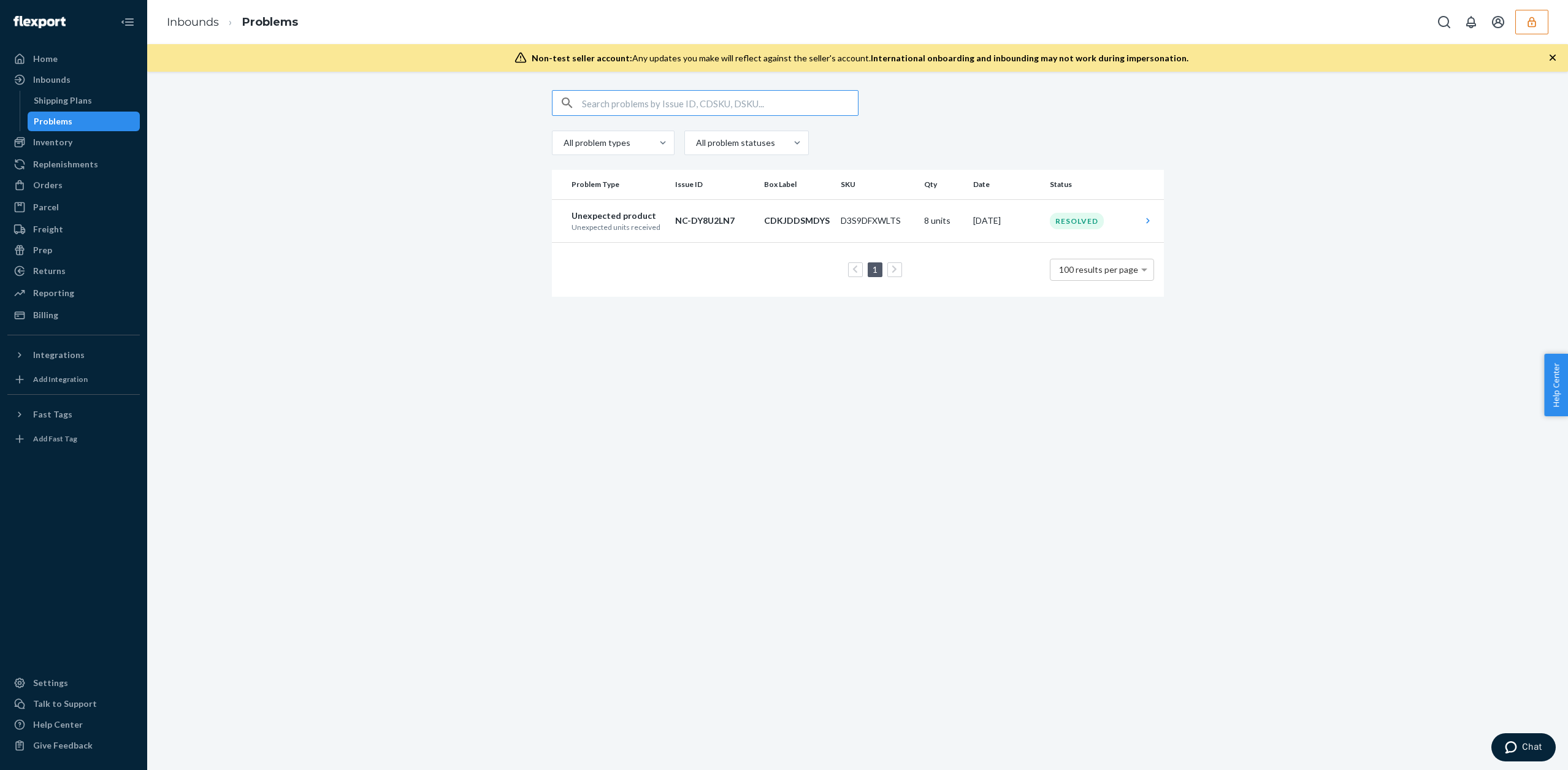 click at bounding box center [720, 103] 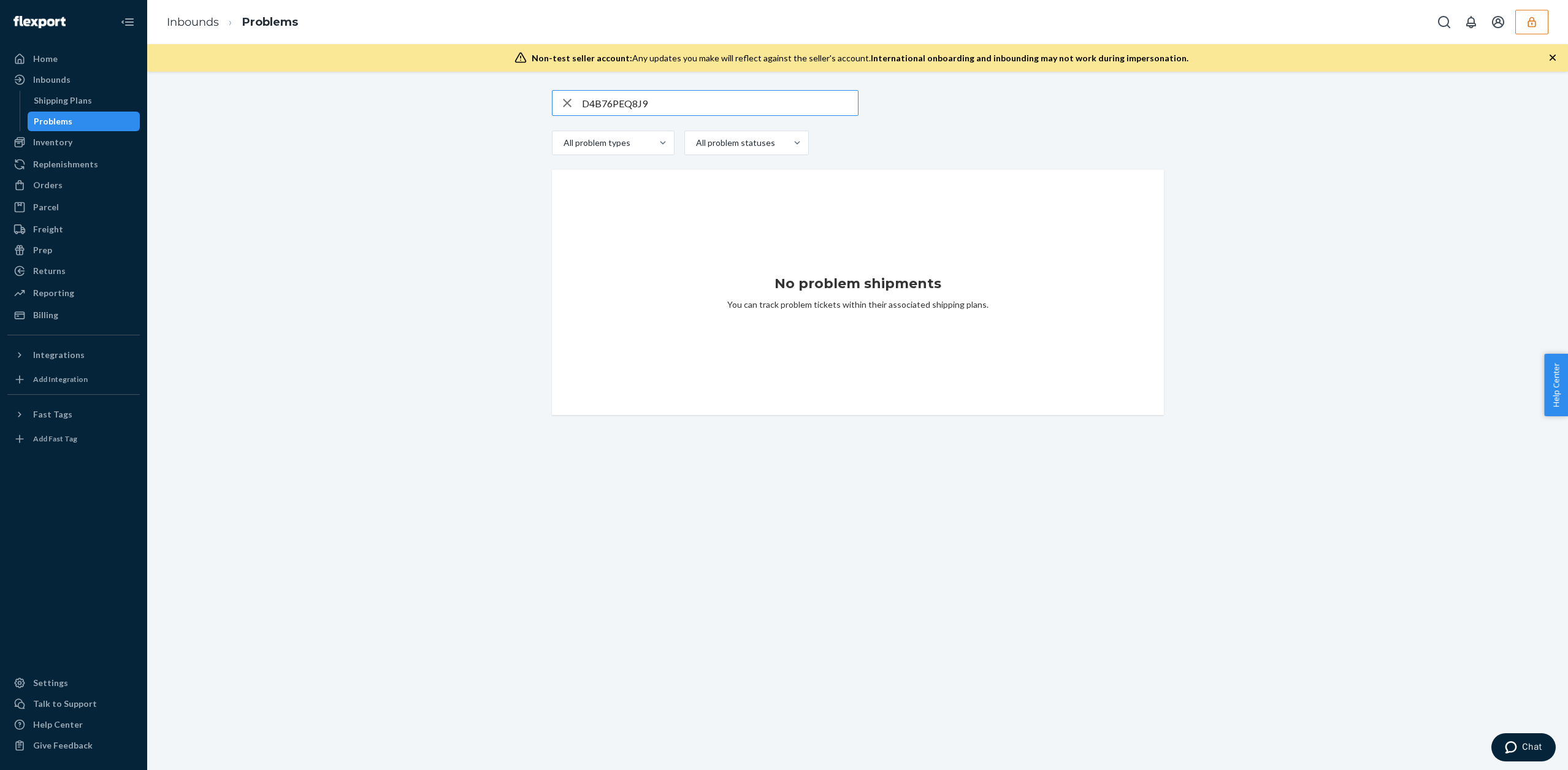 type on "D4B76PEQ8J9" 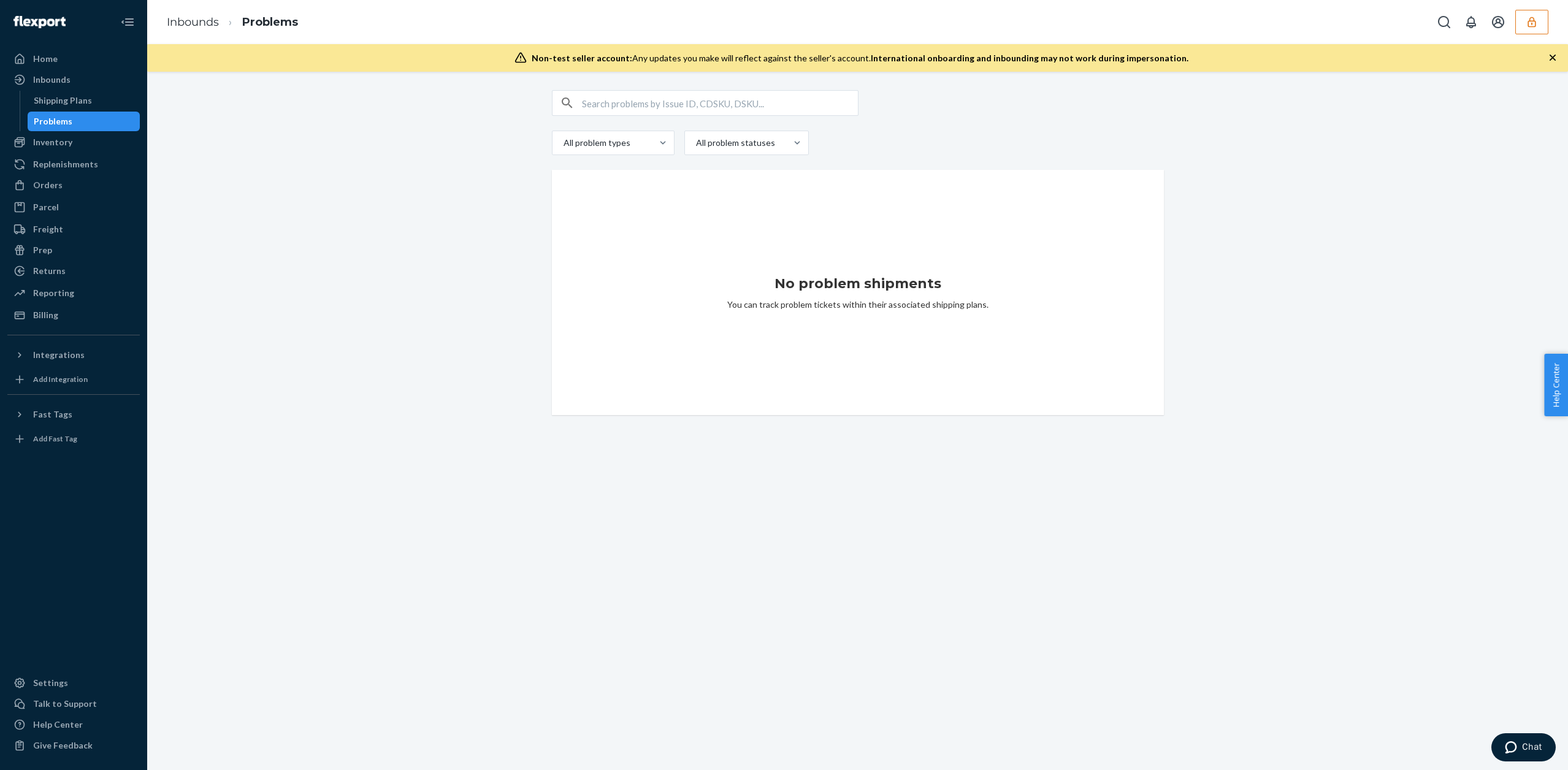 click 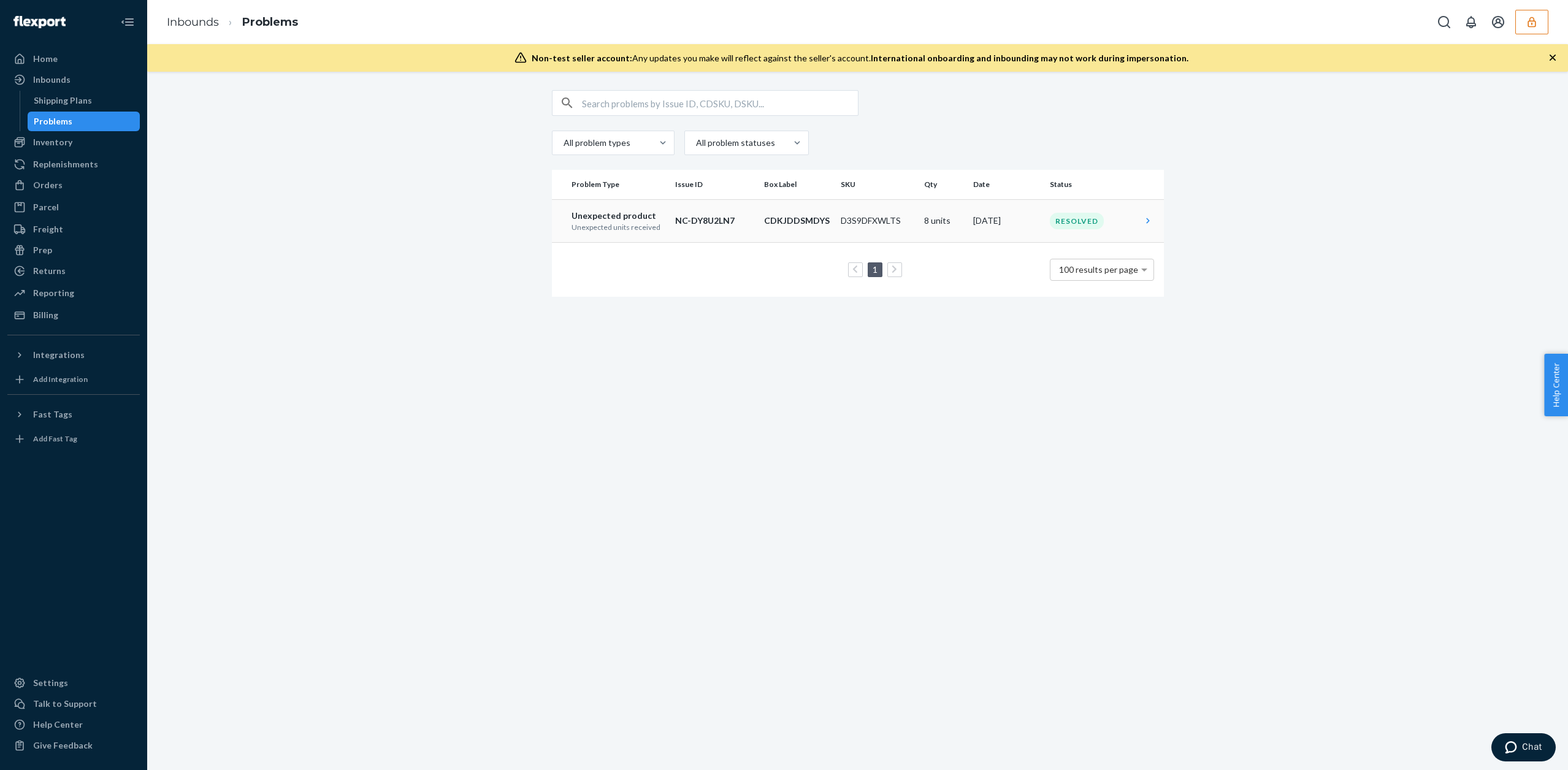 click on "D3S9DFXWLTS" at bounding box center [878, 221] 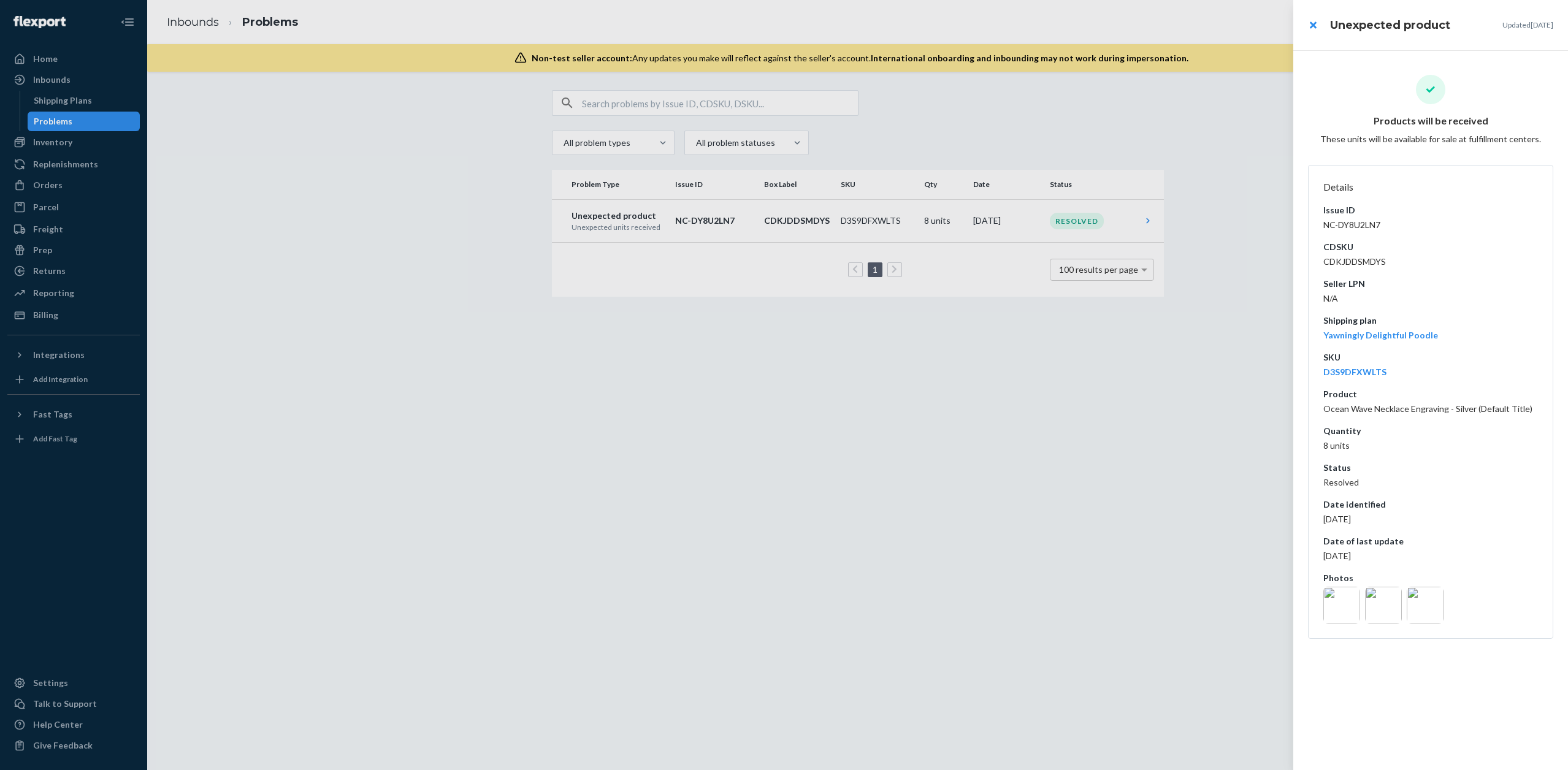 click at bounding box center (1342, 605) 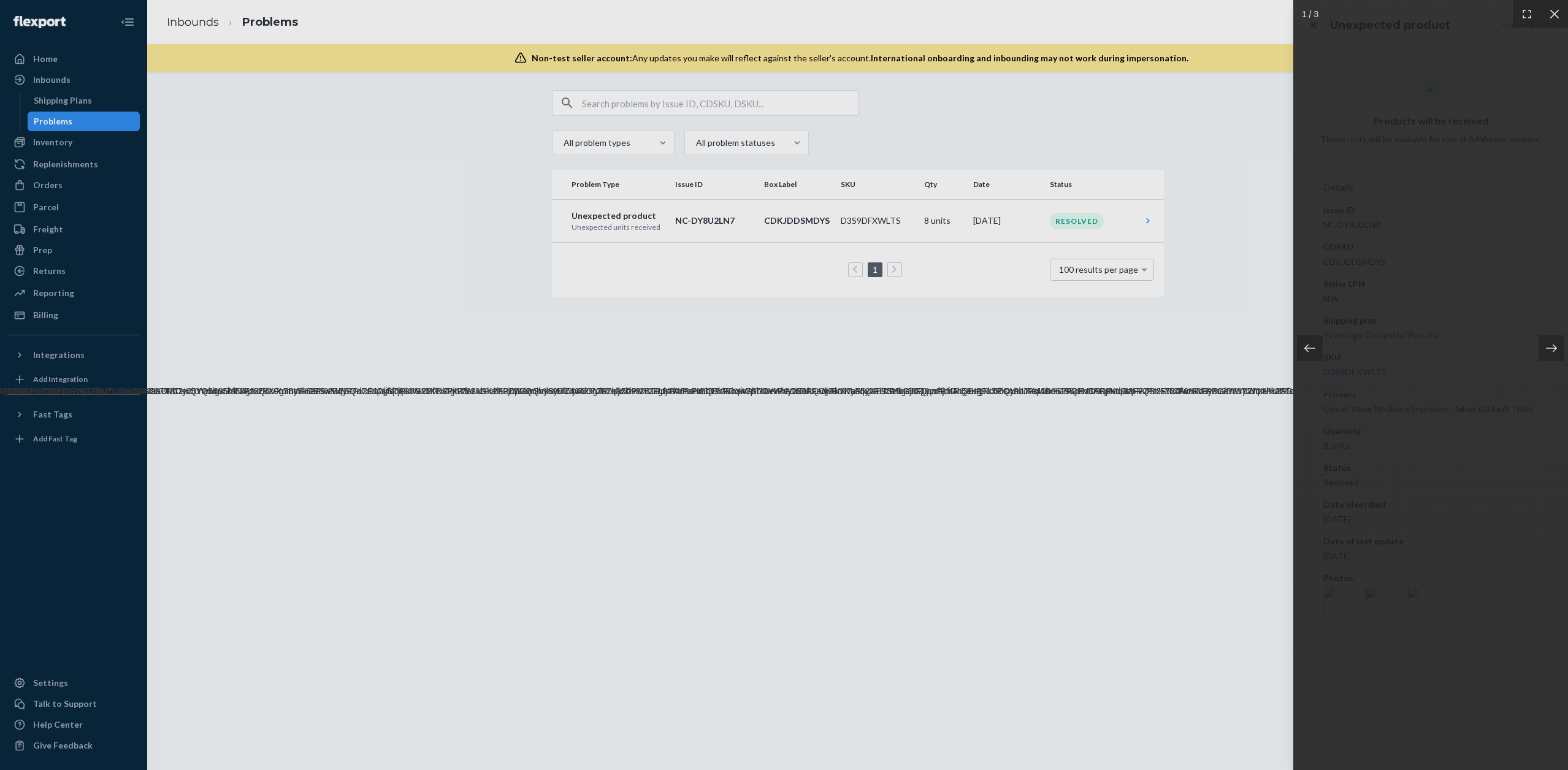 click at bounding box center [784, 385] 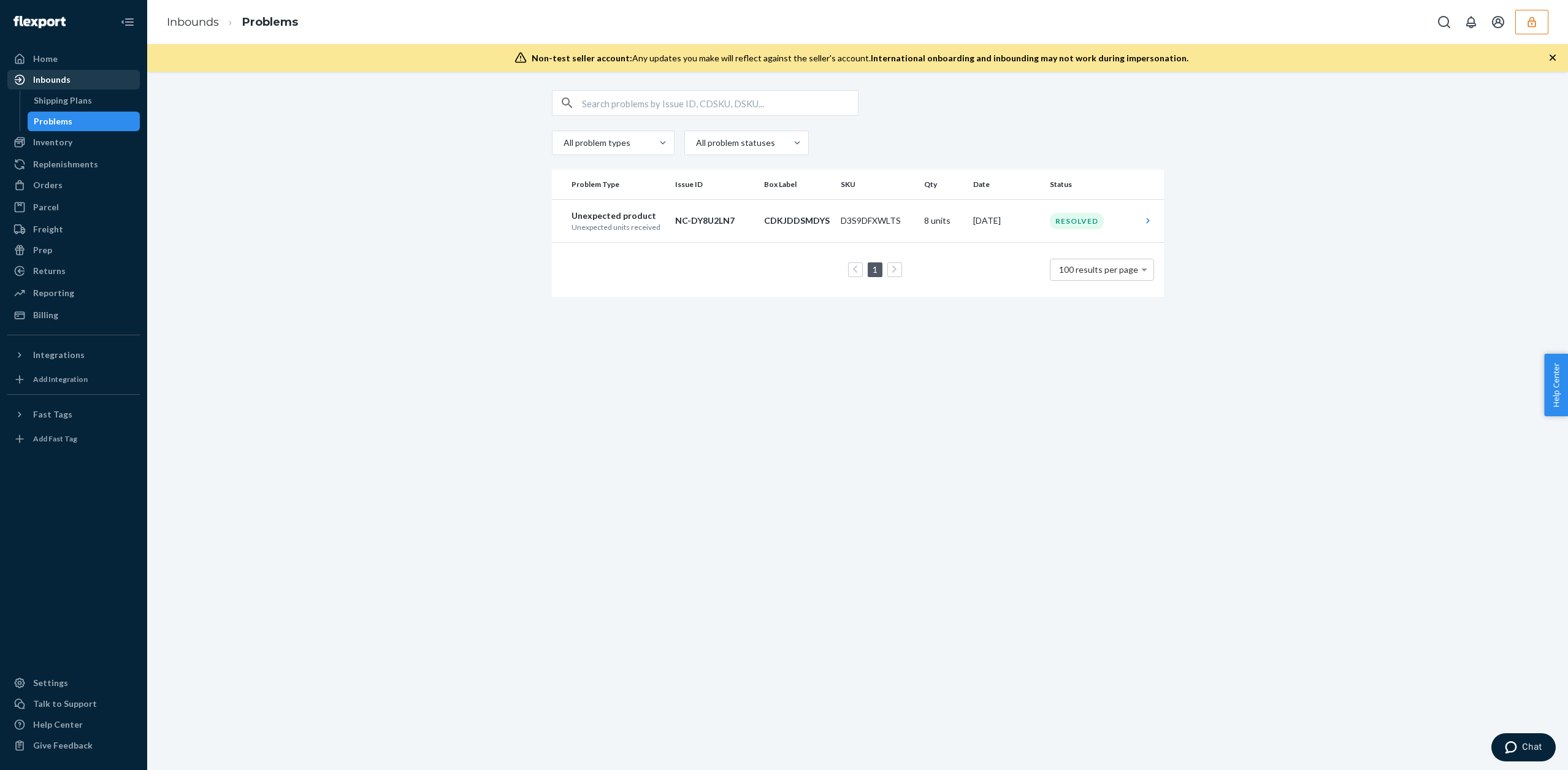 click on "Inbounds" at bounding box center (52, 80) 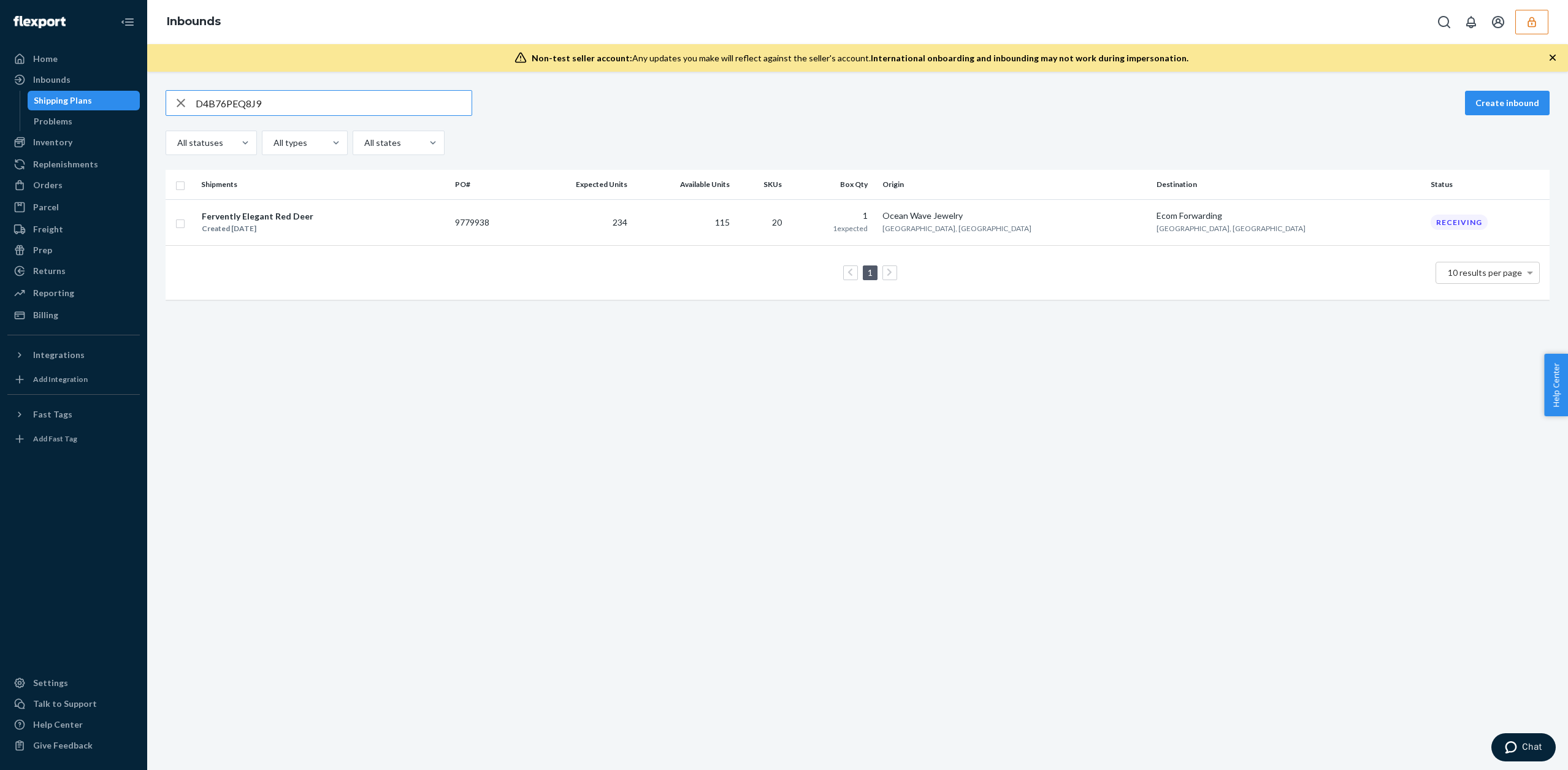 type on "D4B76PEQ8J9" 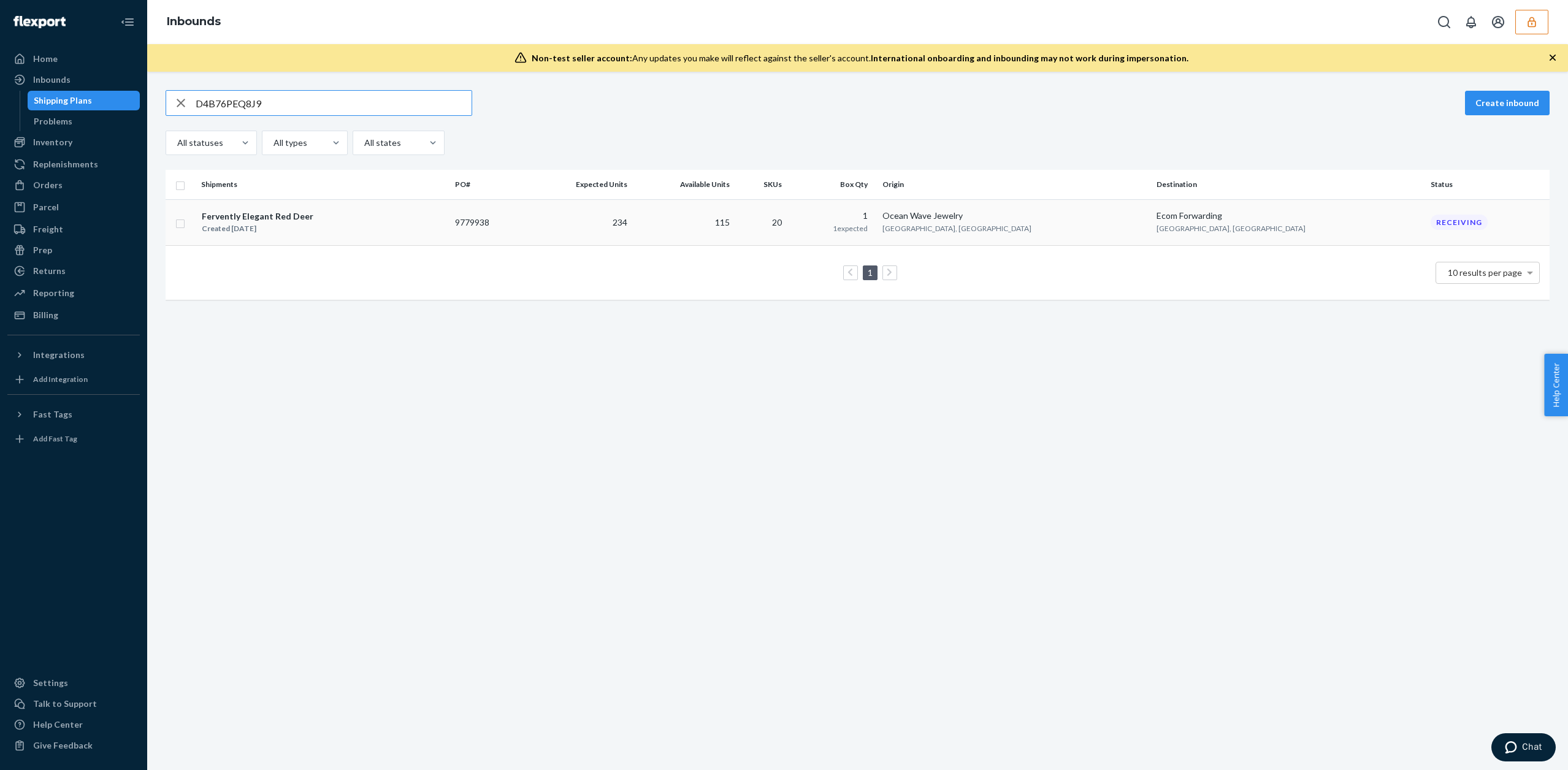 click on "9779938" at bounding box center [488, 222] 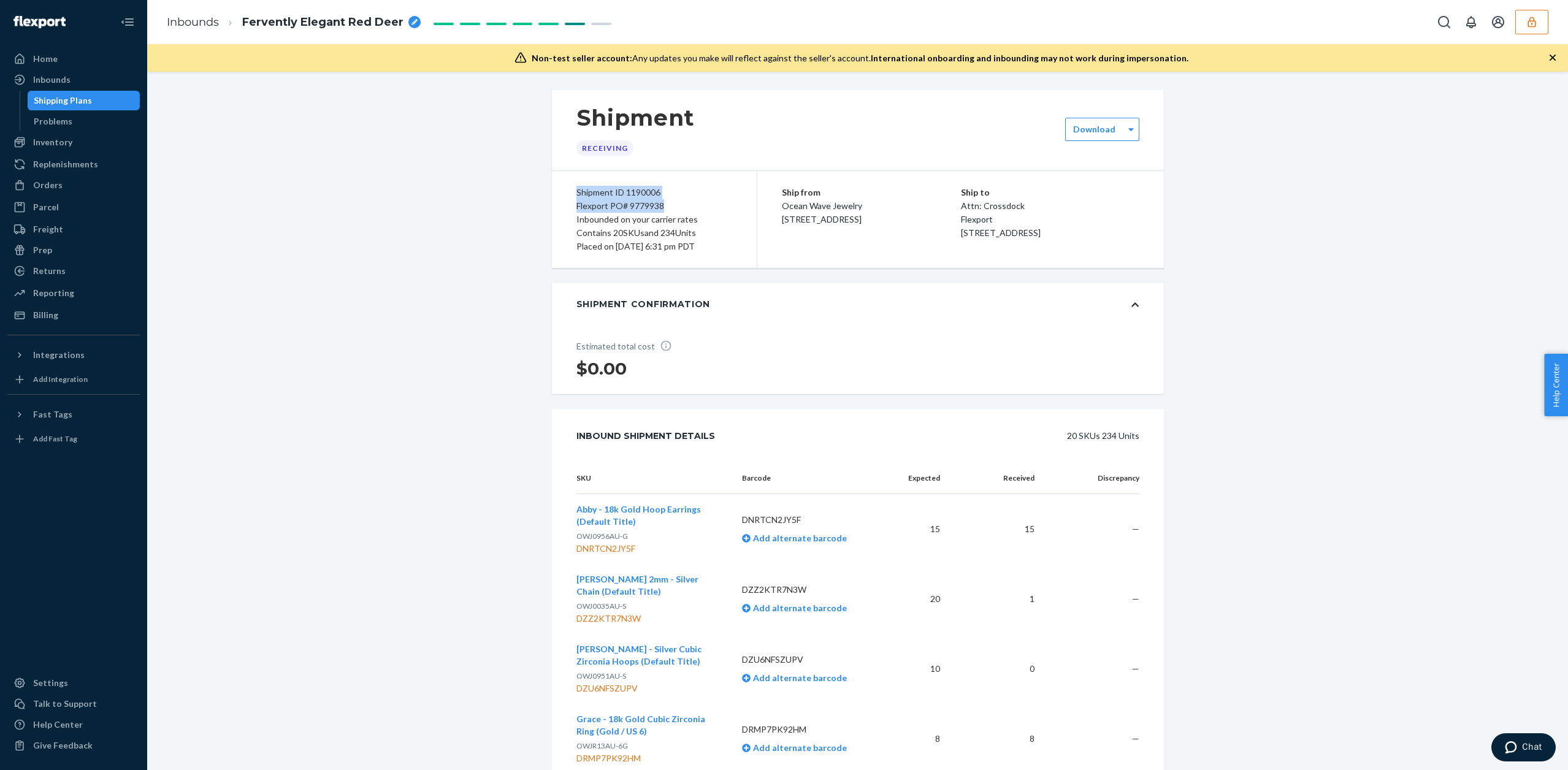 drag, startPoint x: 572, startPoint y: 191, endPoint x: 667, endPoint y: 210, distance: 96.88137 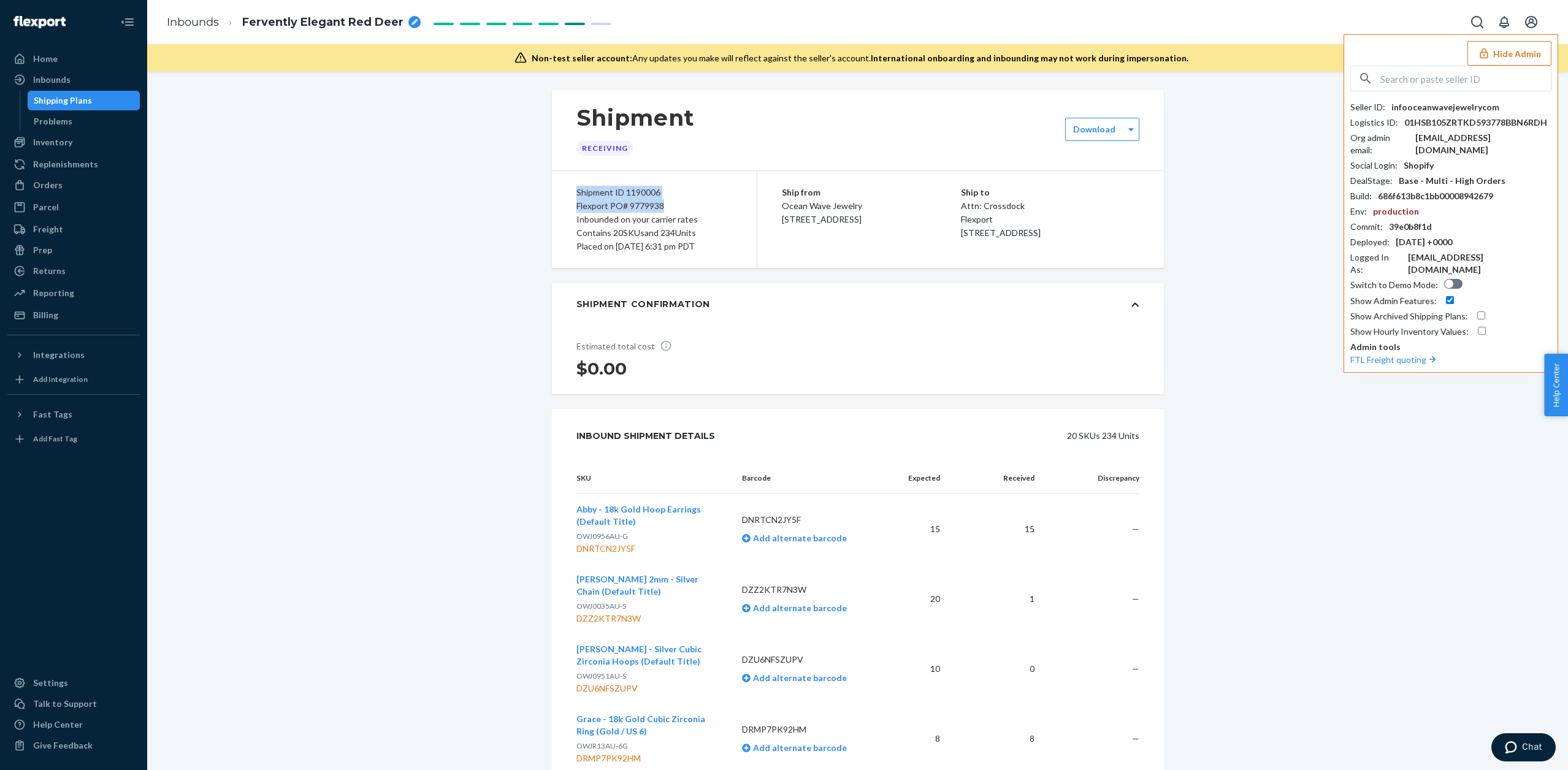 click 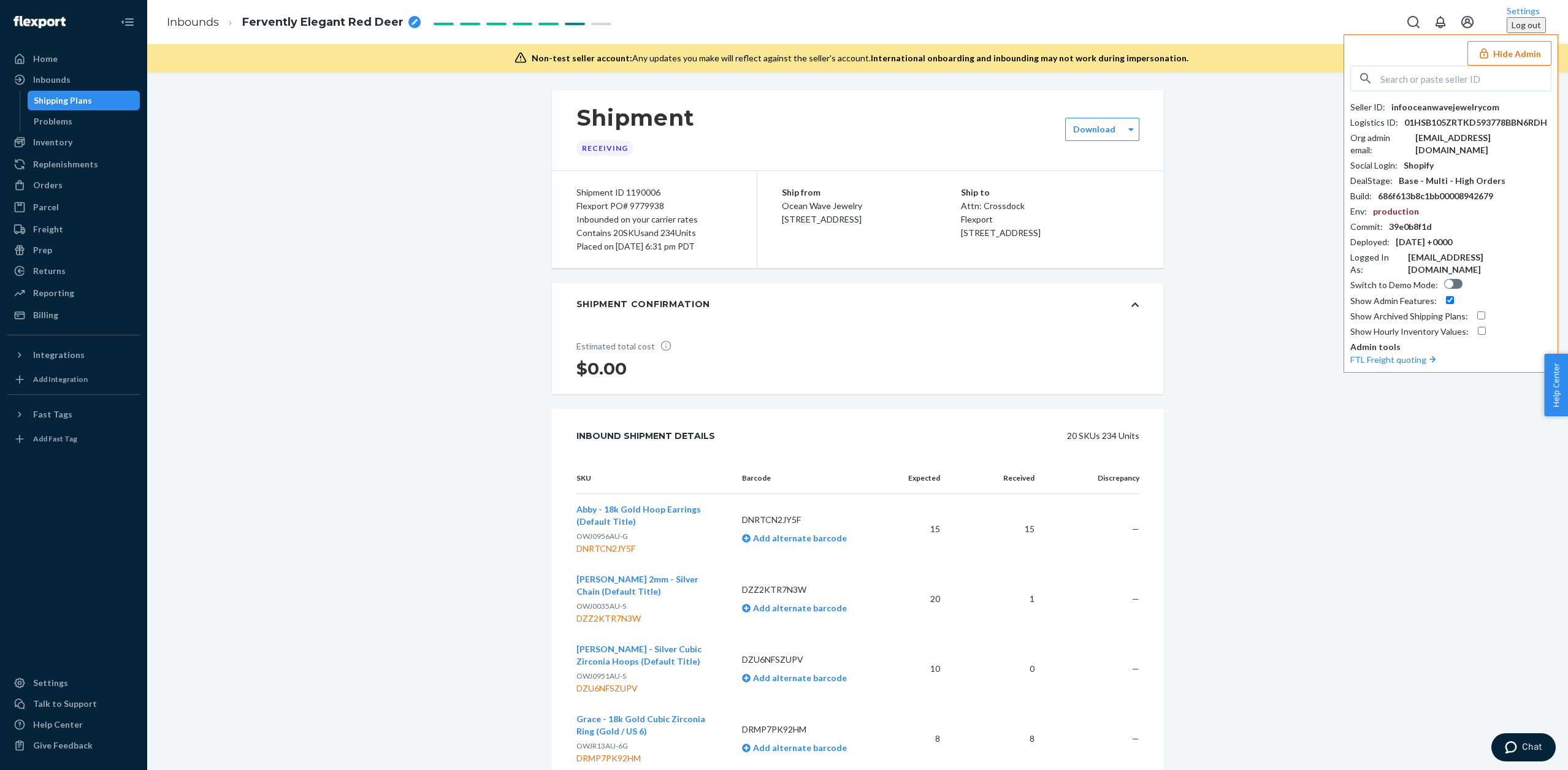 click at bounding box center [1466, 78] 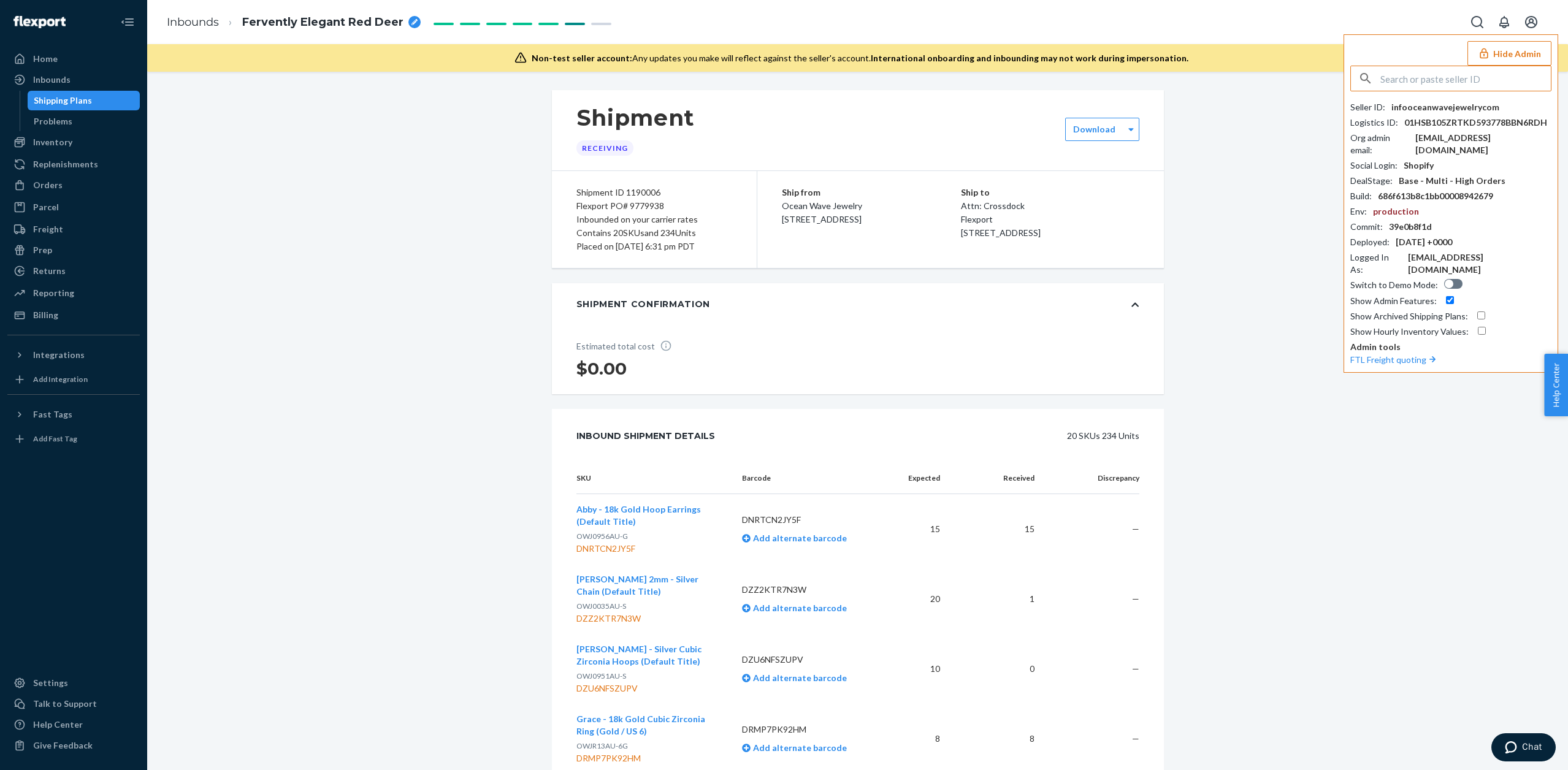 paste on "hilaryzonekindredbravelycom" 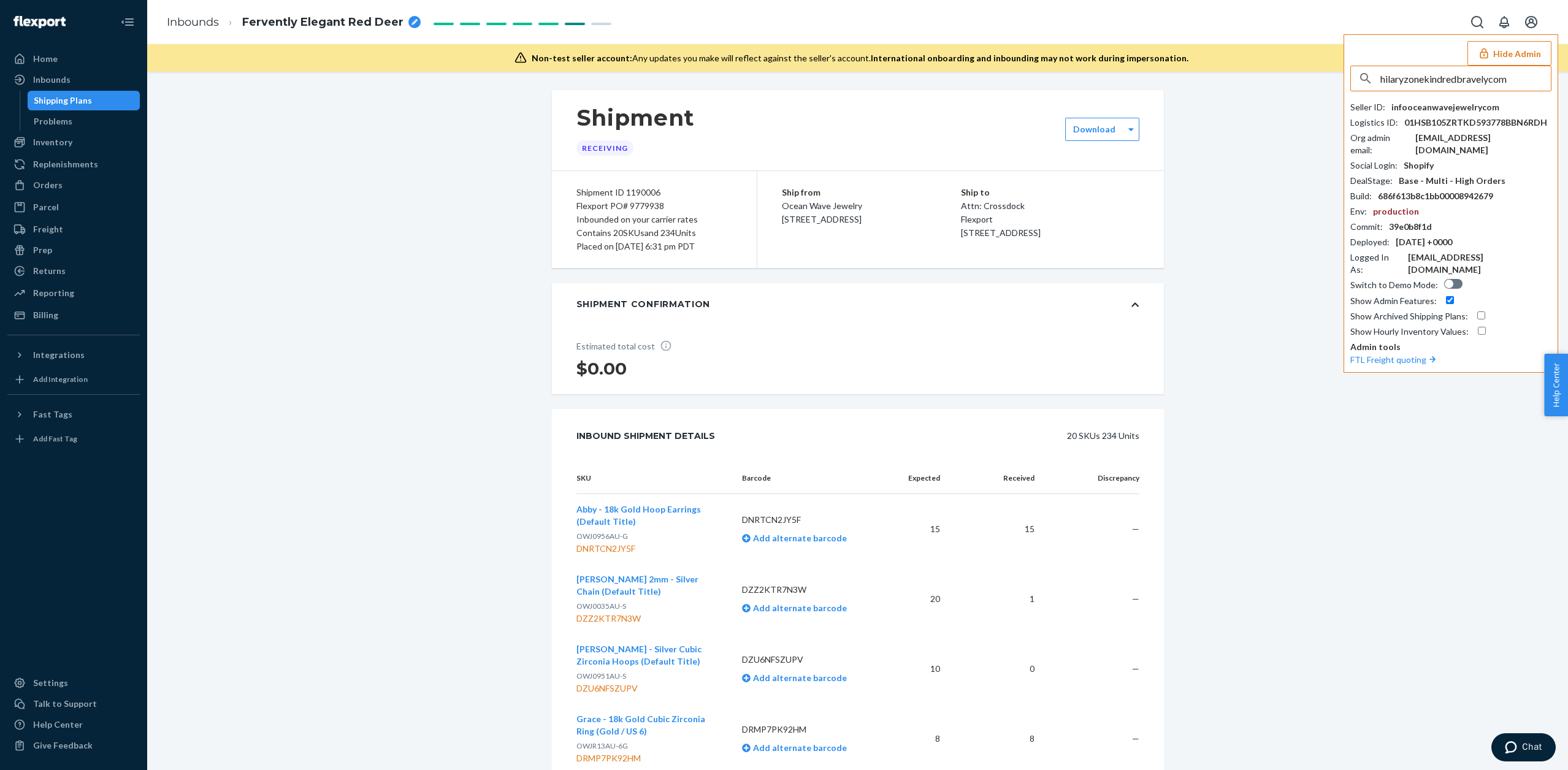type on "hilaryzonekindredbravelycom" 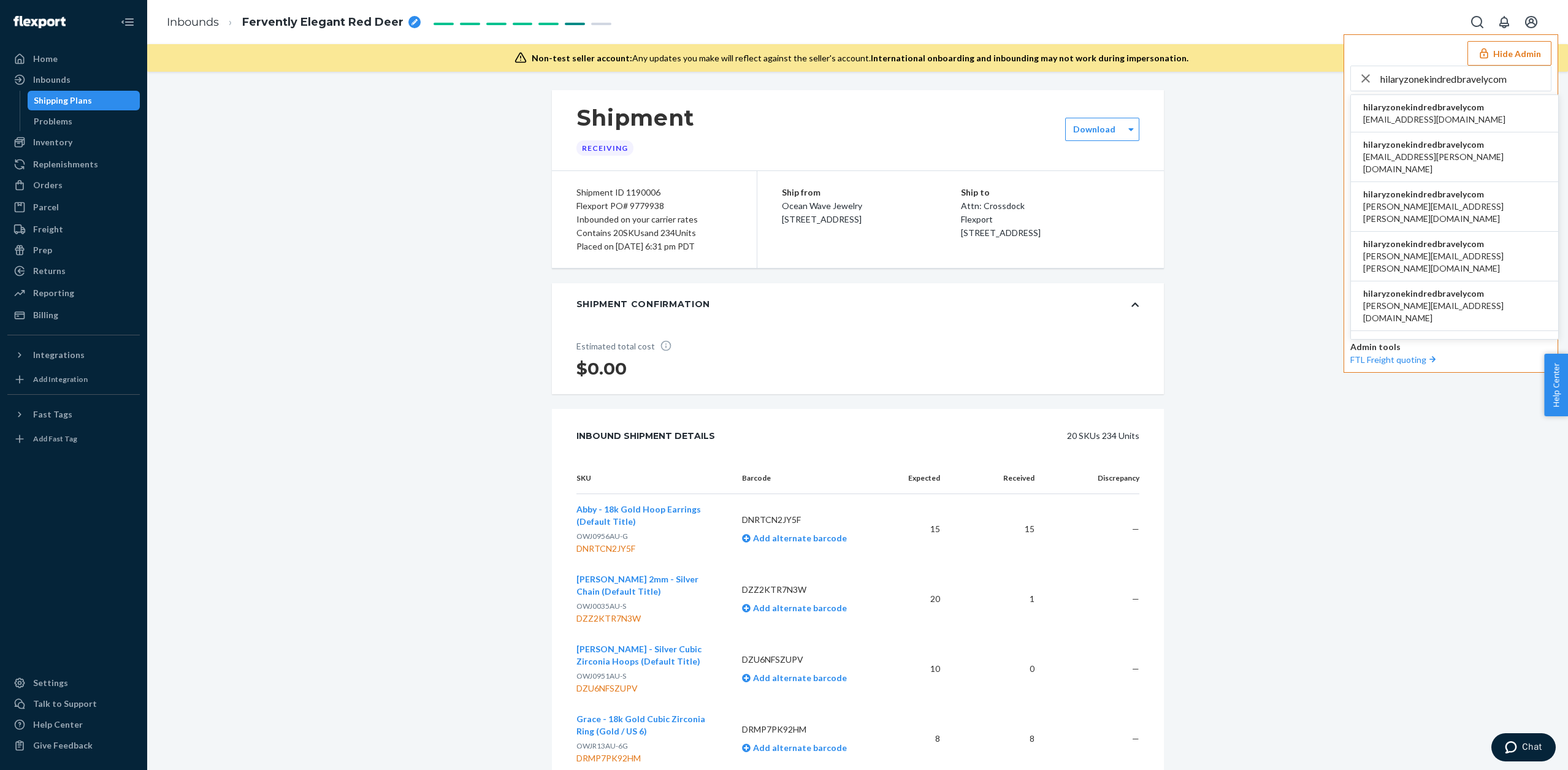 click on "hilaryzonekindredbravelycom" at bounding box center (1434, 107) 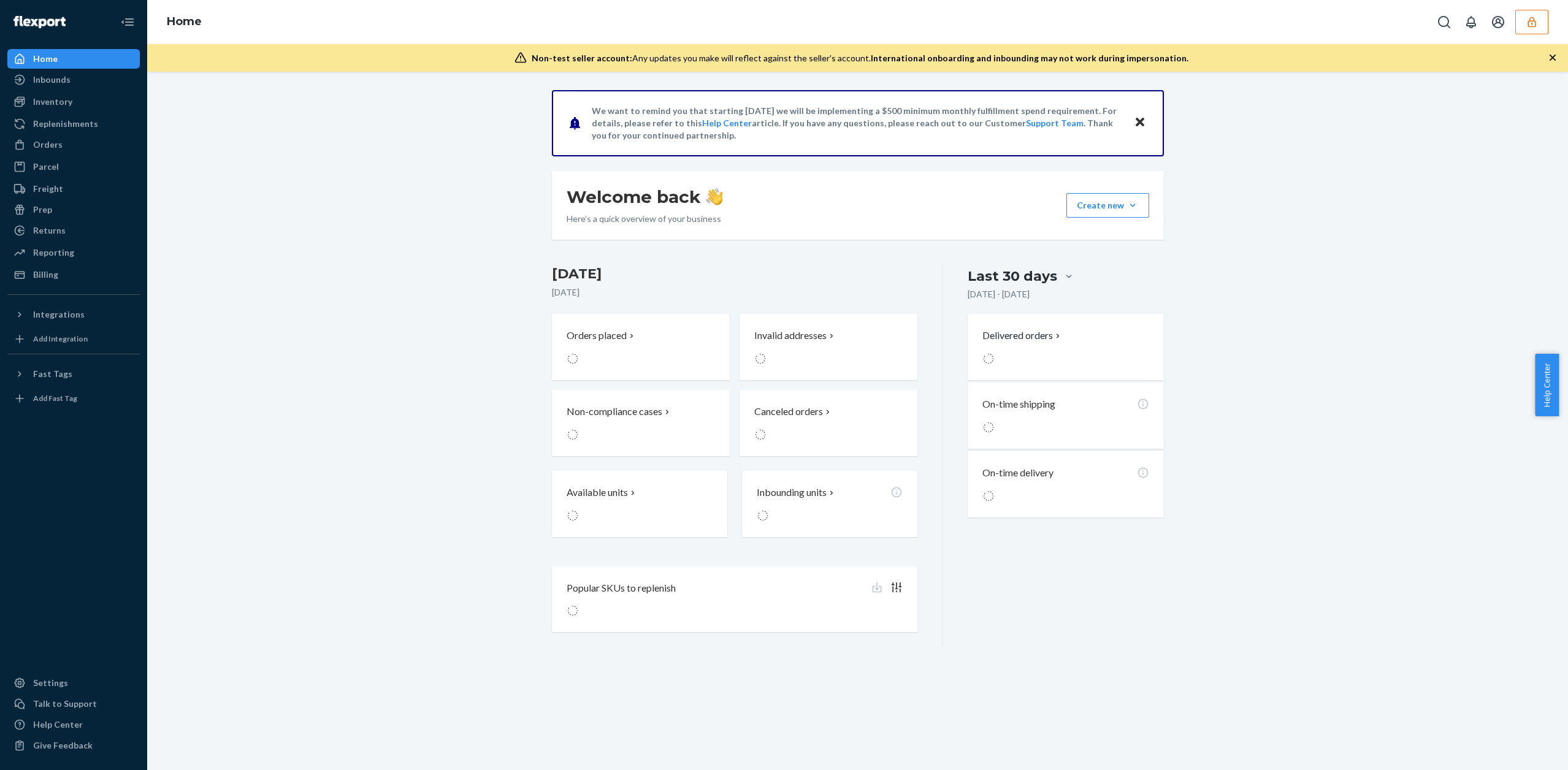 scroll, scrollTop: 0, scrollLeft: 0, axis: both 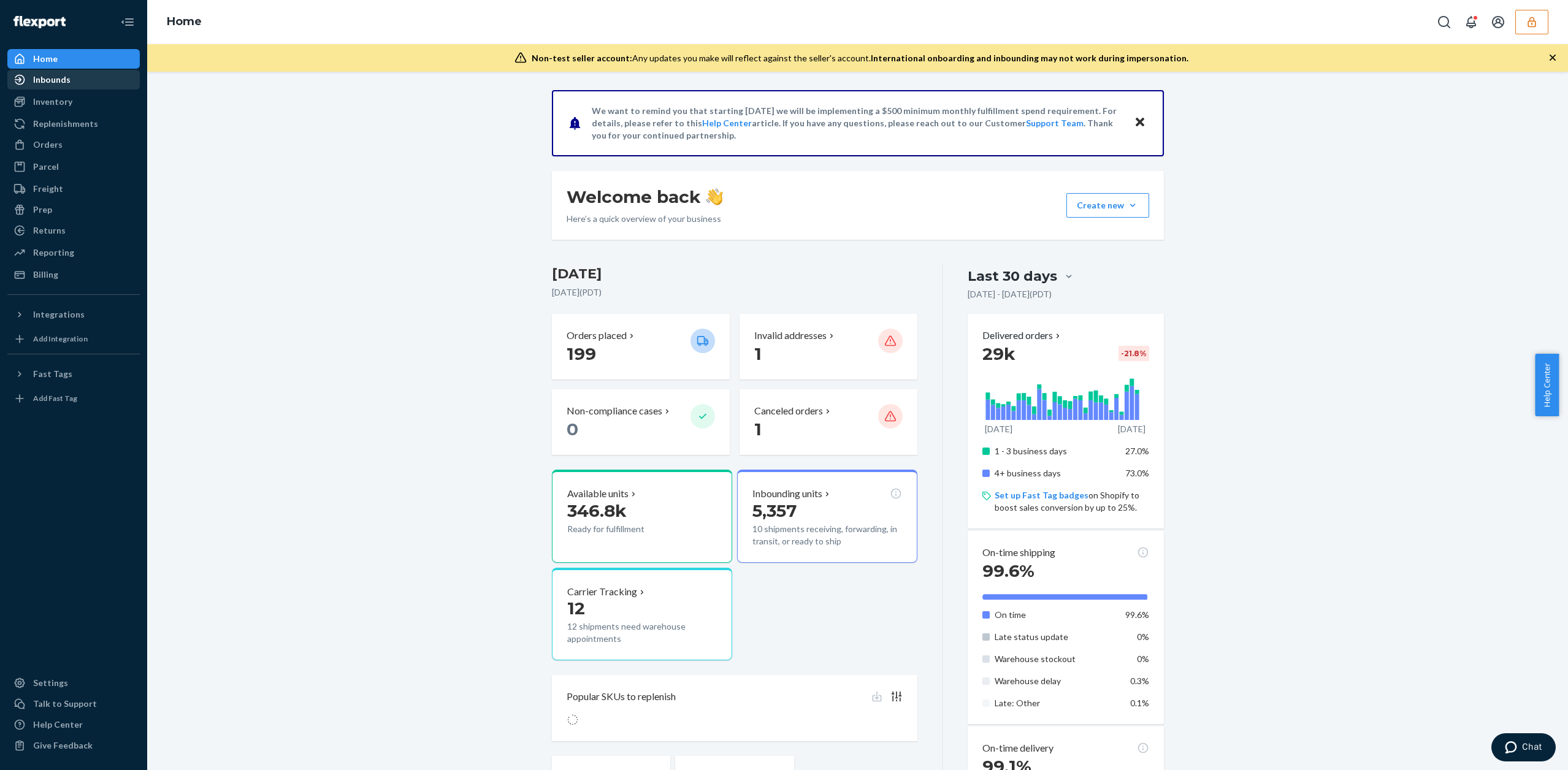 click on "Inbounds" at bounding box center [74, 80] 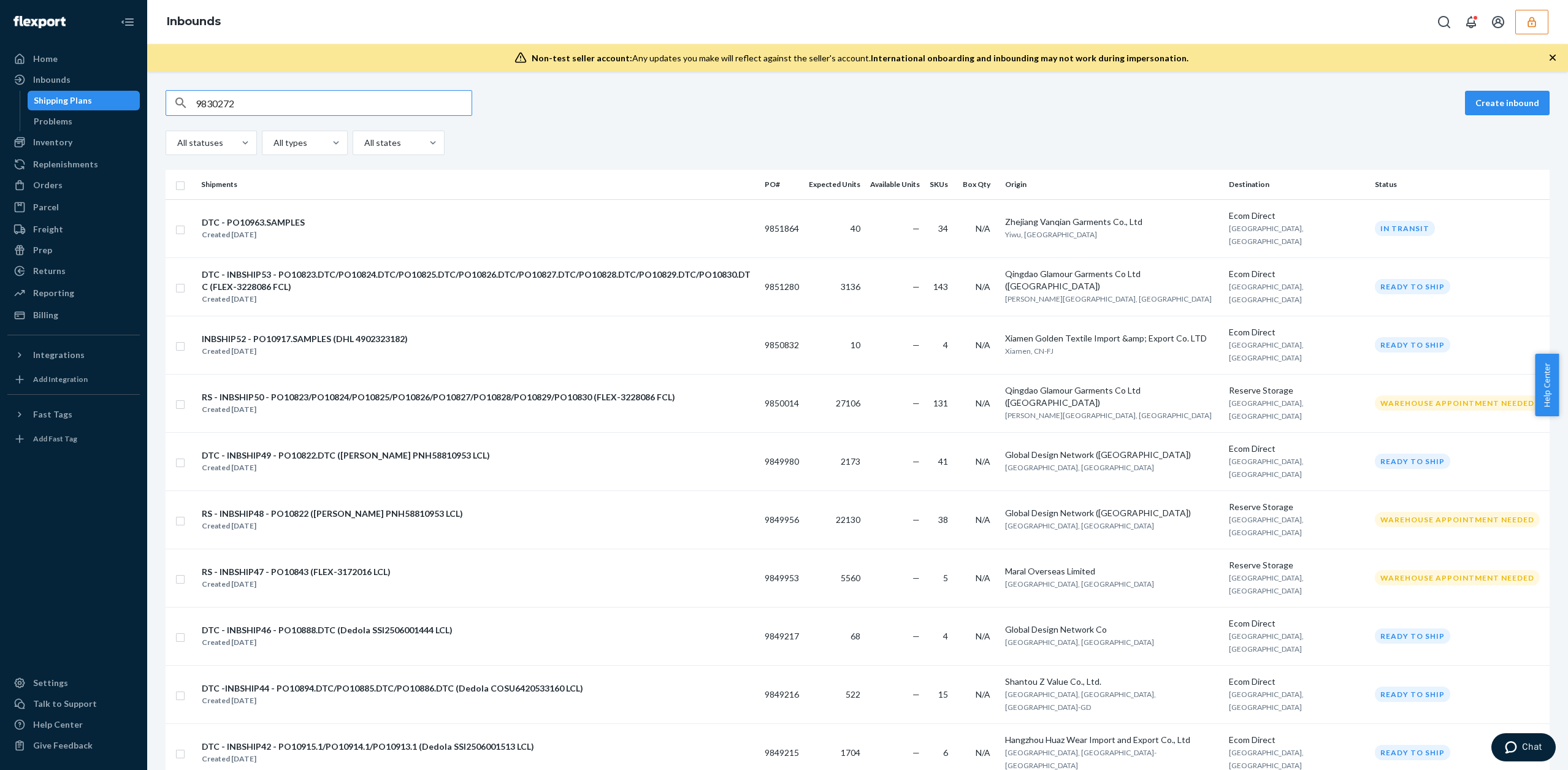 type on "9830272" 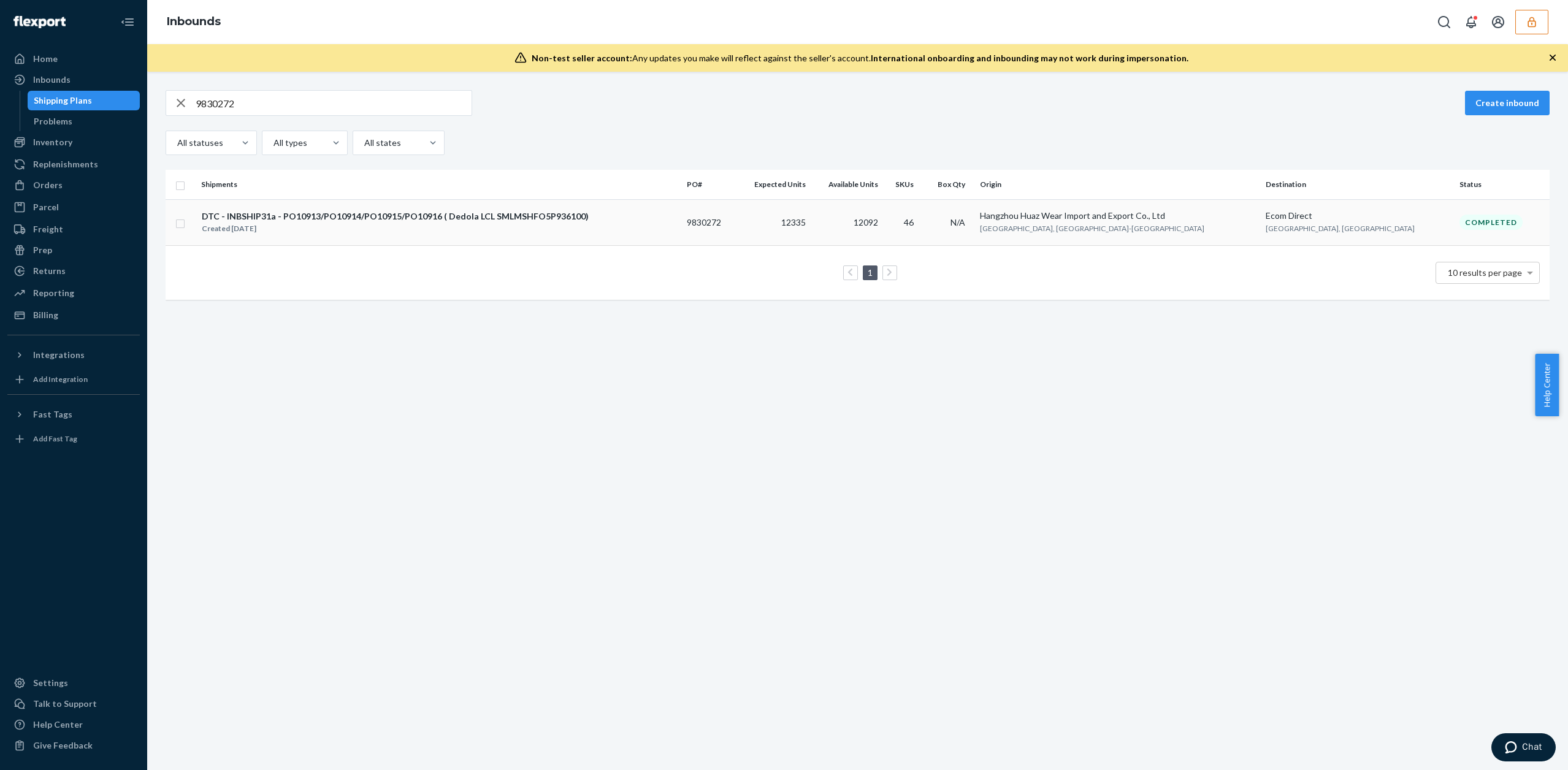 click on "12092" at bounding box center (847, 222) 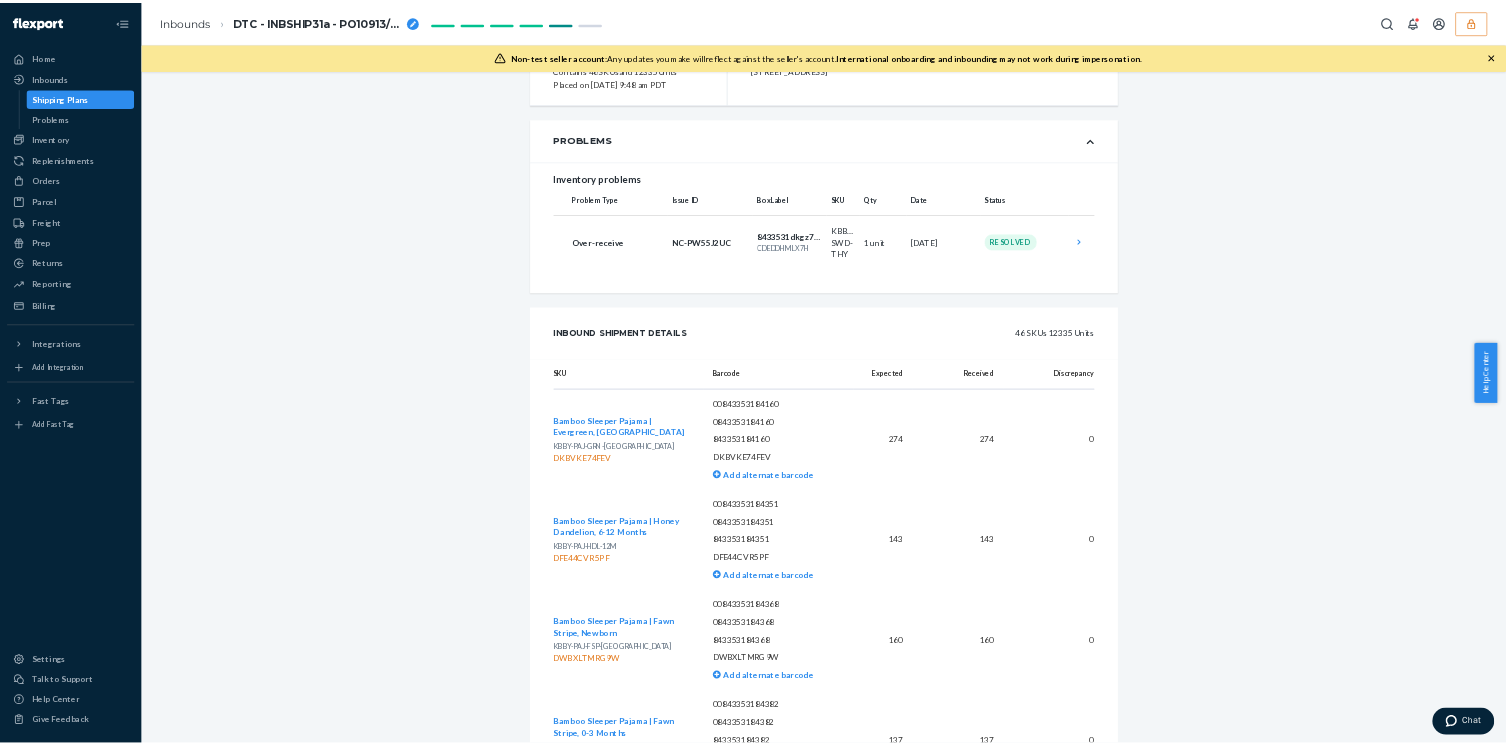 scroll, scrollTop: 0, scrollLeft: 0, axis: both 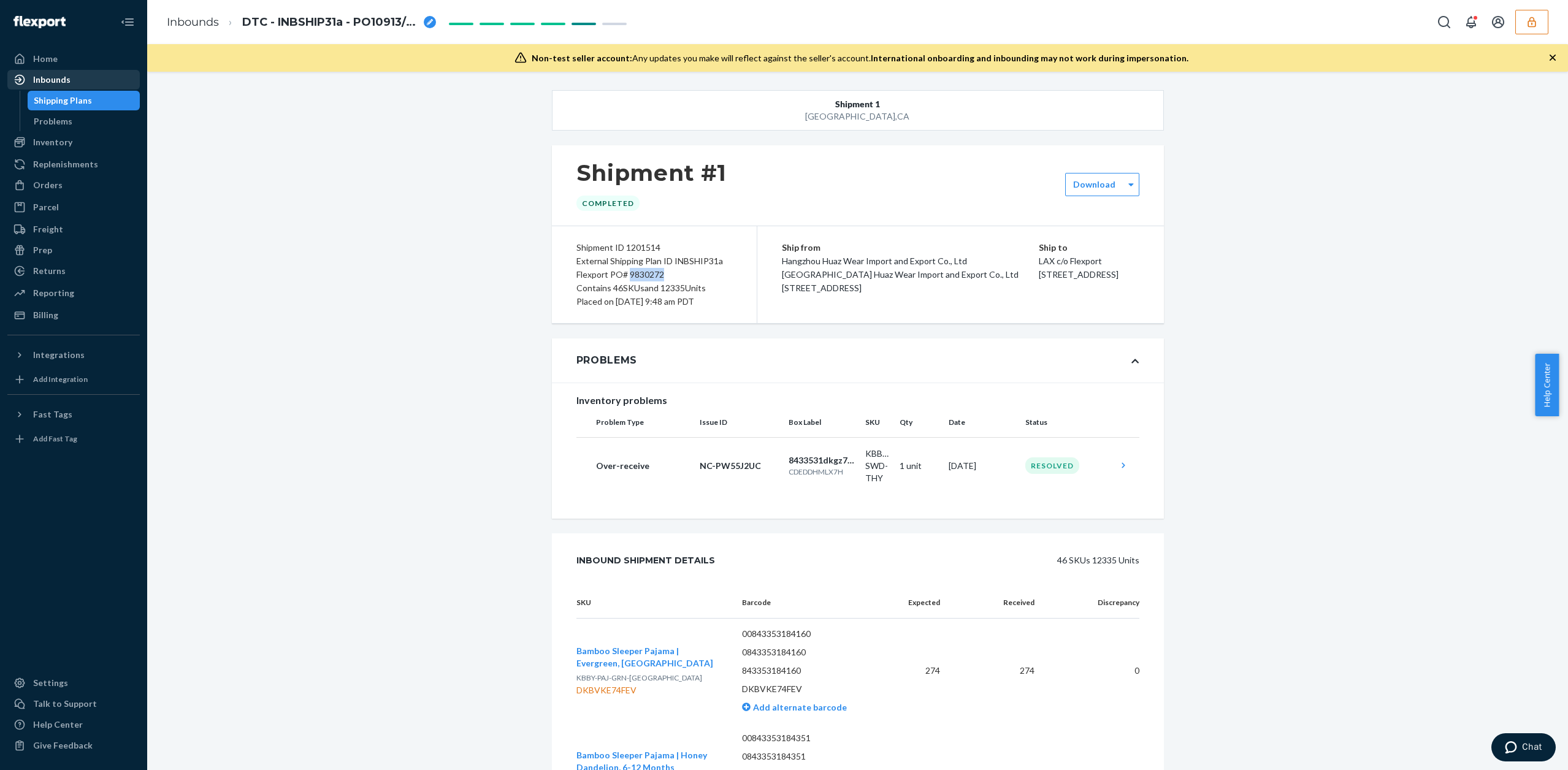 click on "Inbounds" at bounding box center [74, 80] 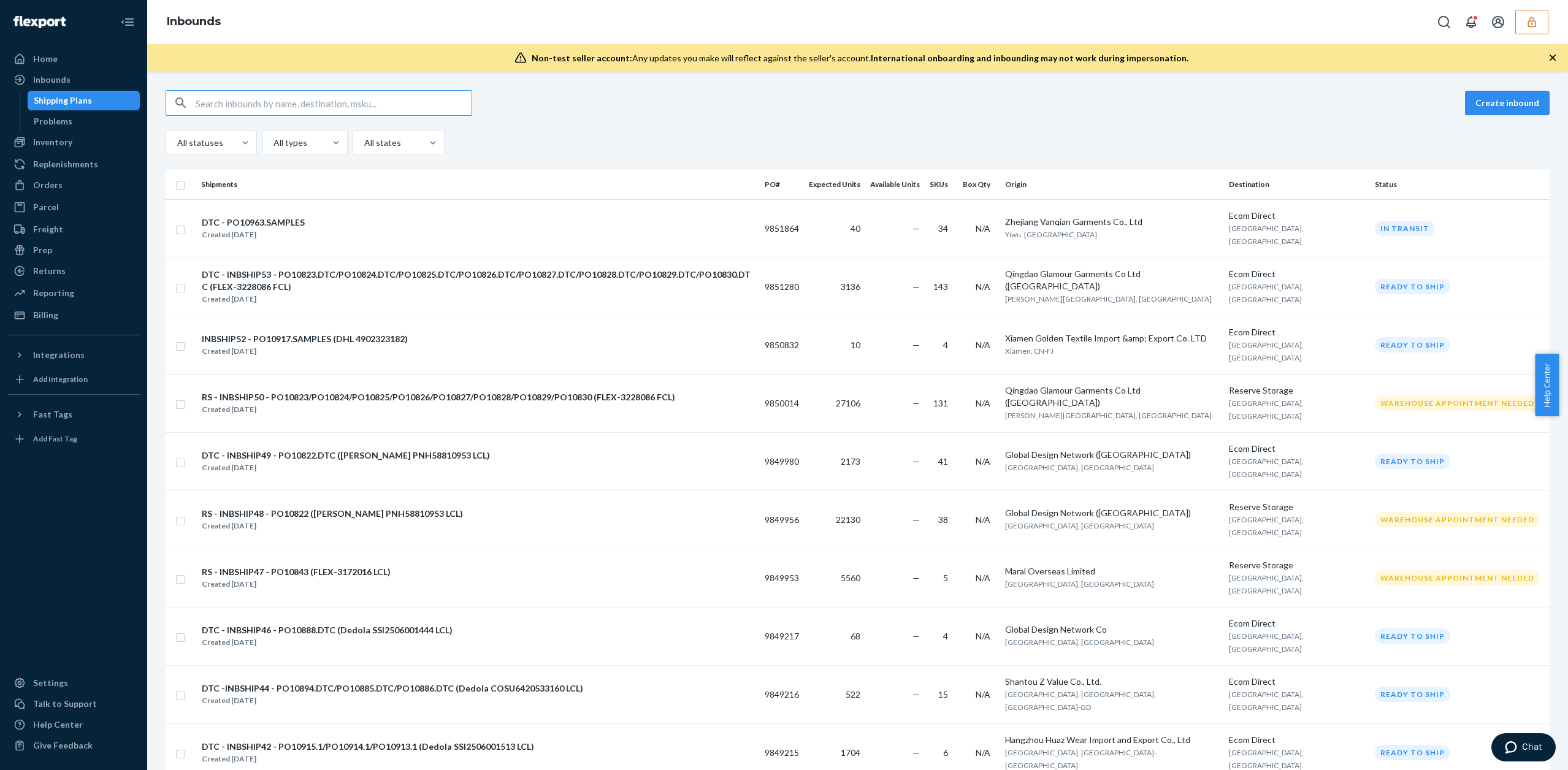 click at bounding box center [334, 103] 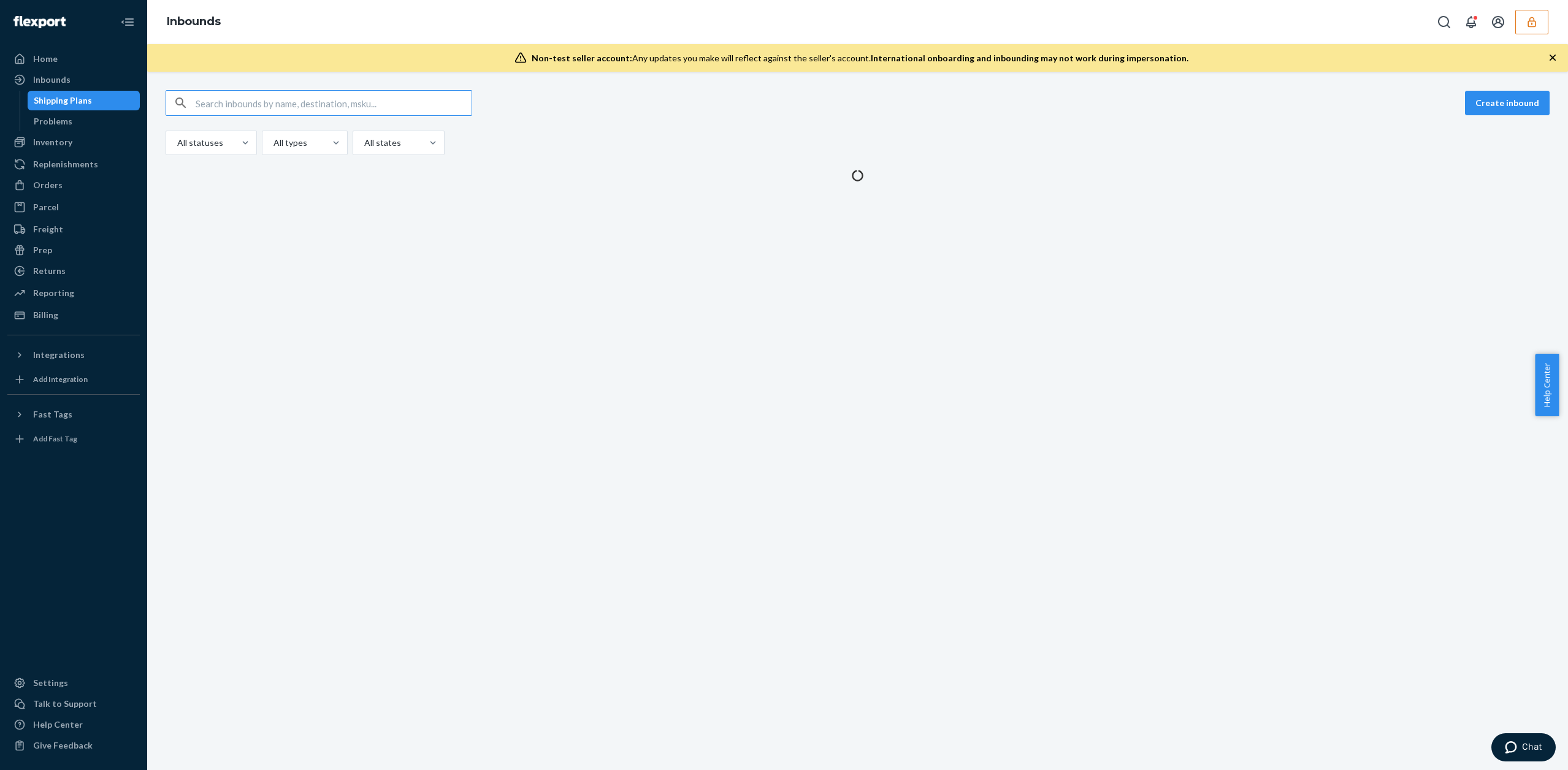 paste on "9830272" 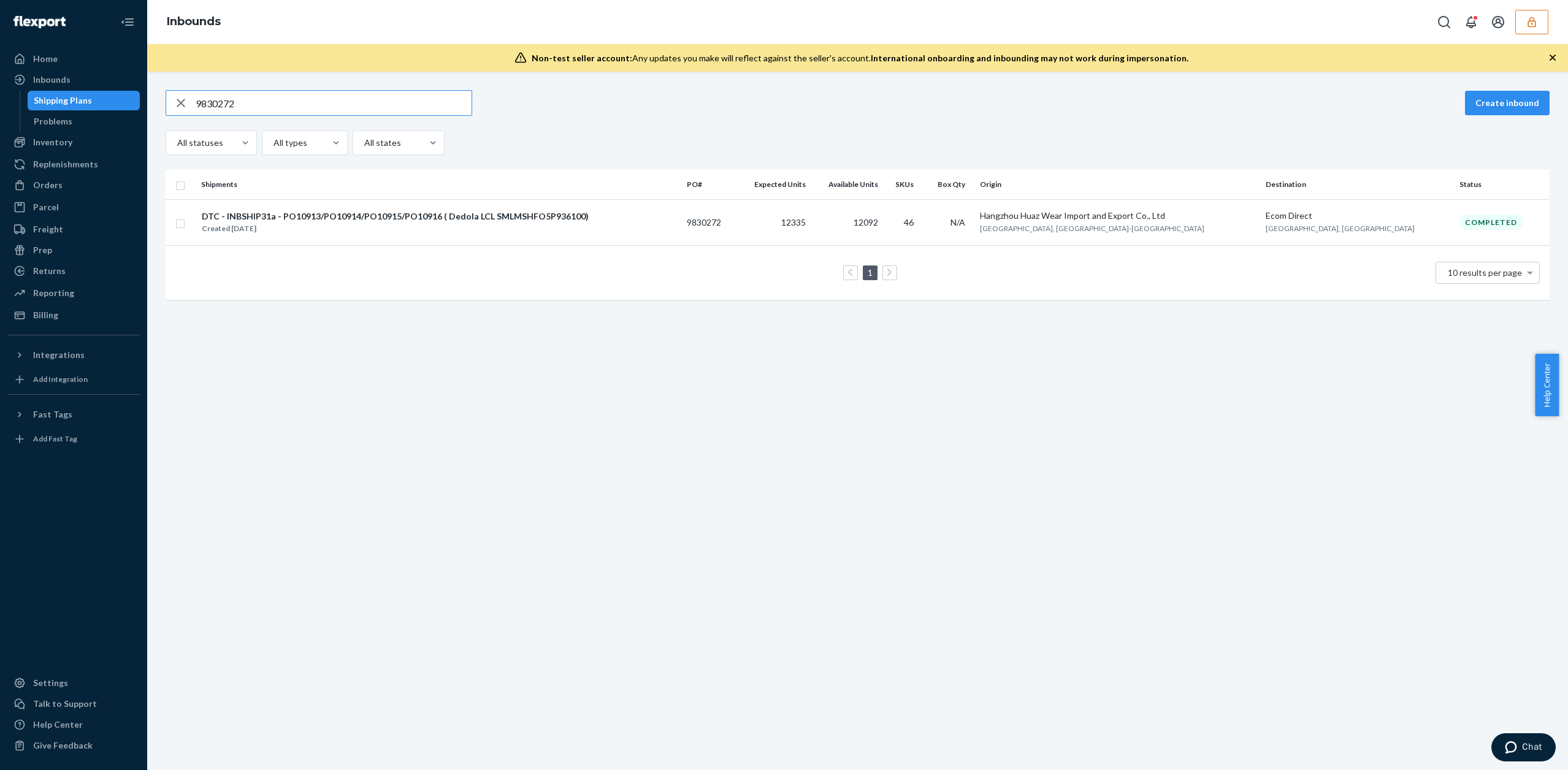 type on "9830272" 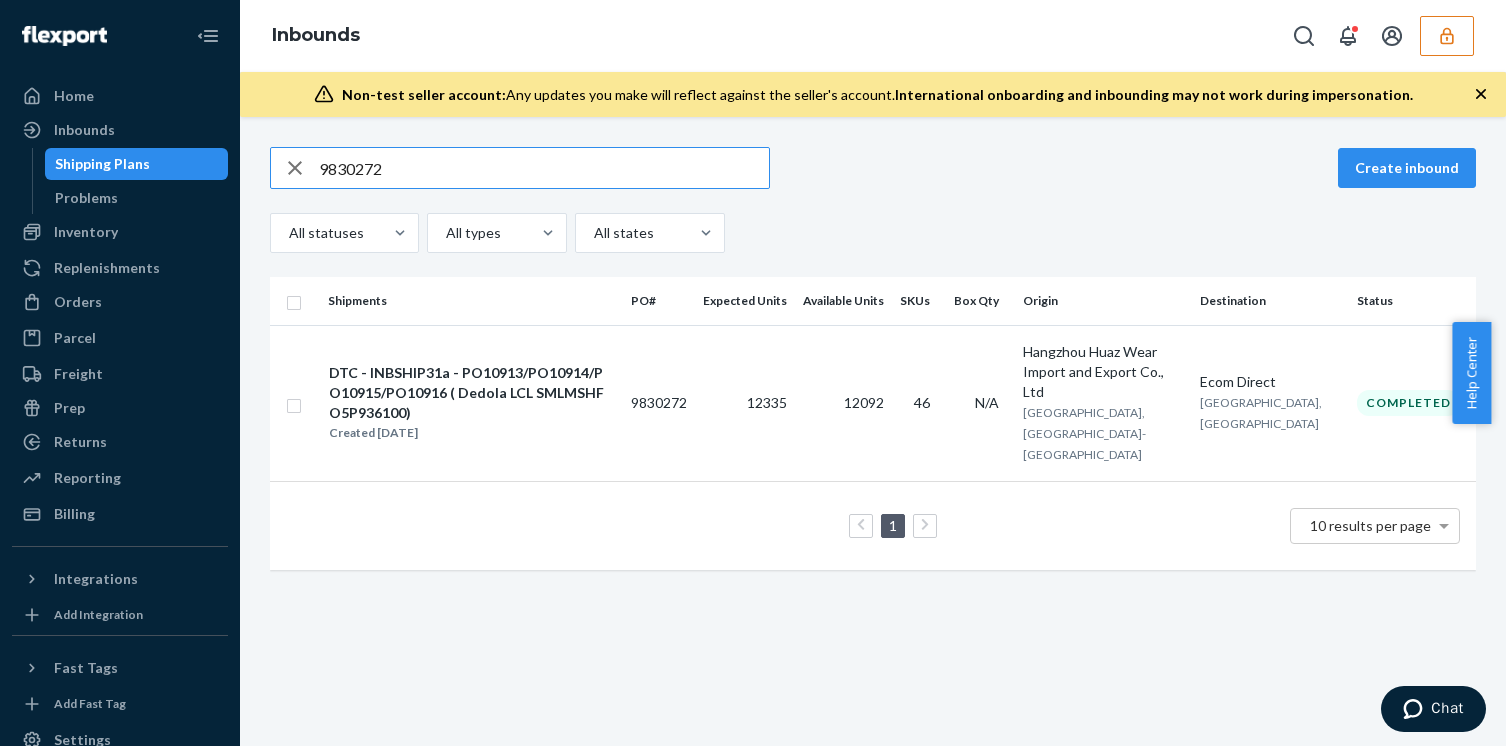 click at bounding box center [1447, 36] 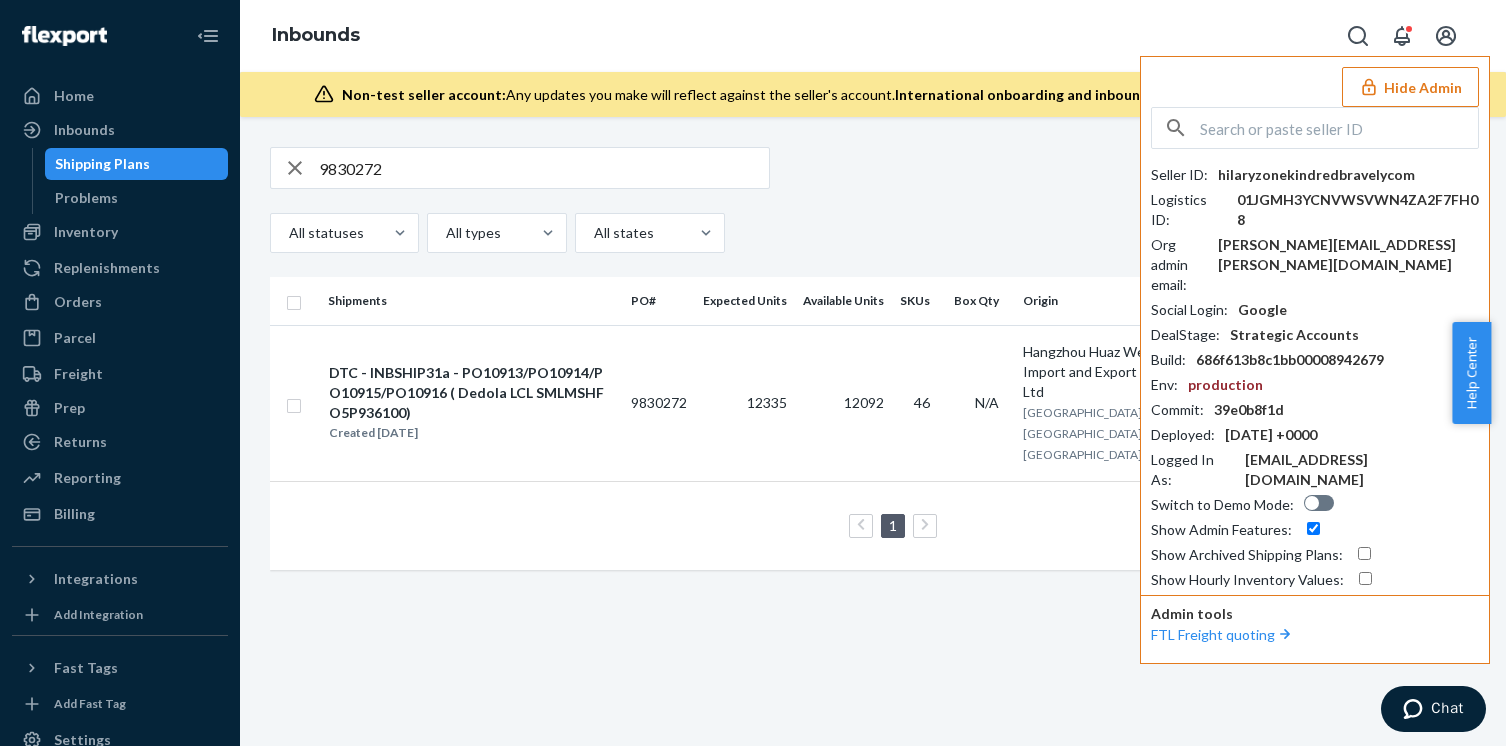 click at bounding box center (1446, 36) 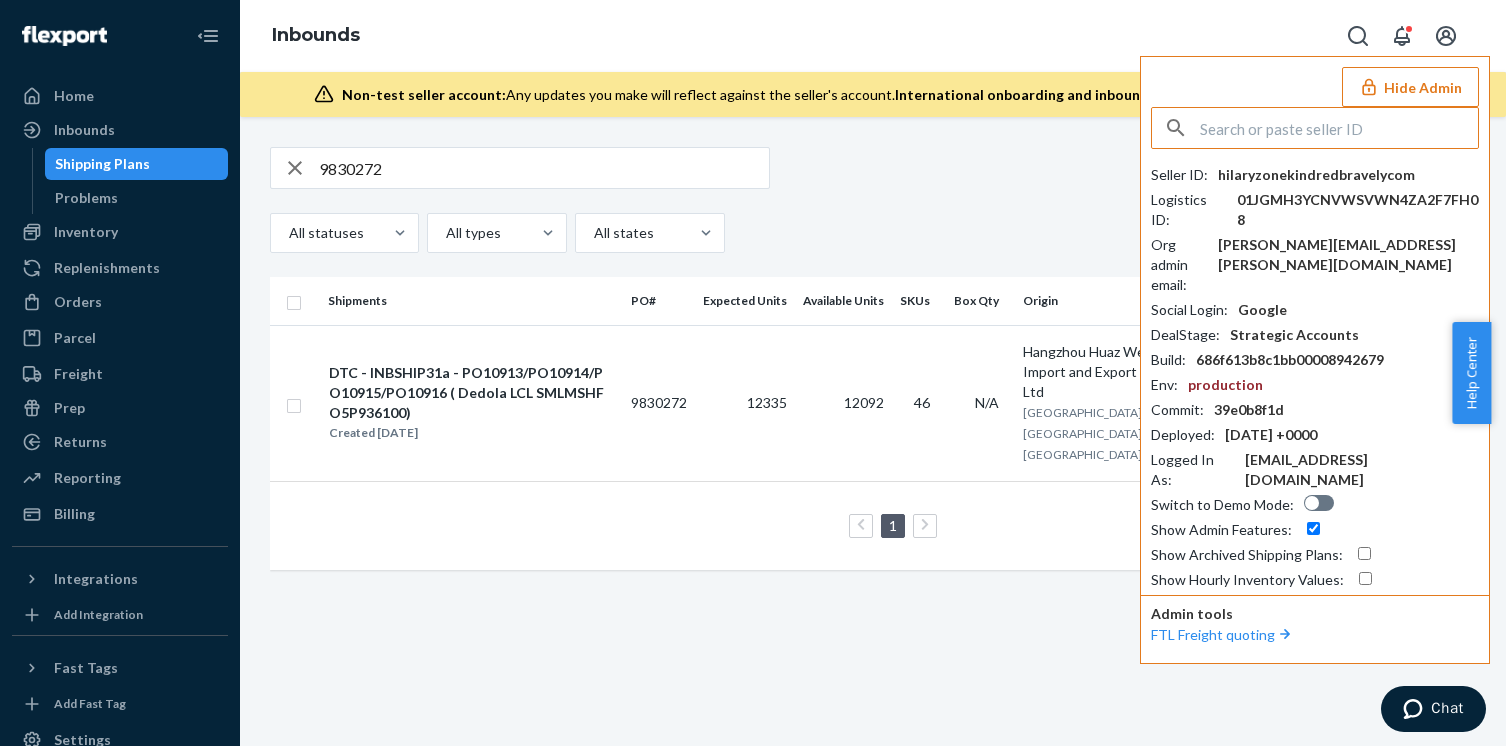 click at bounding box center (1339, 128) 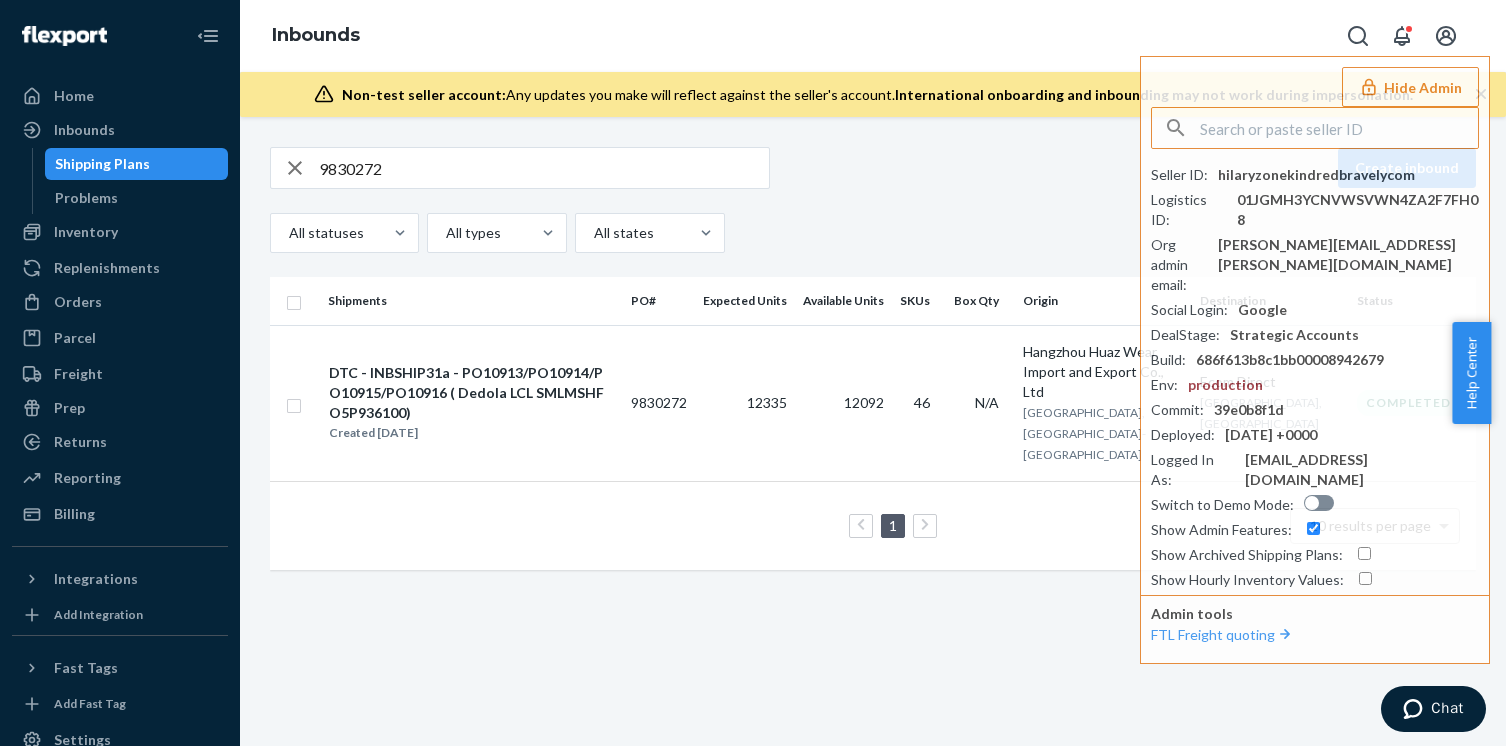 paste on "logisticsmiracarecom" 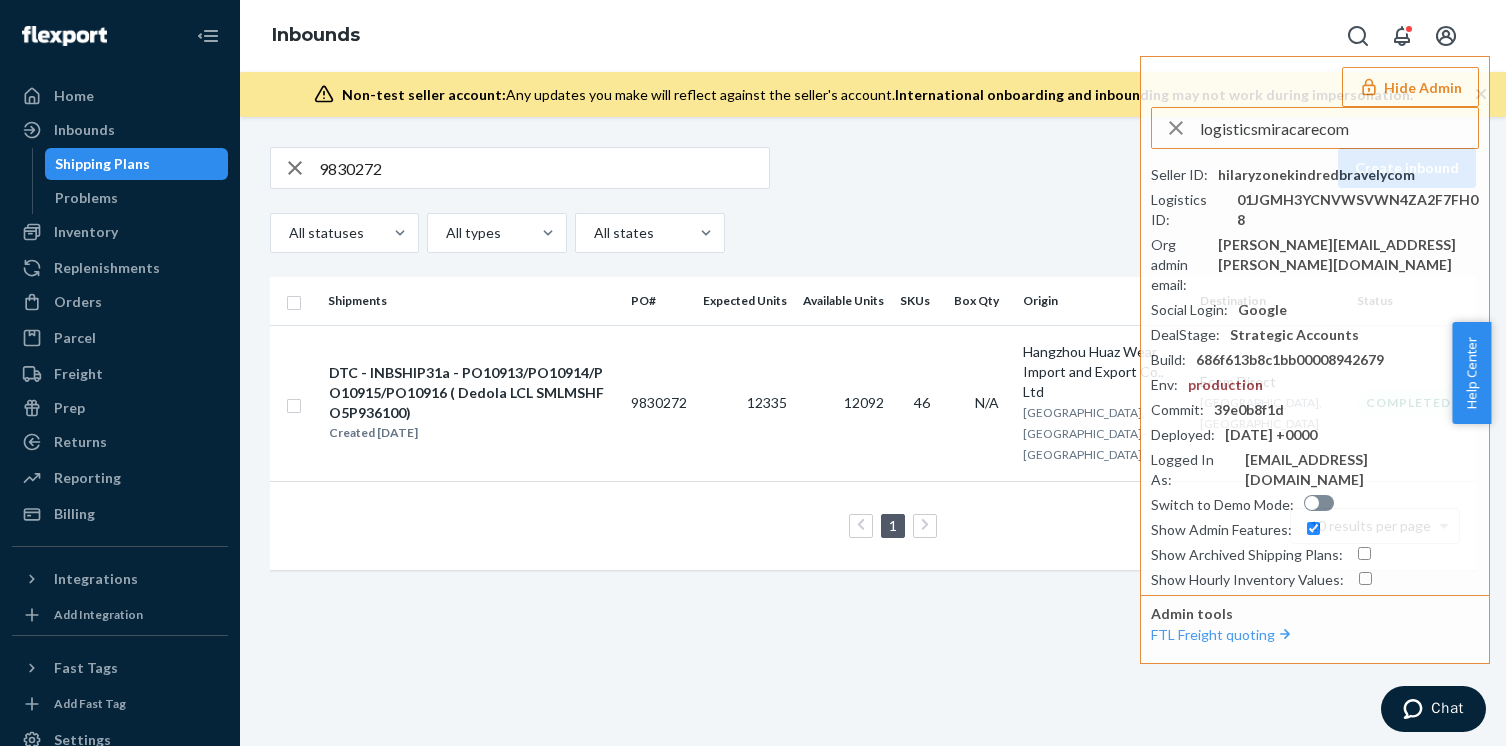 type on "logisticsmiracarecom" 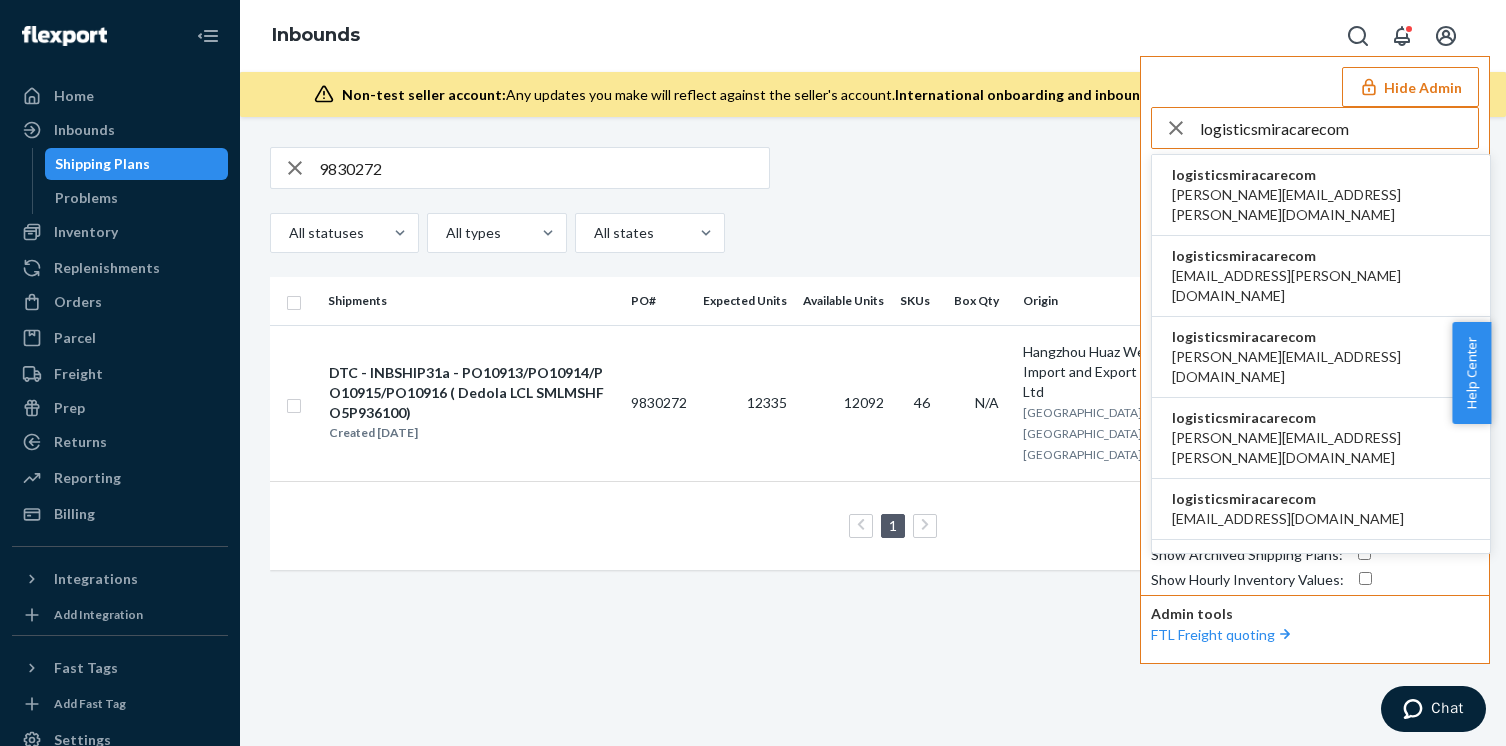 click on "logisticsmiracarecom" at bounding box center (1321, 175) 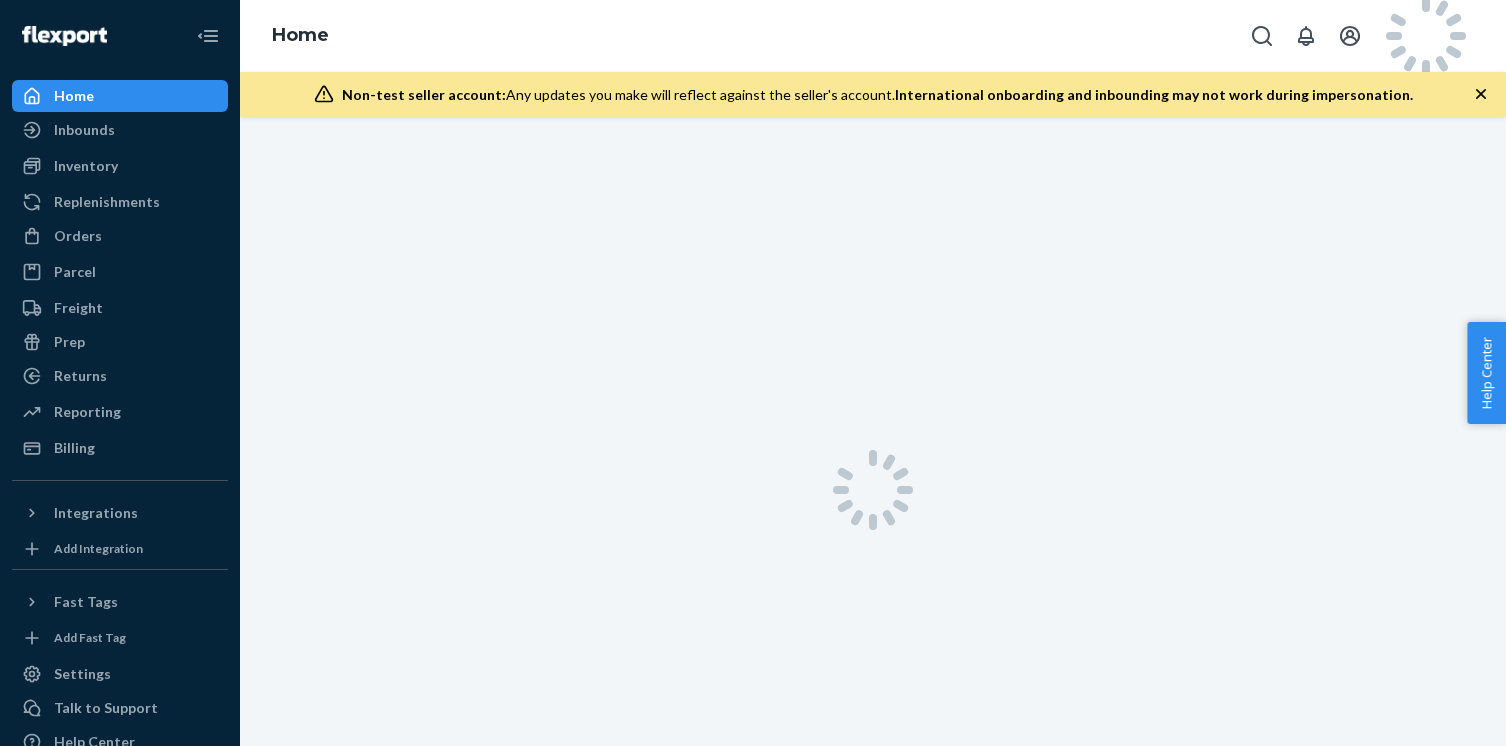 scroll, scrollTop: 0, scrollLeft: 0, axis: both 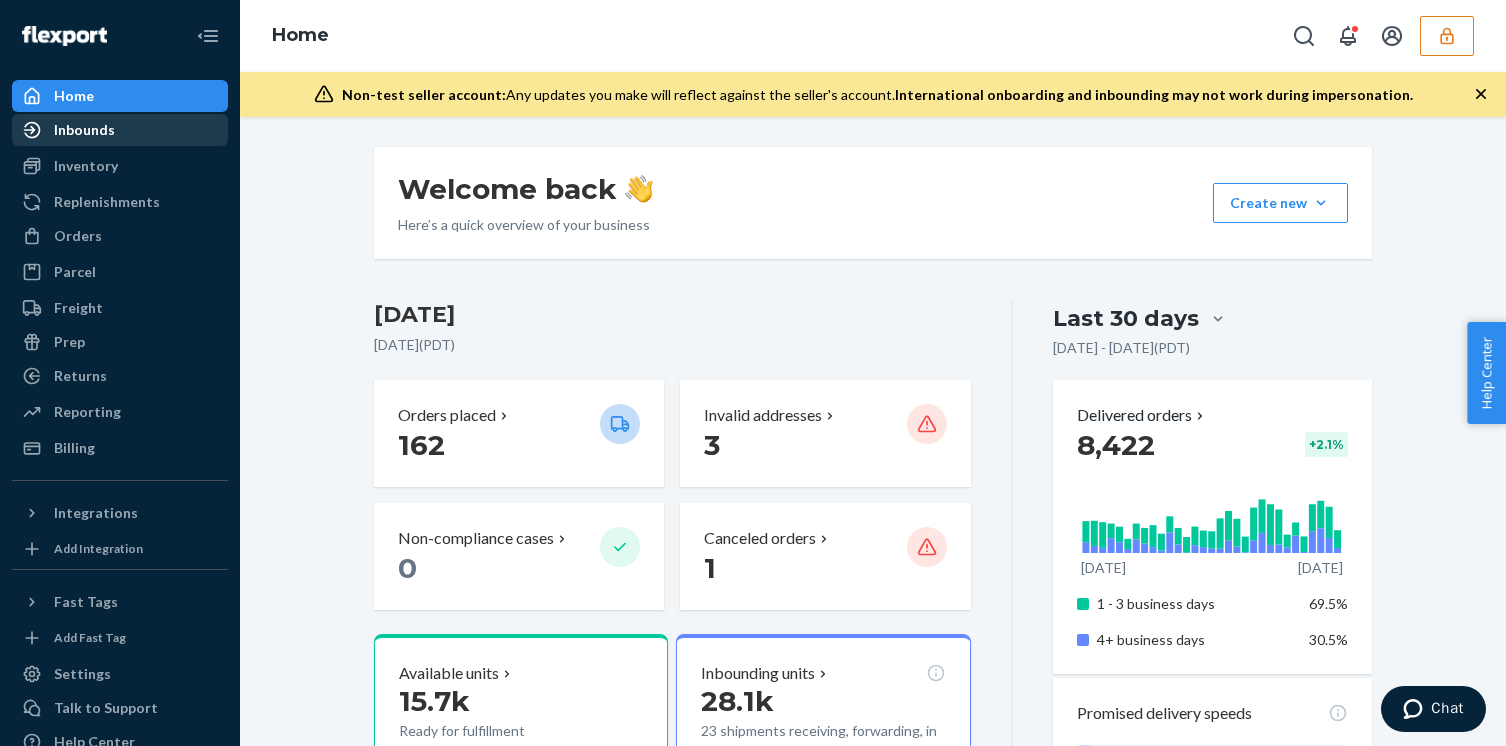 click on "Inbounds" at bounding box center [120, 130] 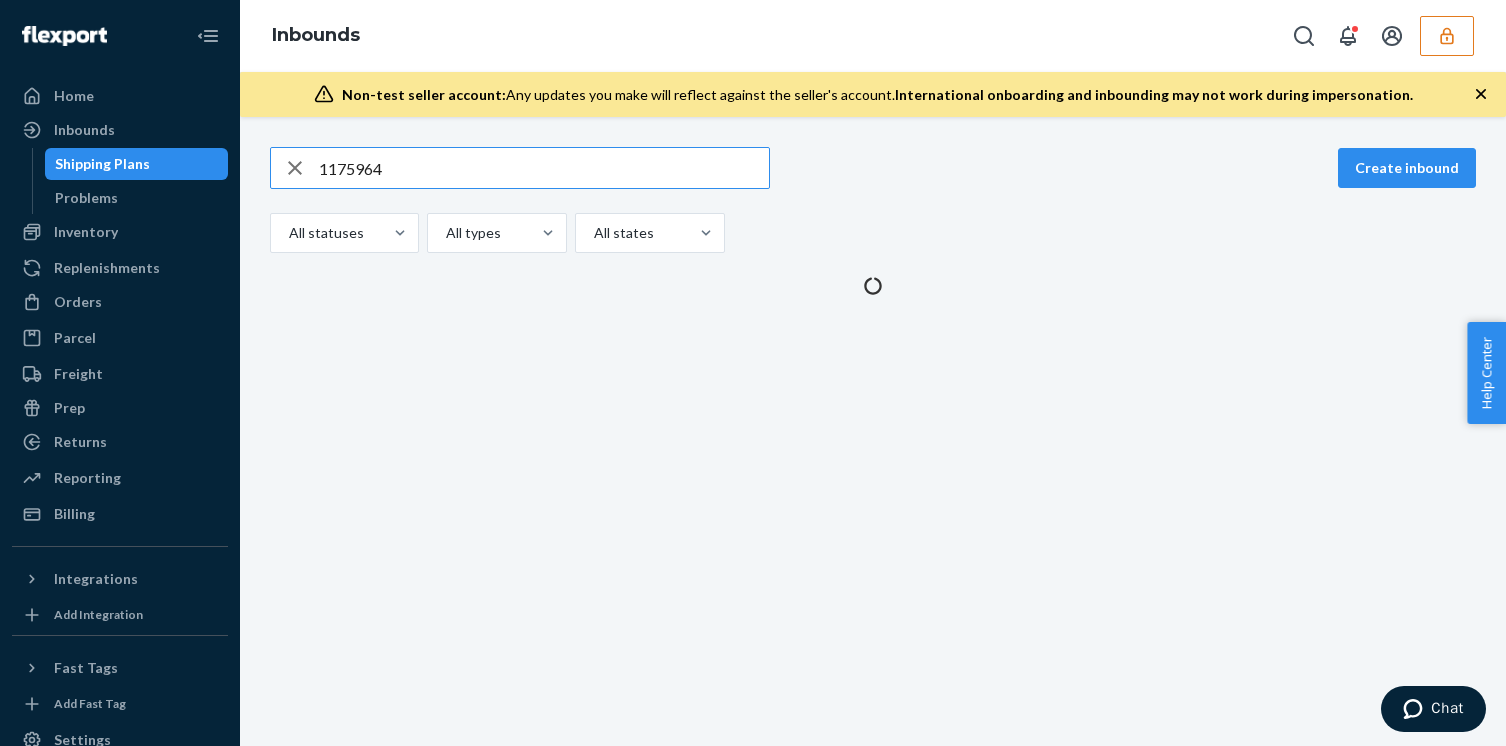 type on "1175964" 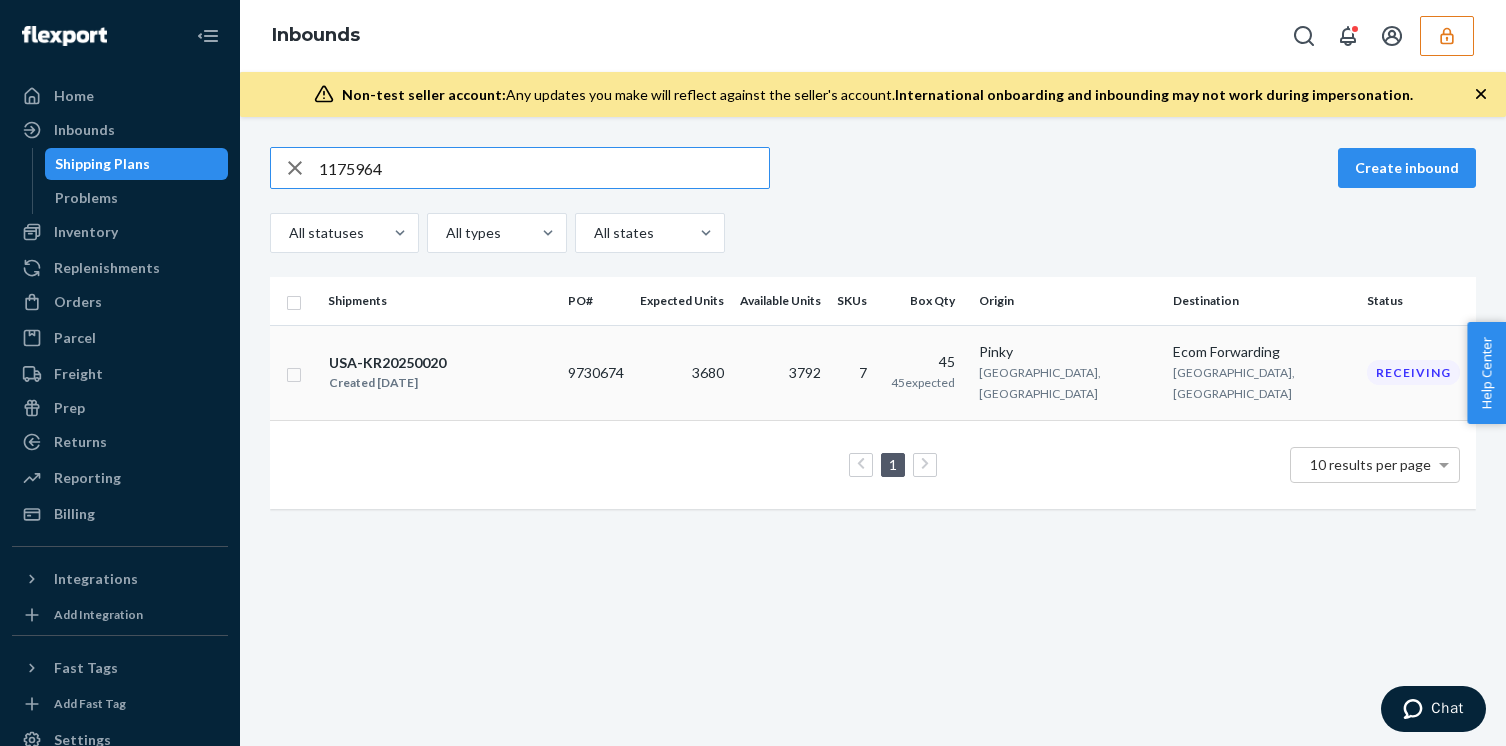 click on "9730674" at bounding box center (596, 372) 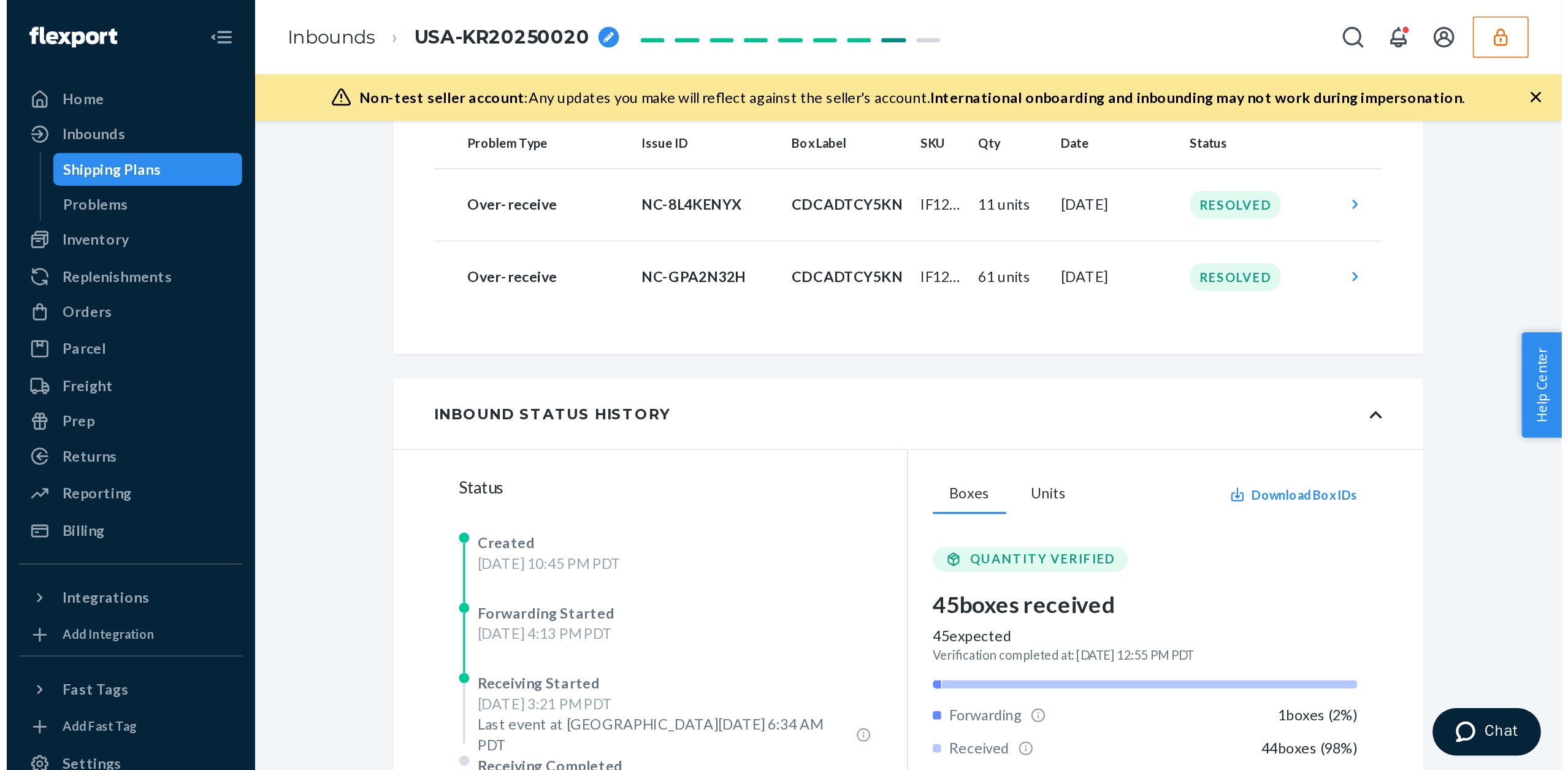 scroll, scrollTop: 0, scrollLeft: 0, axis: both 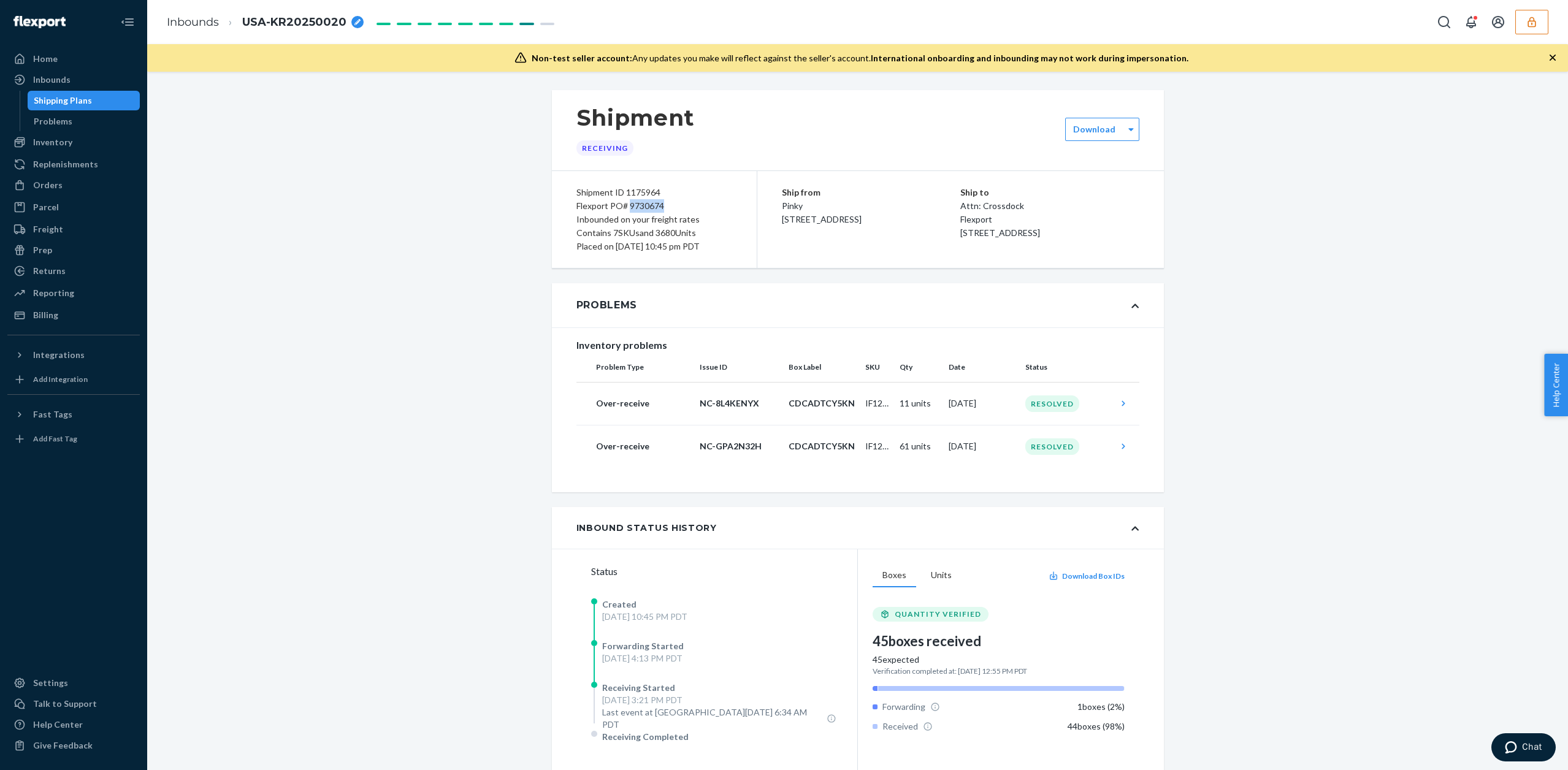 click 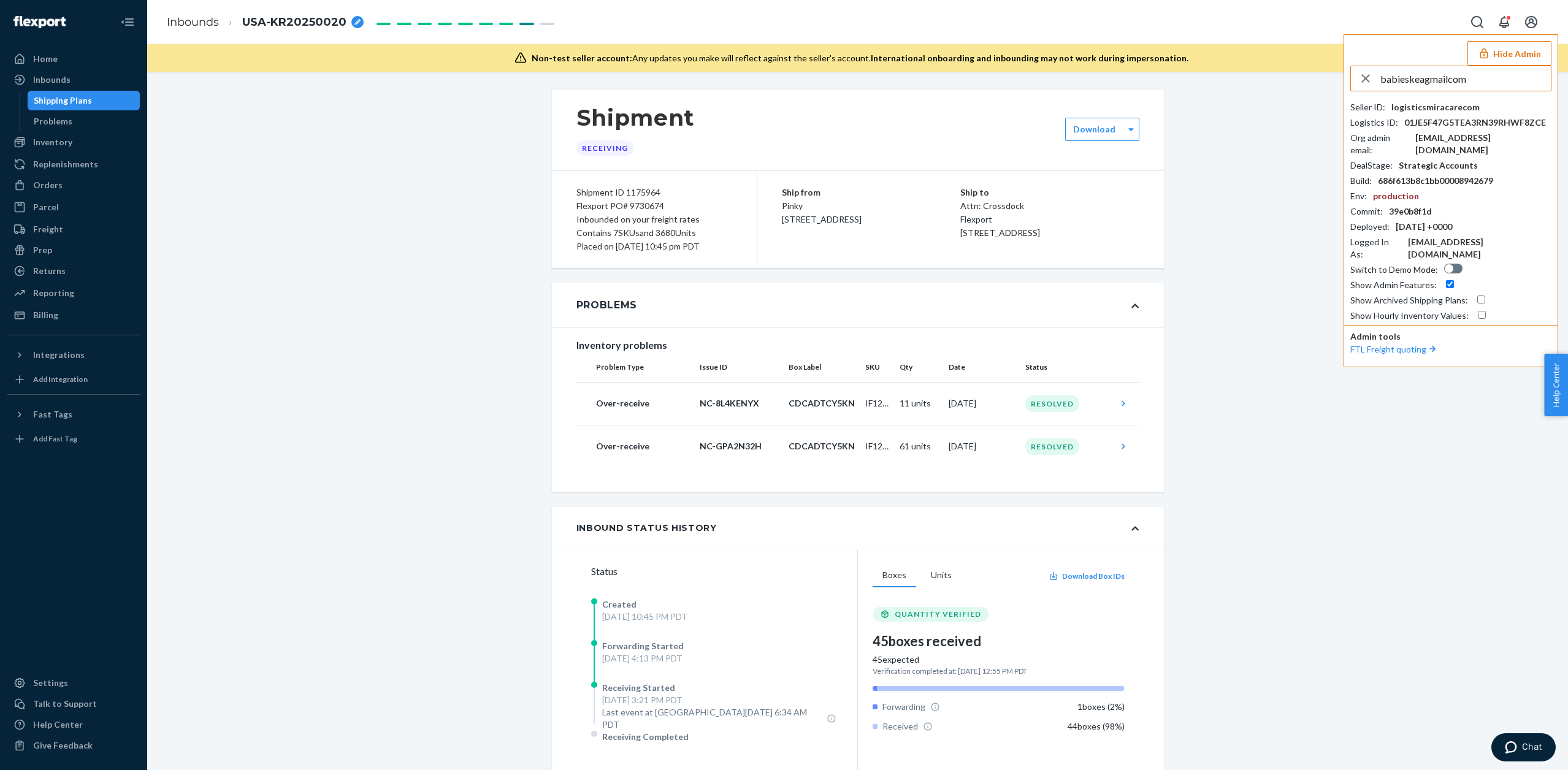 type on "babieskeagmailcom" 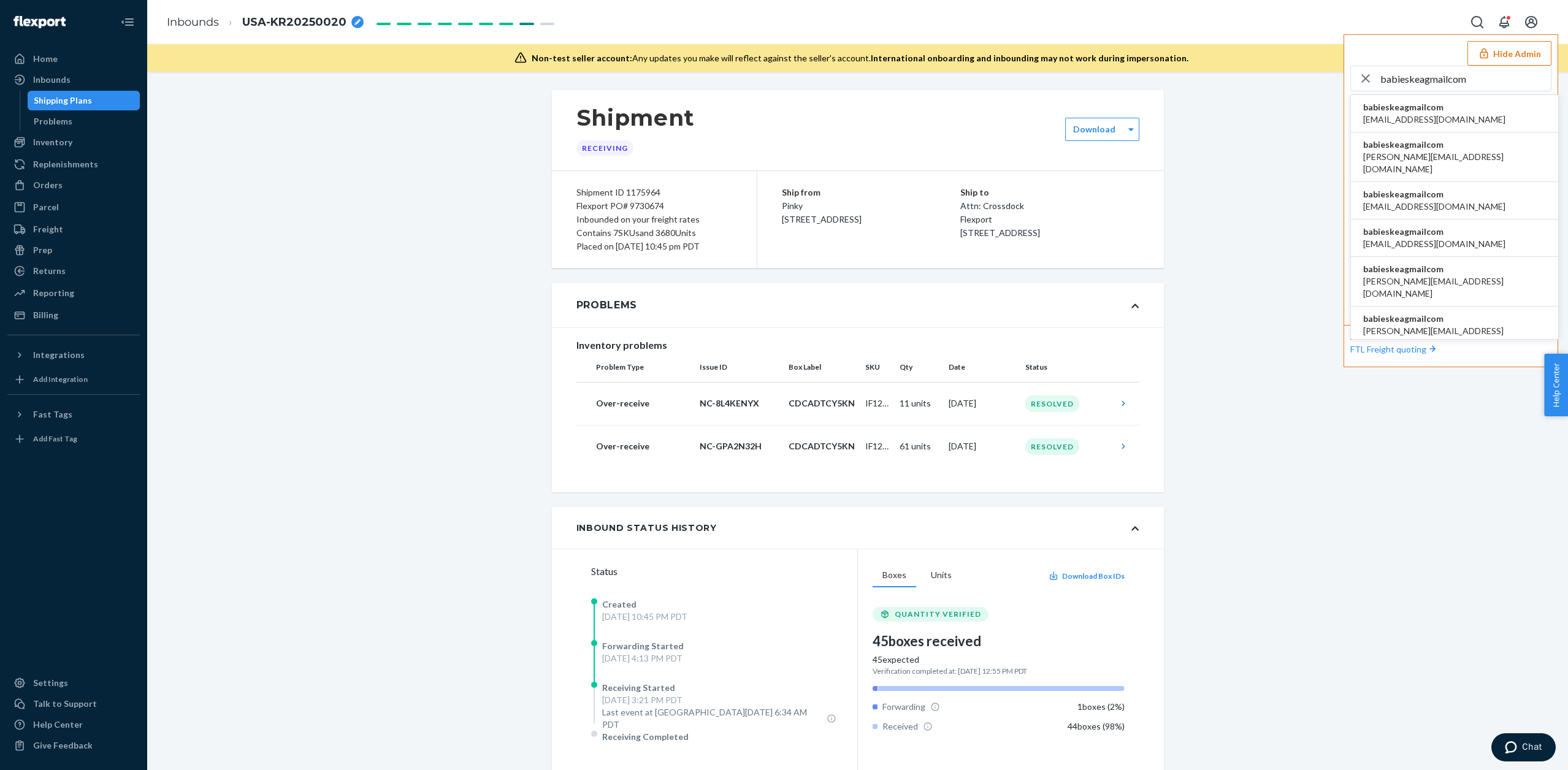 click on "babieskeagmailcom" at bounding box center [1434, 107] 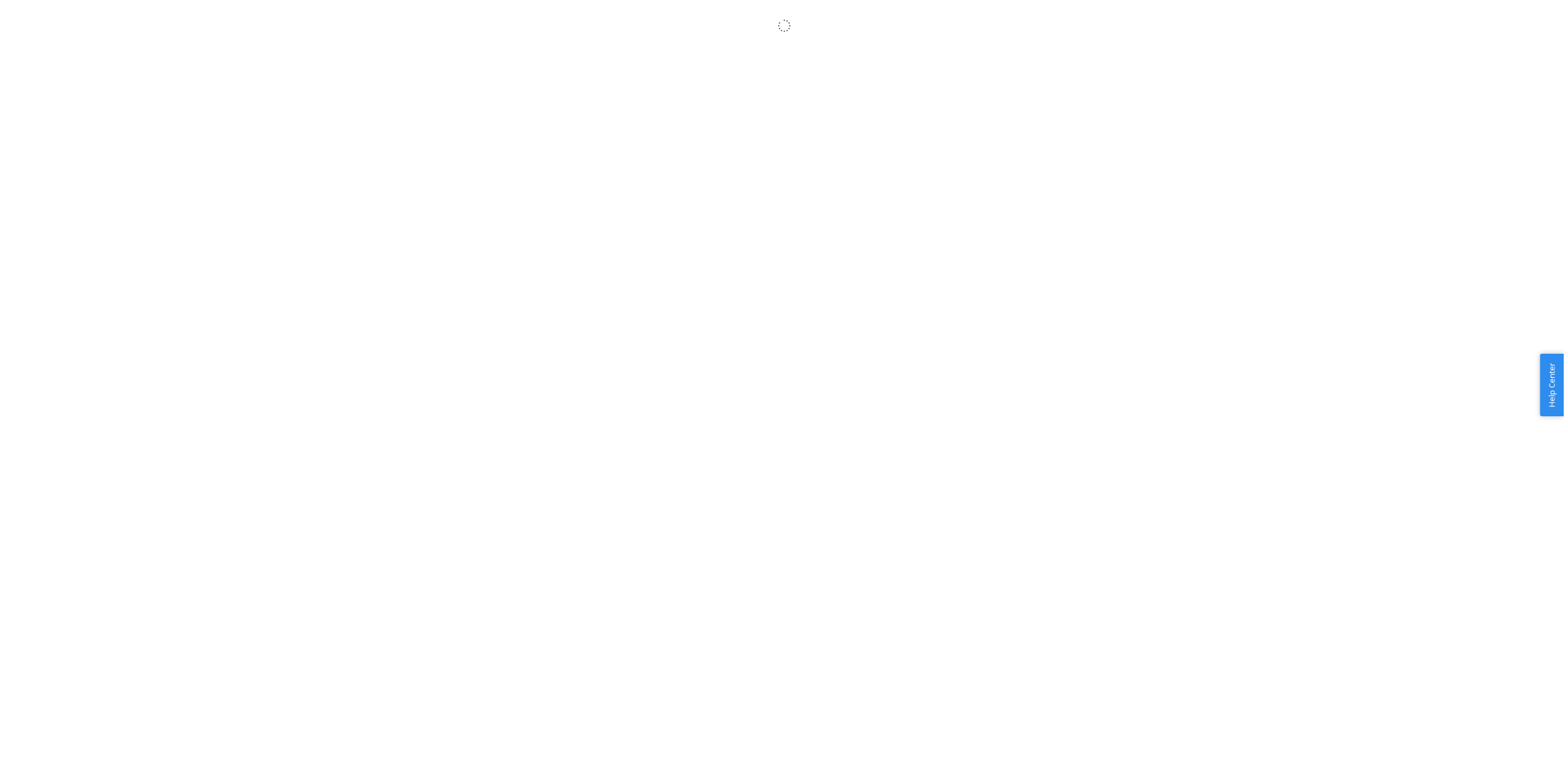 scroll, scrollTop: 0, scrollLeft: 0, axis: both 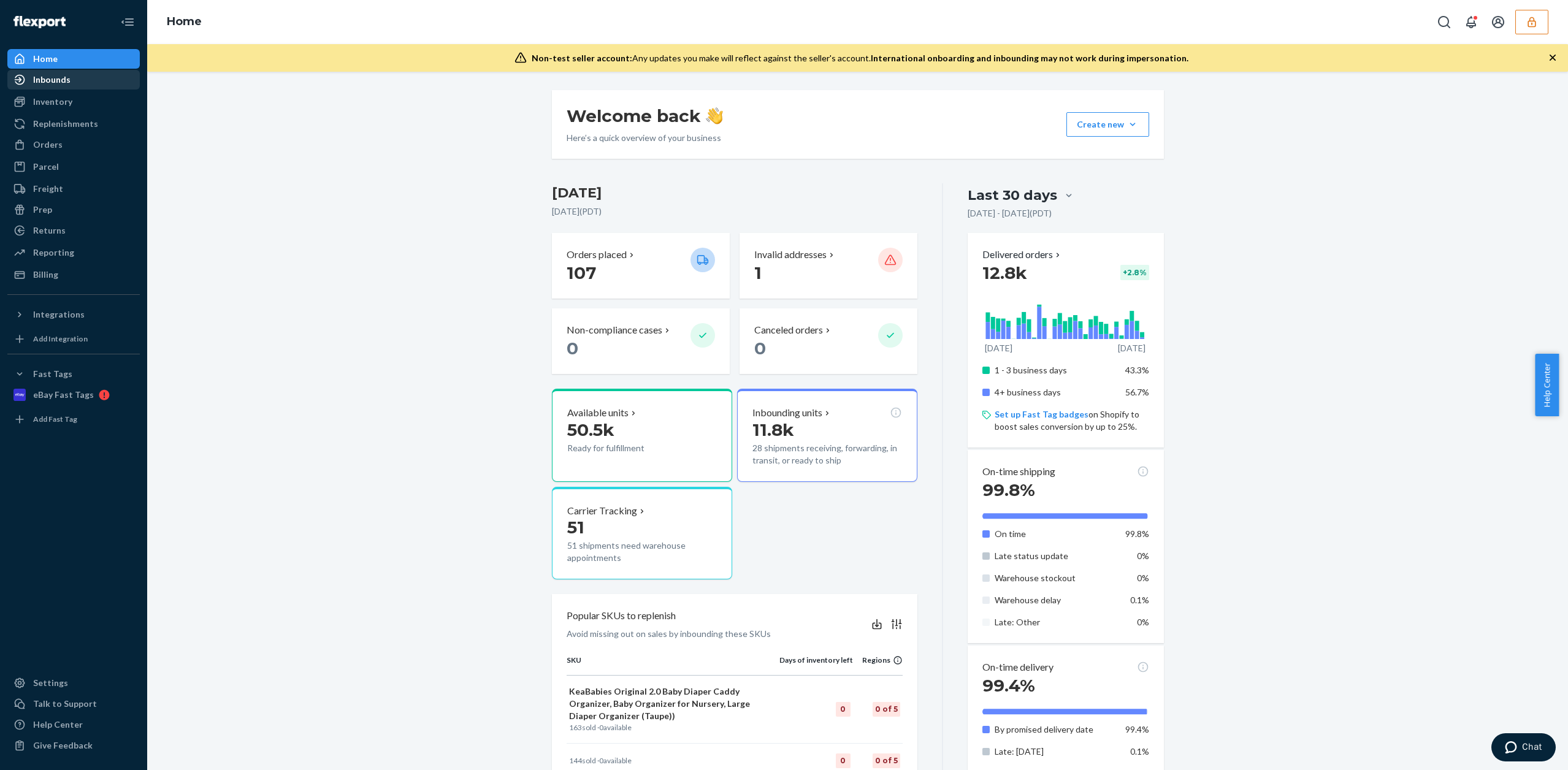 click on "Inbounds" at bounding box center [52, 80] 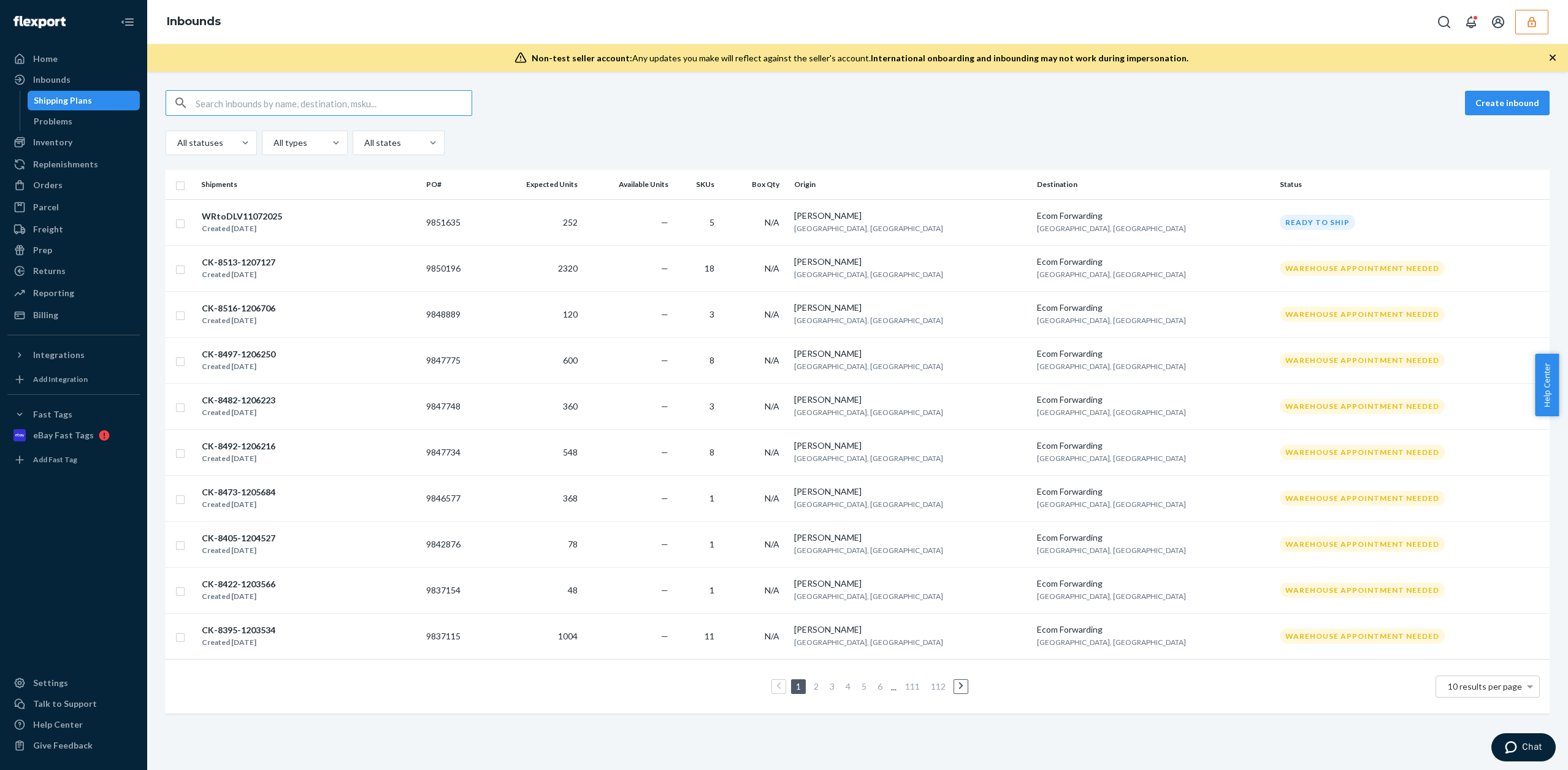 click 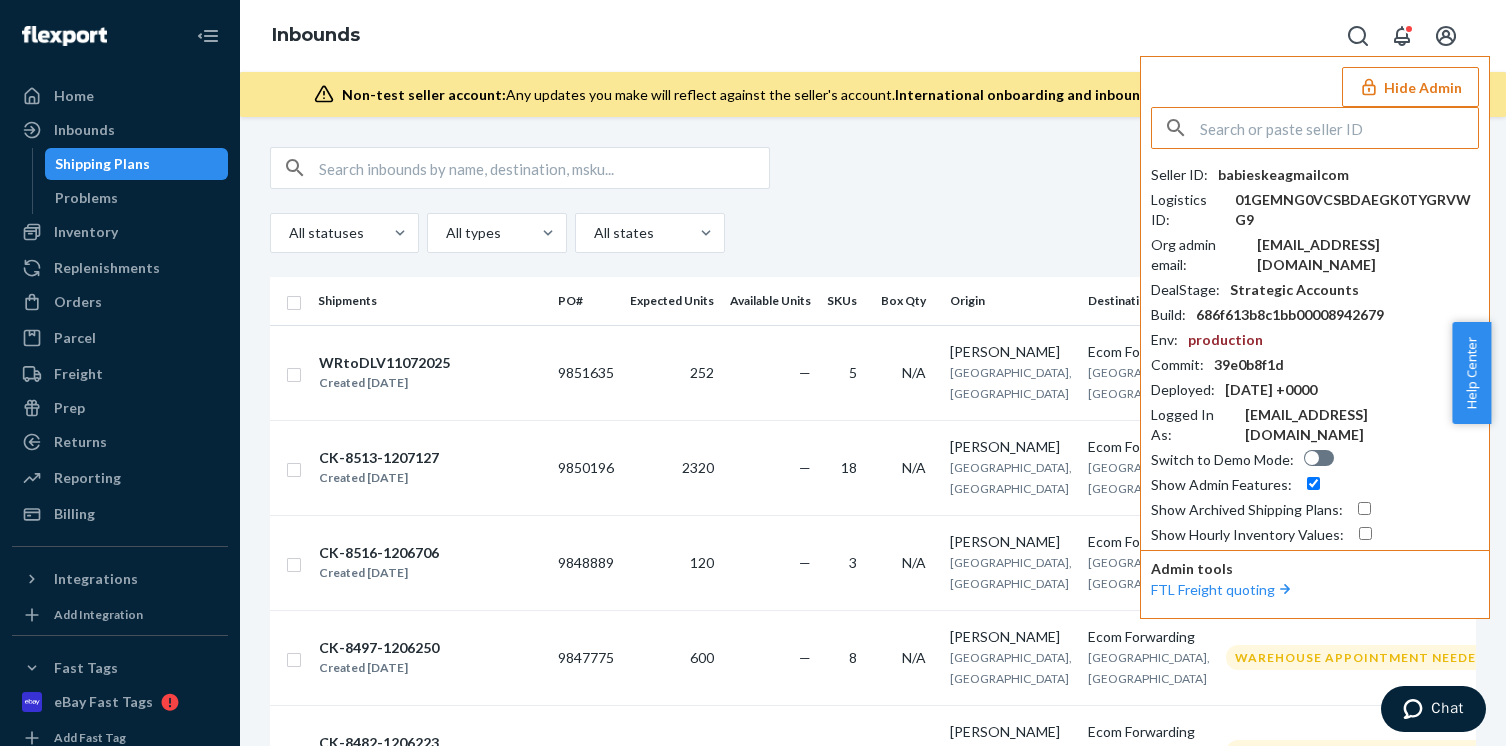 click on "Hide Admin" at bounding box center (1410, 87) 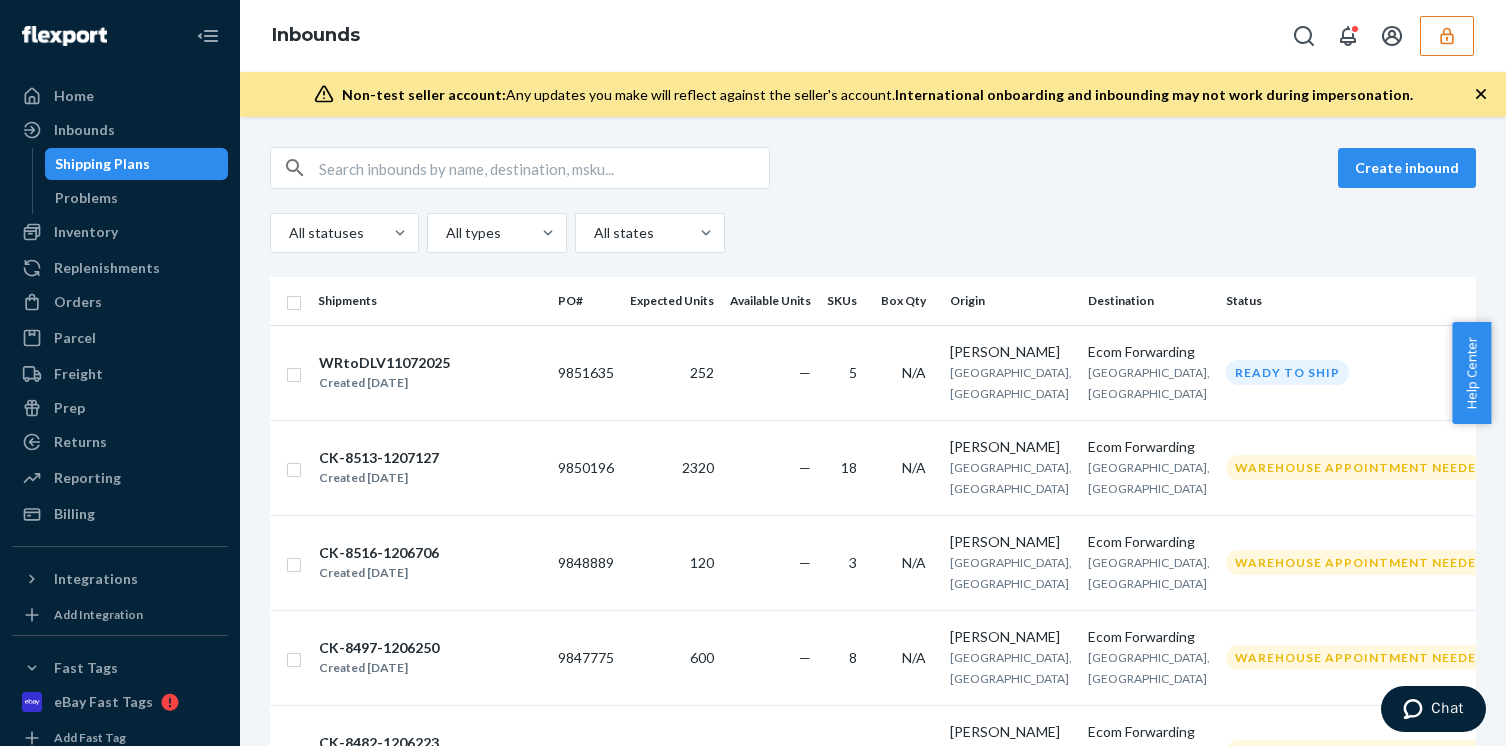 click at bounding box center (544, 168) 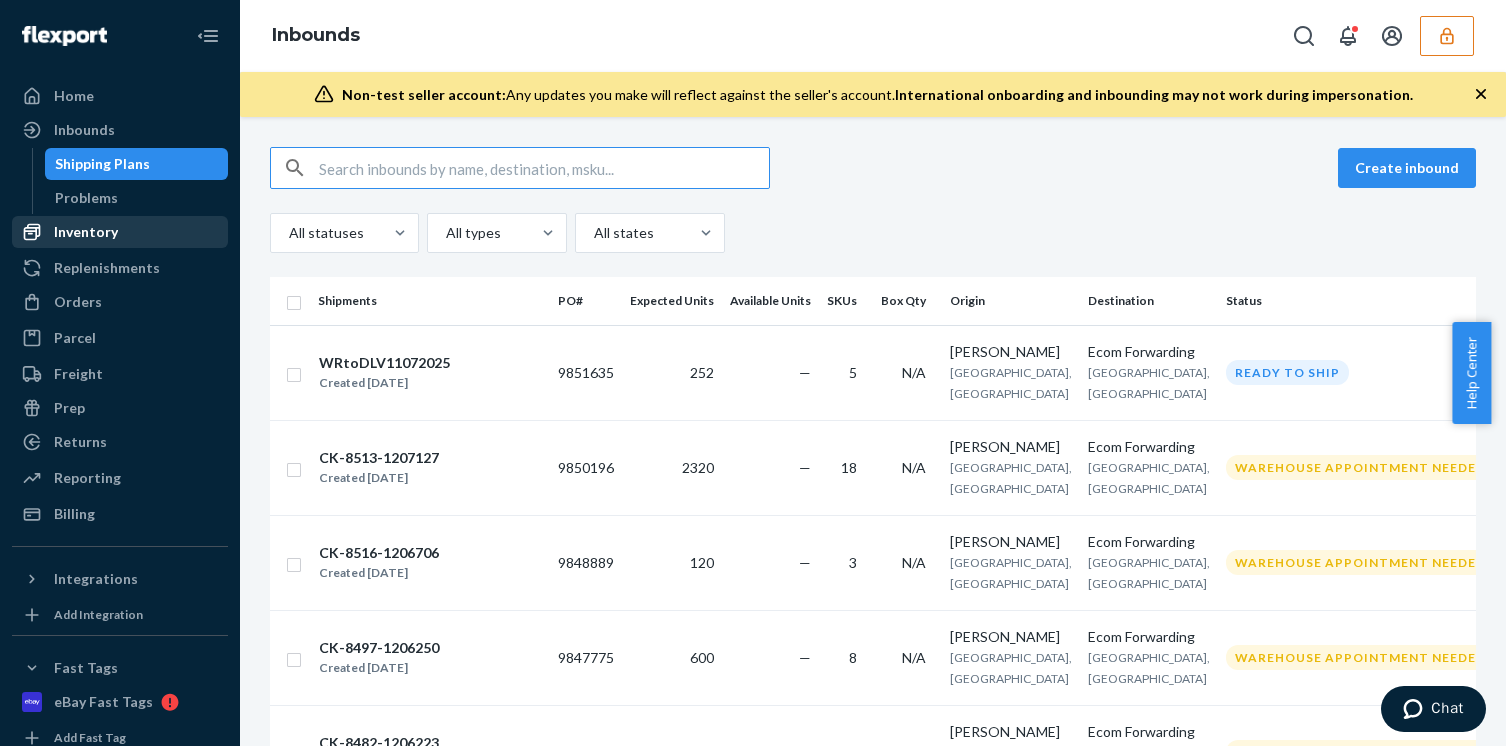 click on "Inventory" at bounding box center [120, 232] 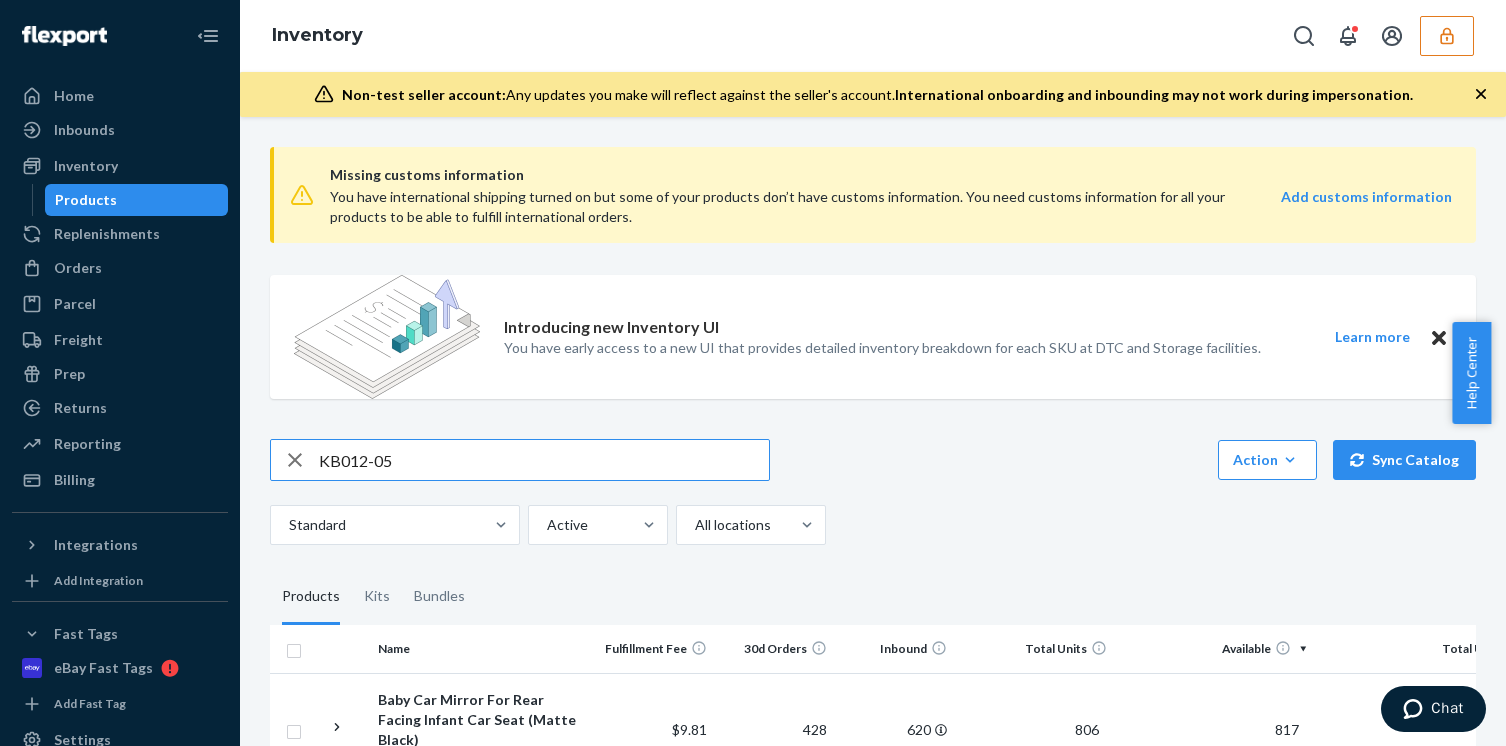 type on "KB012-05" 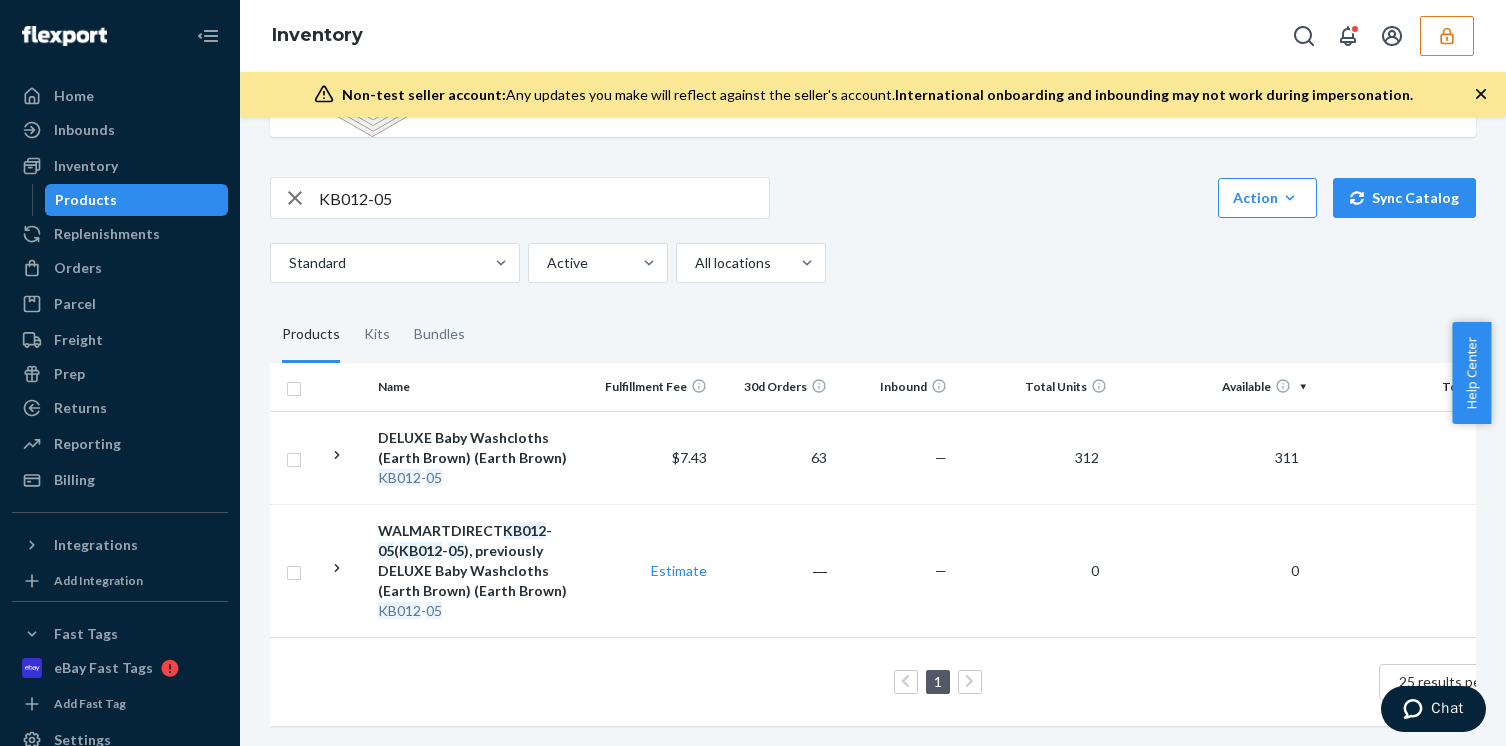 scroll, scrollTop: 276, scrollLeft: 0, axis: vertical 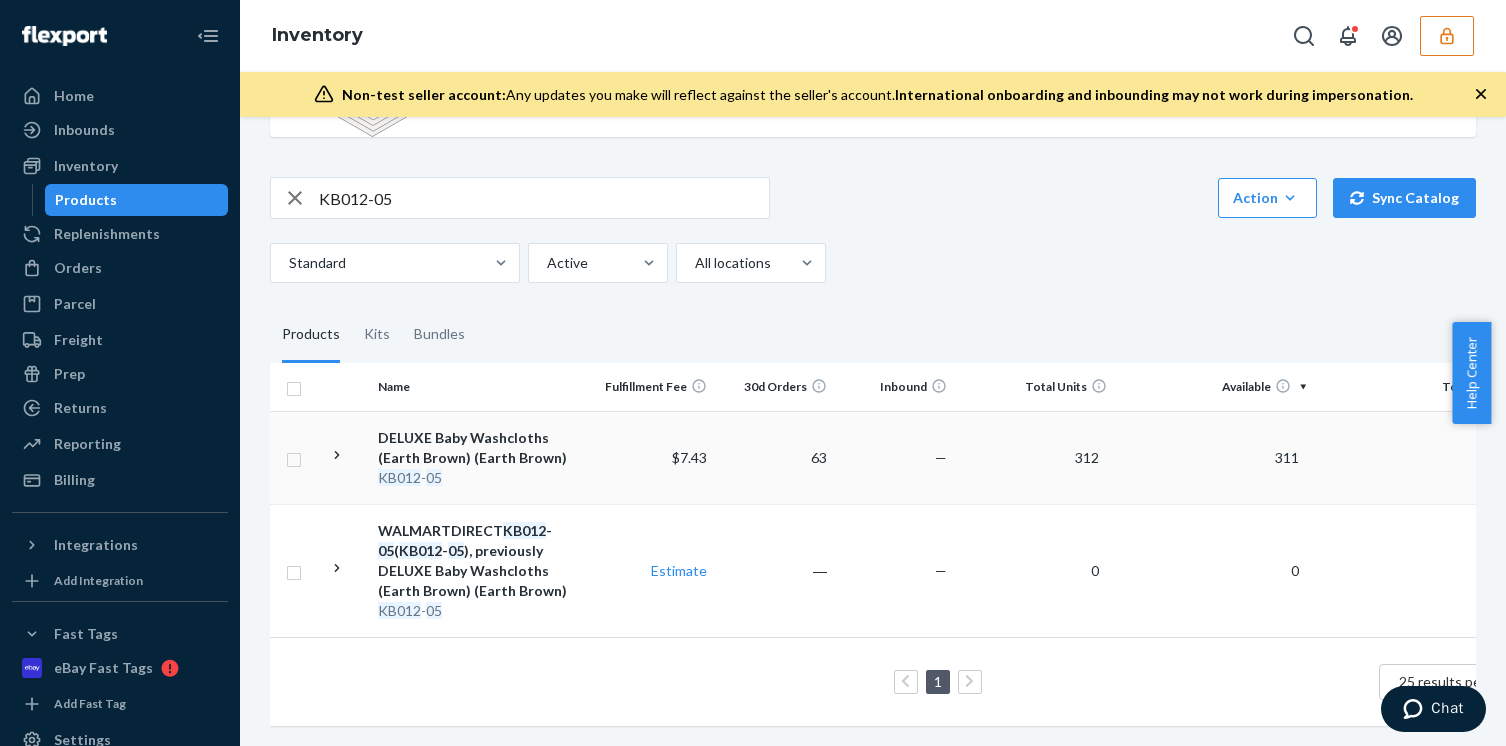 click on "311" at bounding box center (1215, 457) 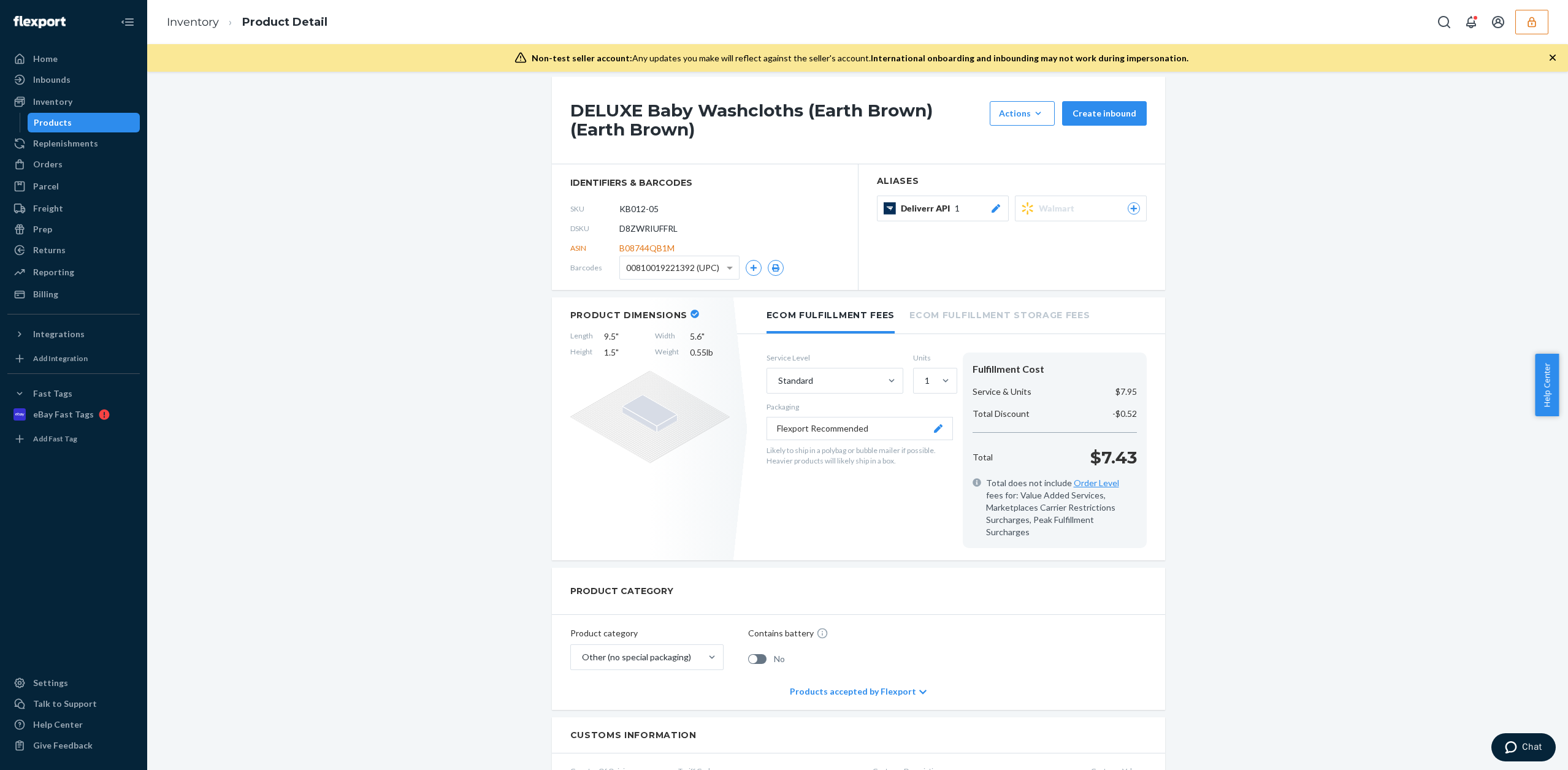 scroll, scrollTop: 104, scrollLeft: 0, axis: vertical 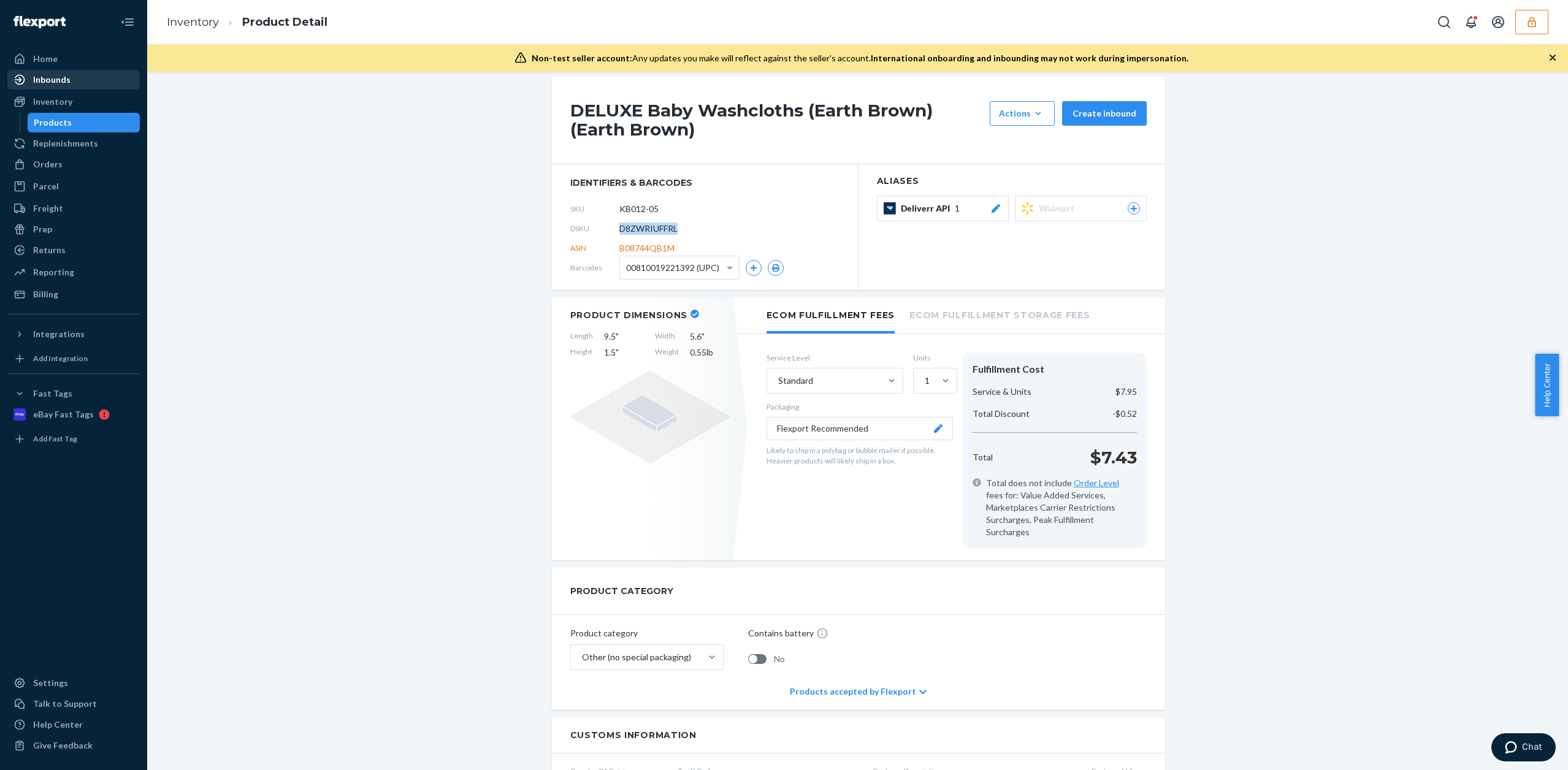 click on "Inbounds" at bounding box center [74, 80] 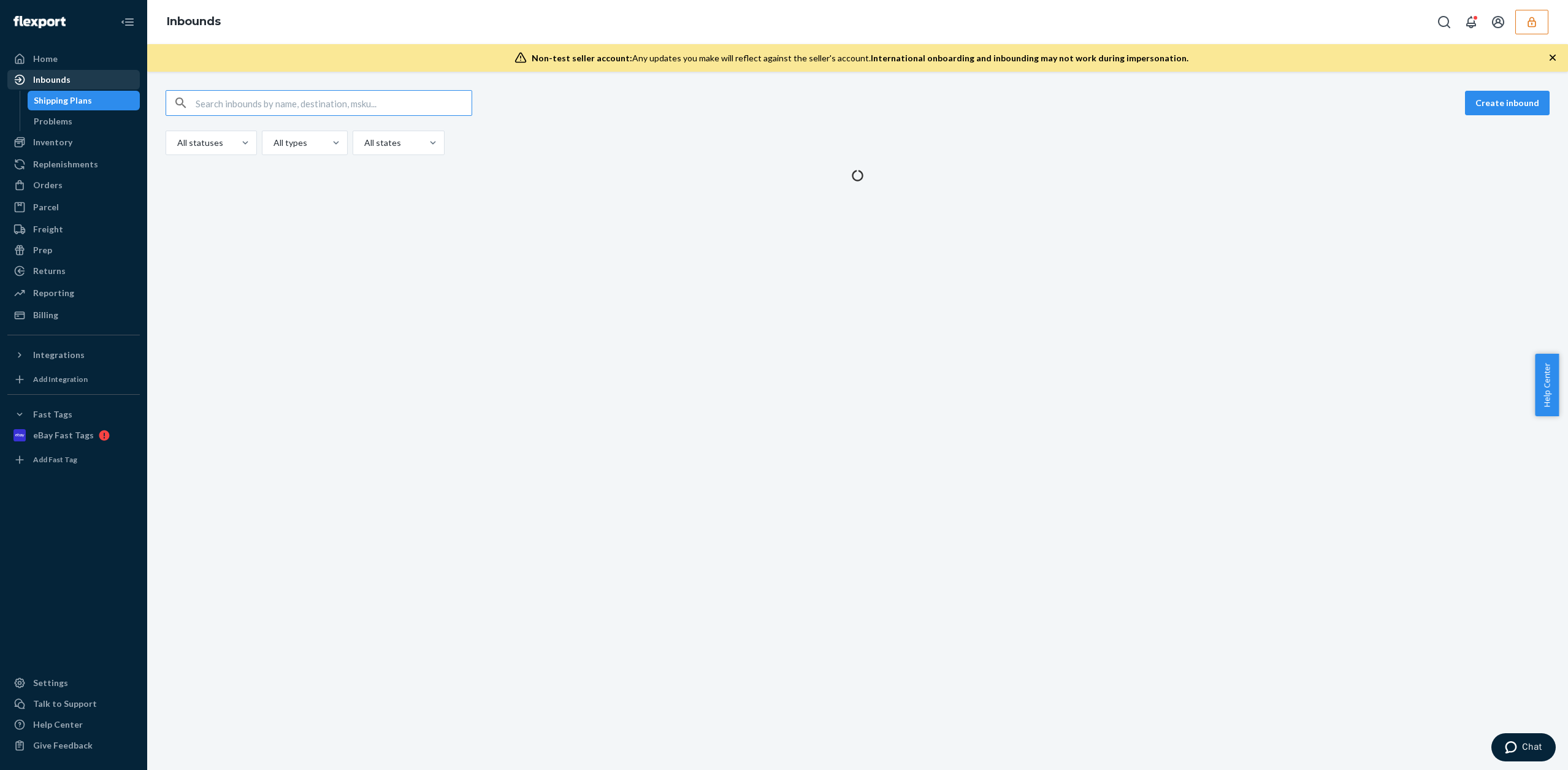 scroll, scrollTop: 0, scrollLeft: 0, axis: both 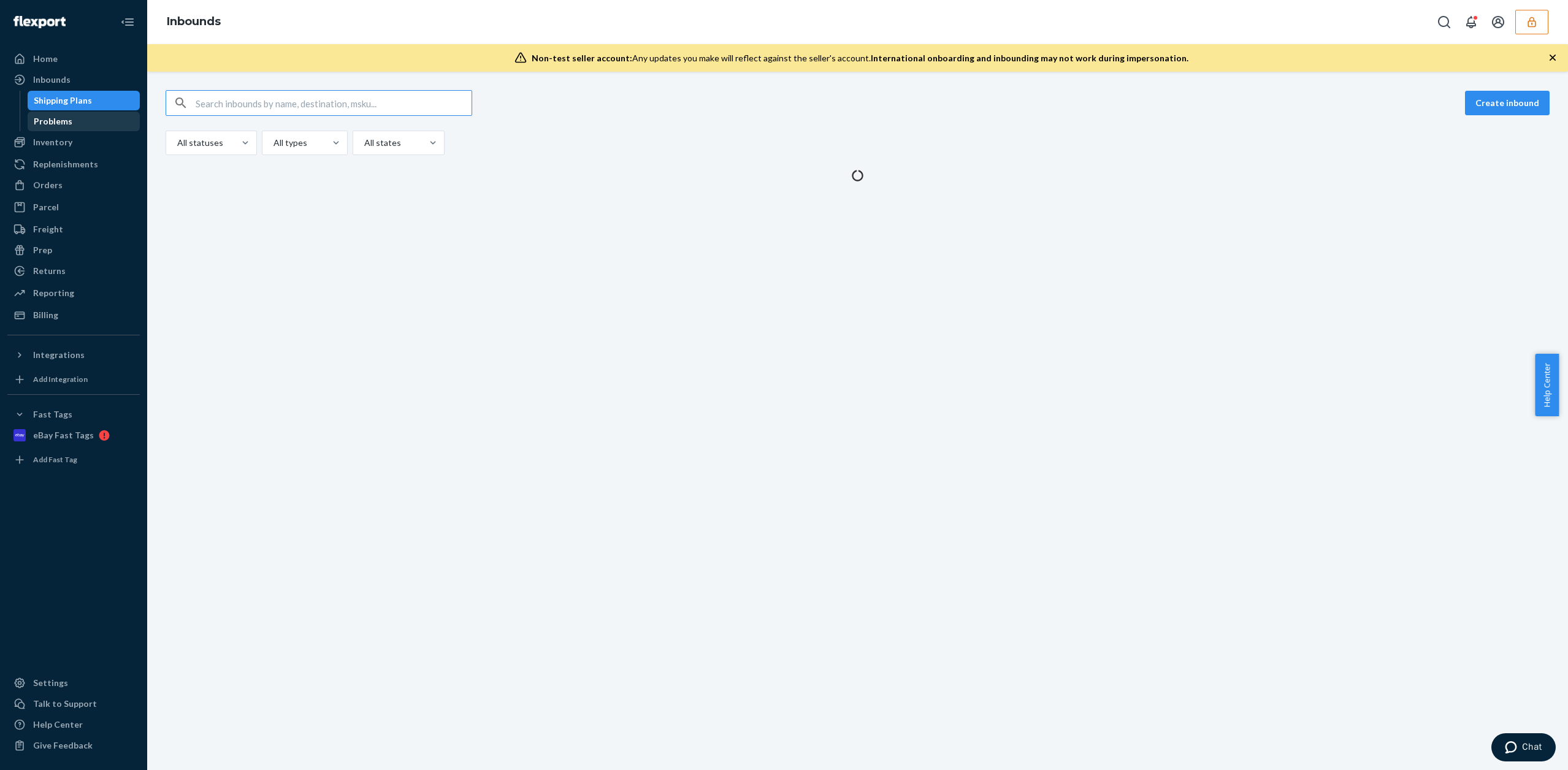 click on "Problems" at bounding box center (84, 121) 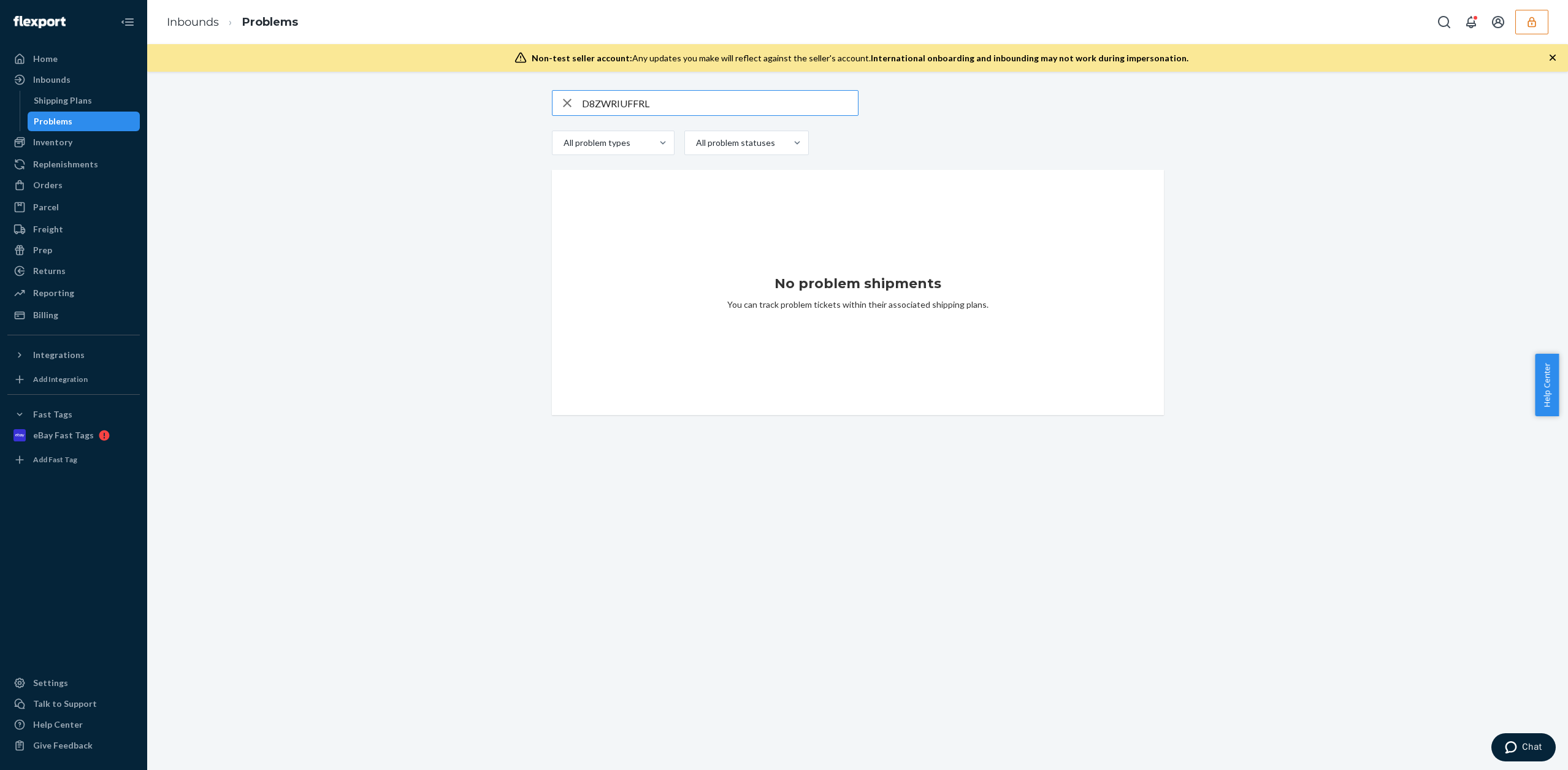type on "D8ZWRIUFFRL" 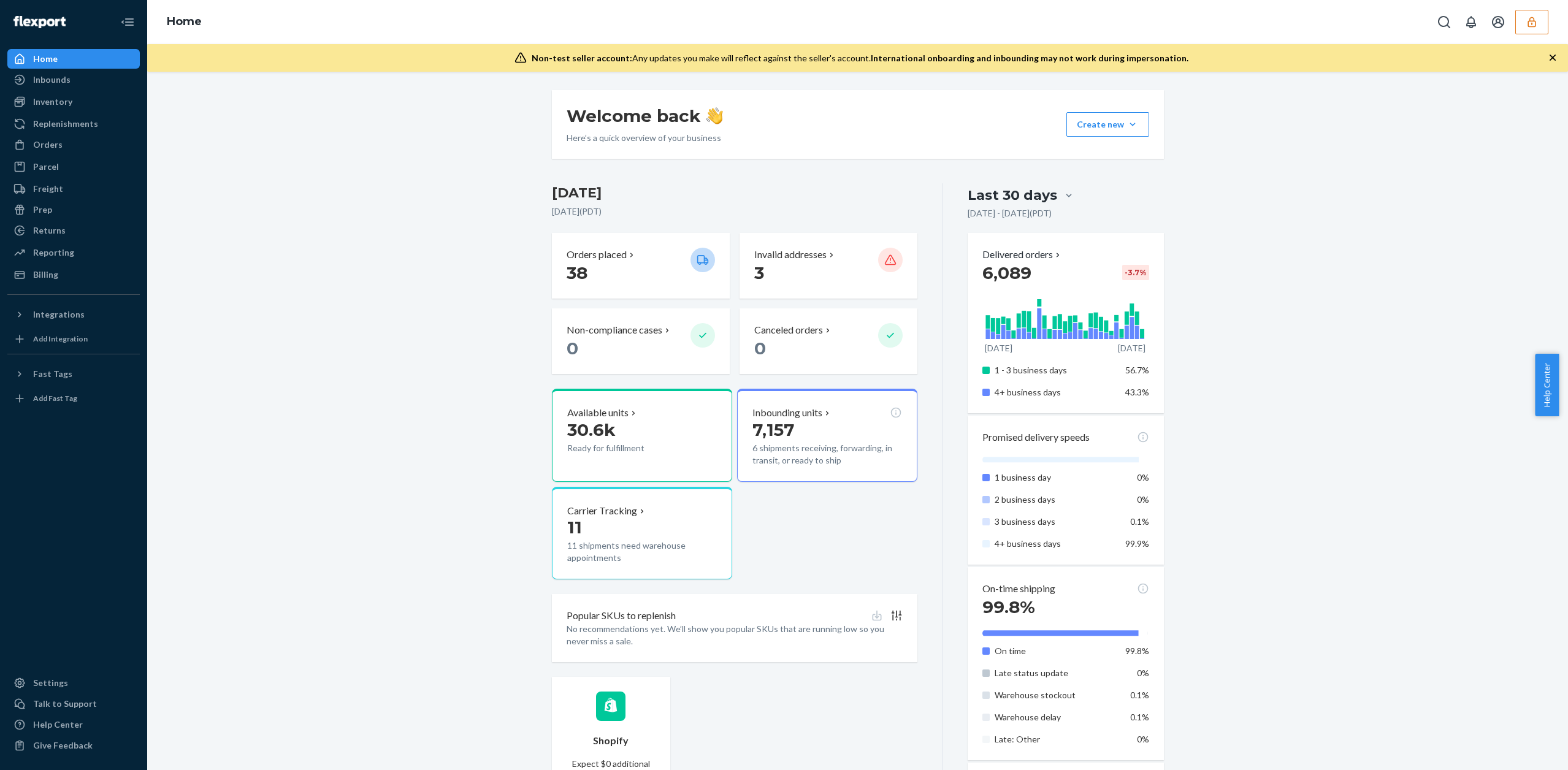 scroll, scrollTop: 0, scrollLeft: 0, axis: both 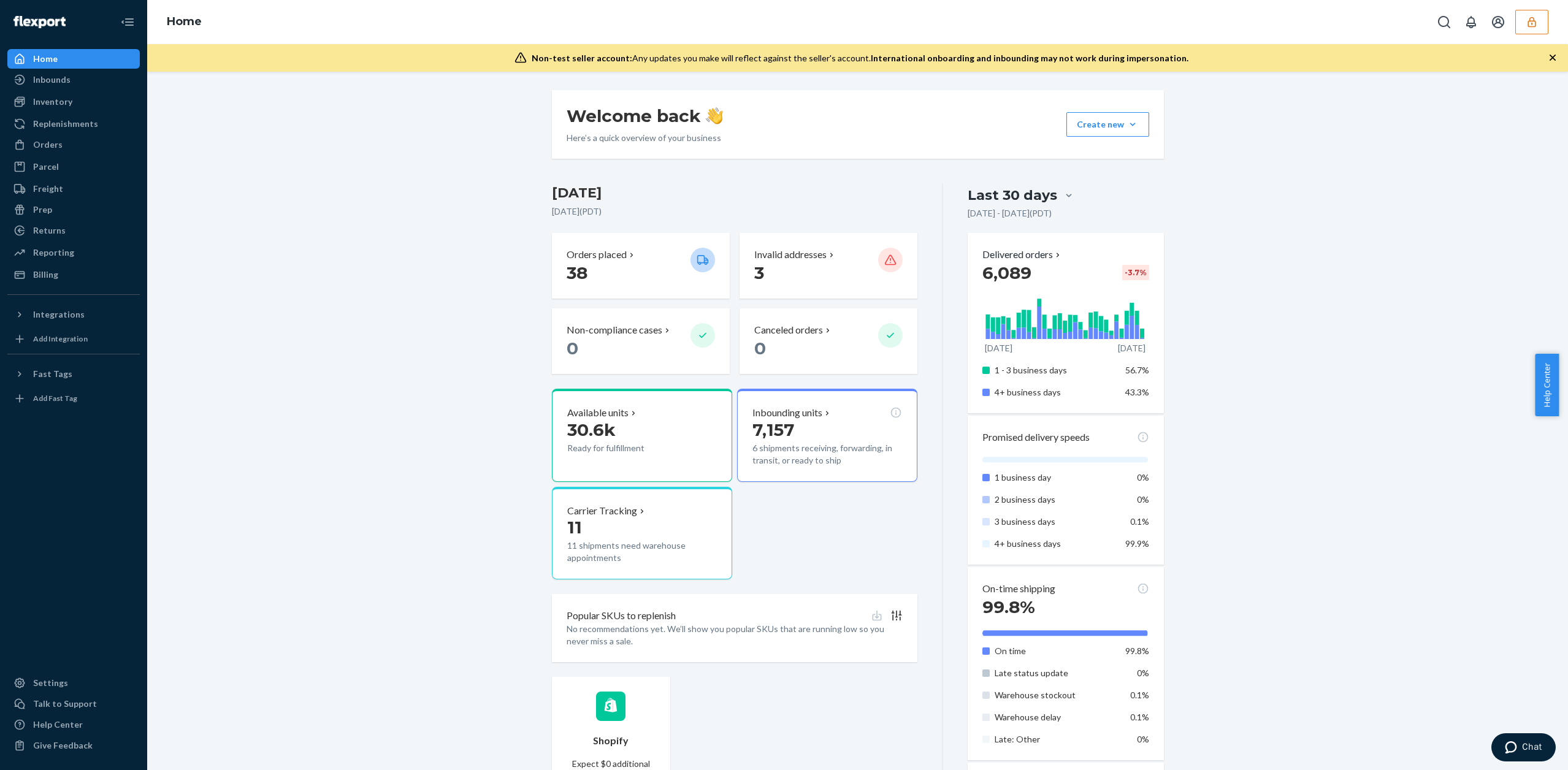 click at bounding box center (1532, 22) 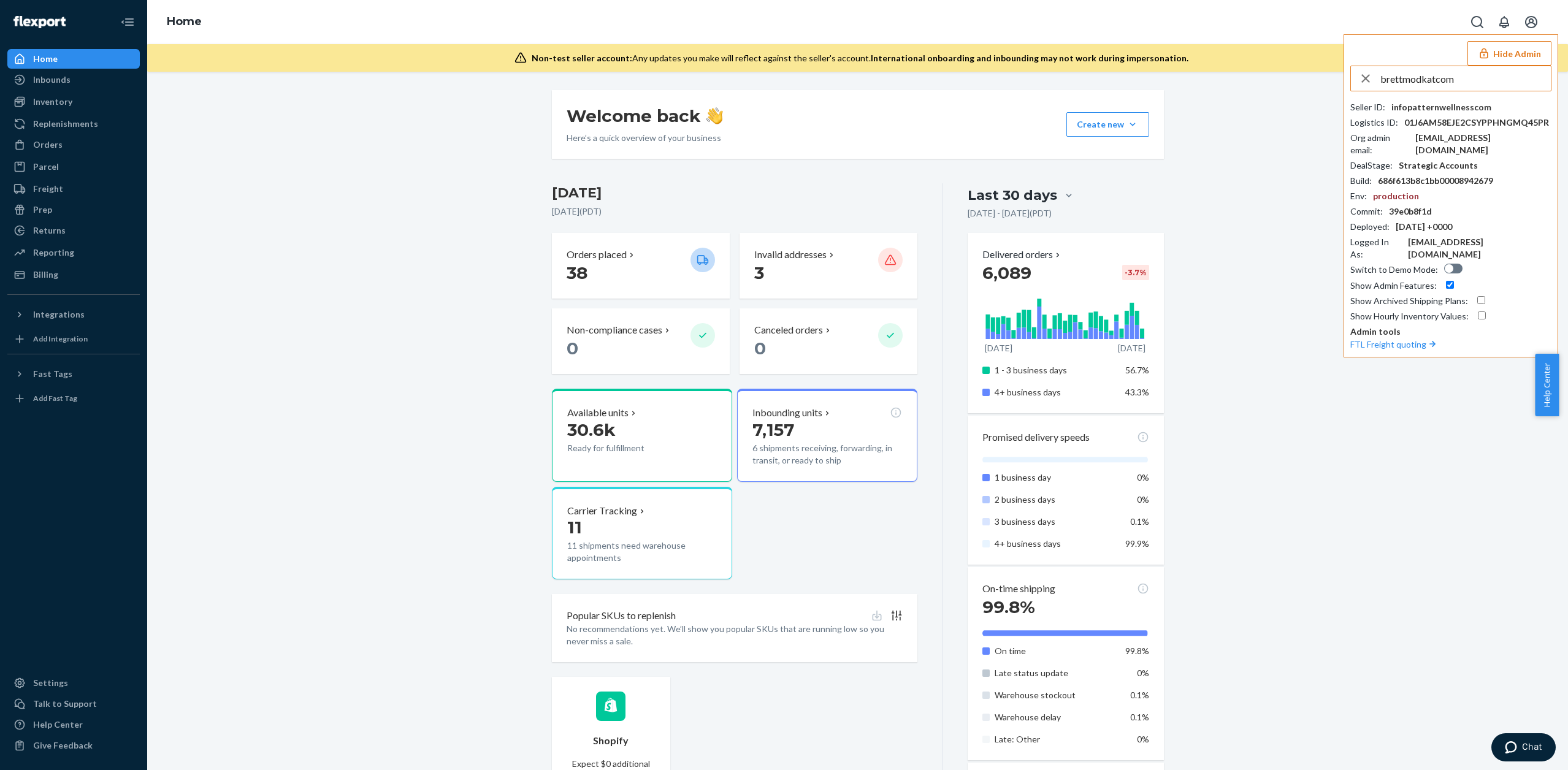 type on "brettmodkatcom" 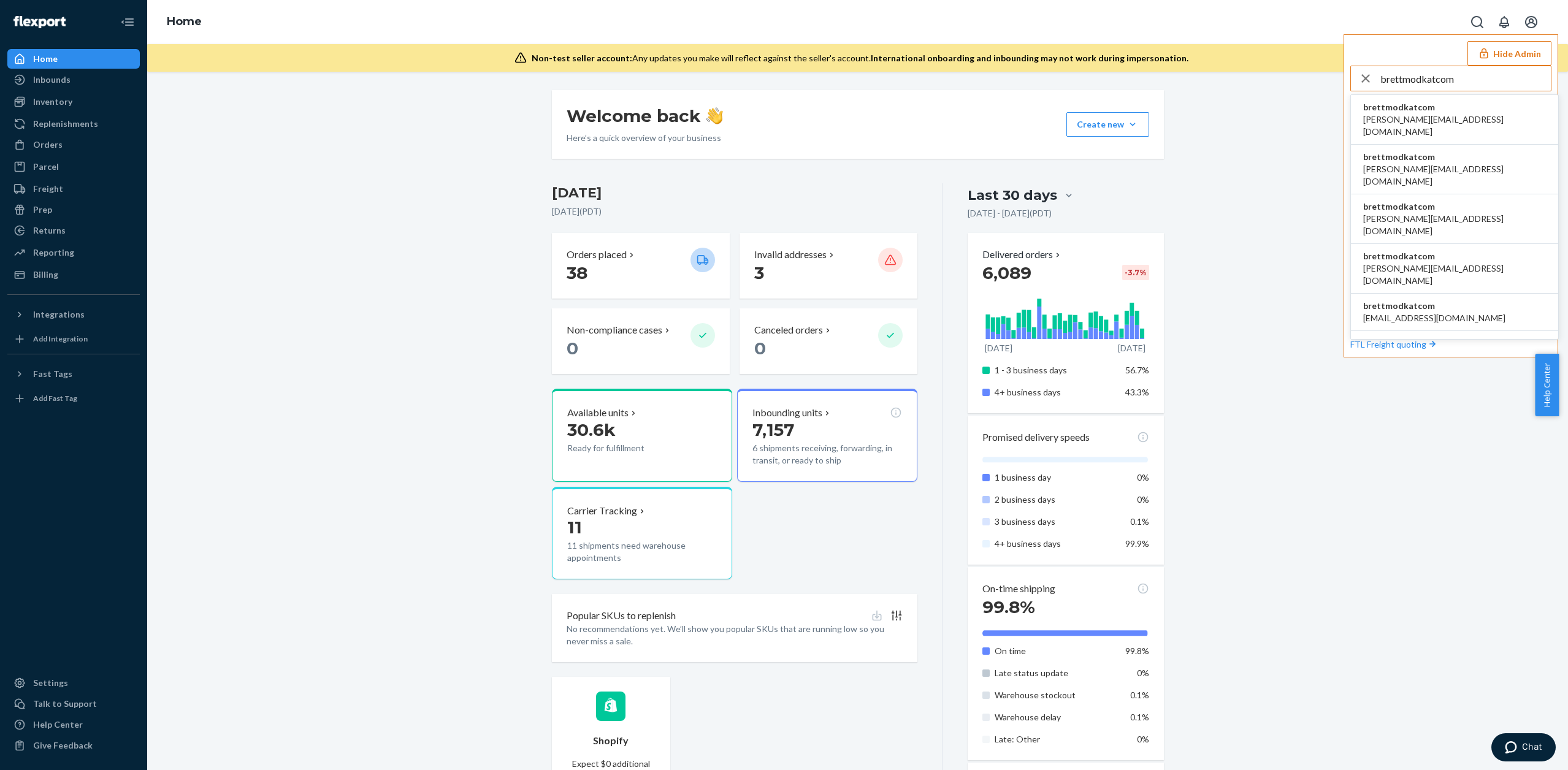 click on "brettmodkatcom anna@modkat.com" at bounding box center [1455, 120] 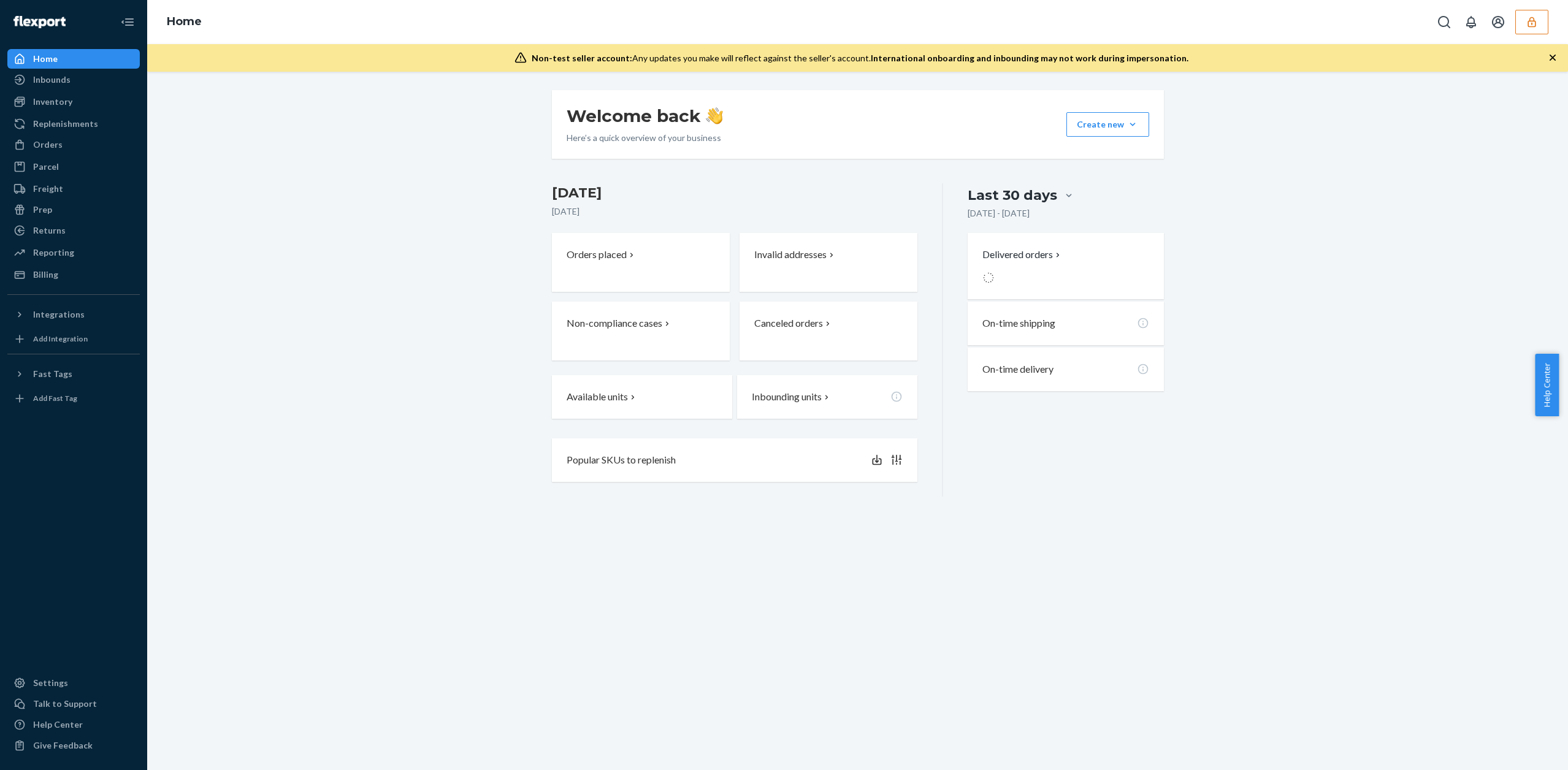 scroll, scrollTop: 0, scrollLeft: 0, axis: both 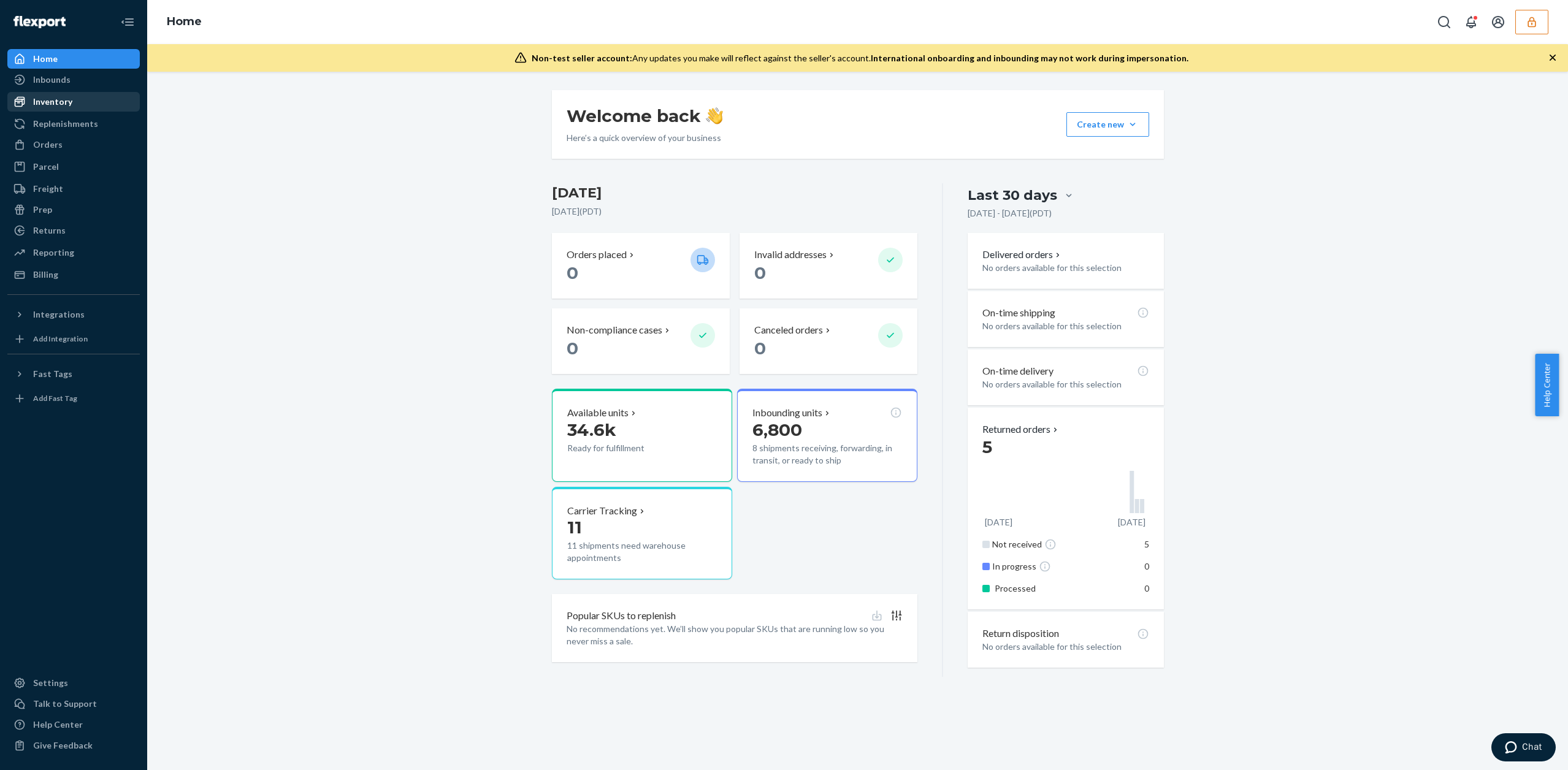 click on "Inventory" at bounding box center [74, 102] 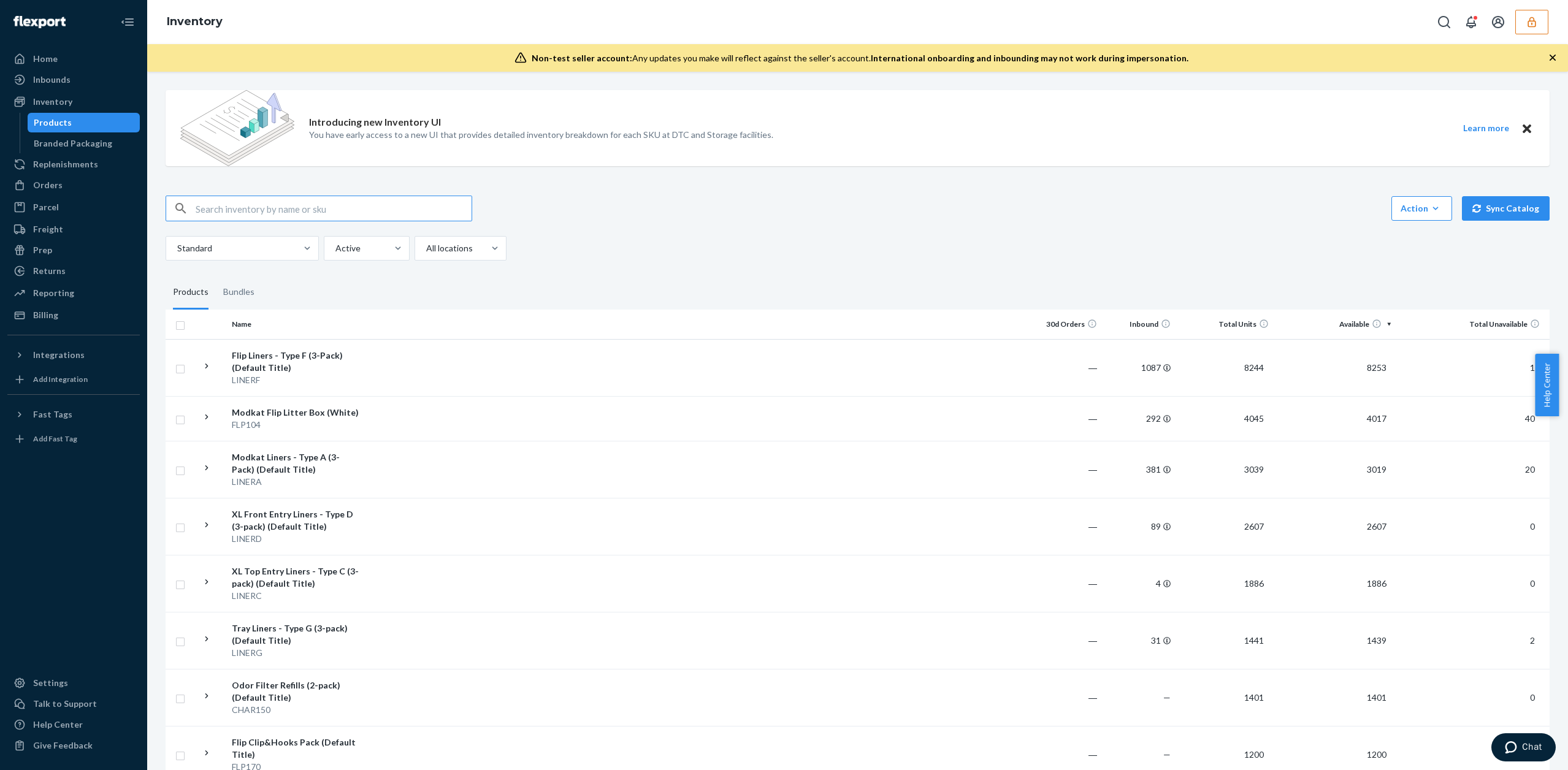 click at bounding box center (334, 208) 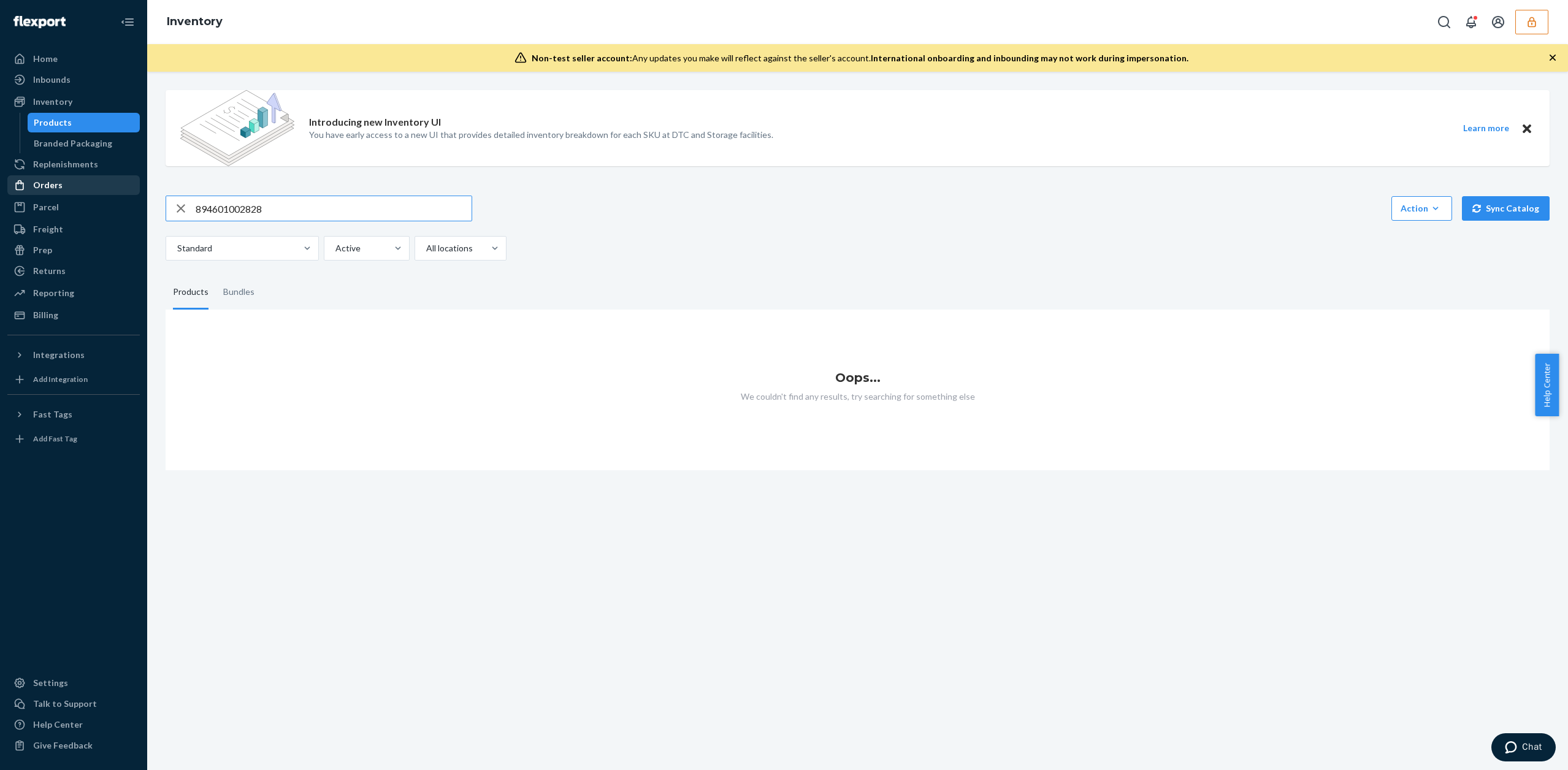 drag, startPoint x: 302, startPoint y: 203, endPoint x: 117, endPoint y: 188, distance: 185.607 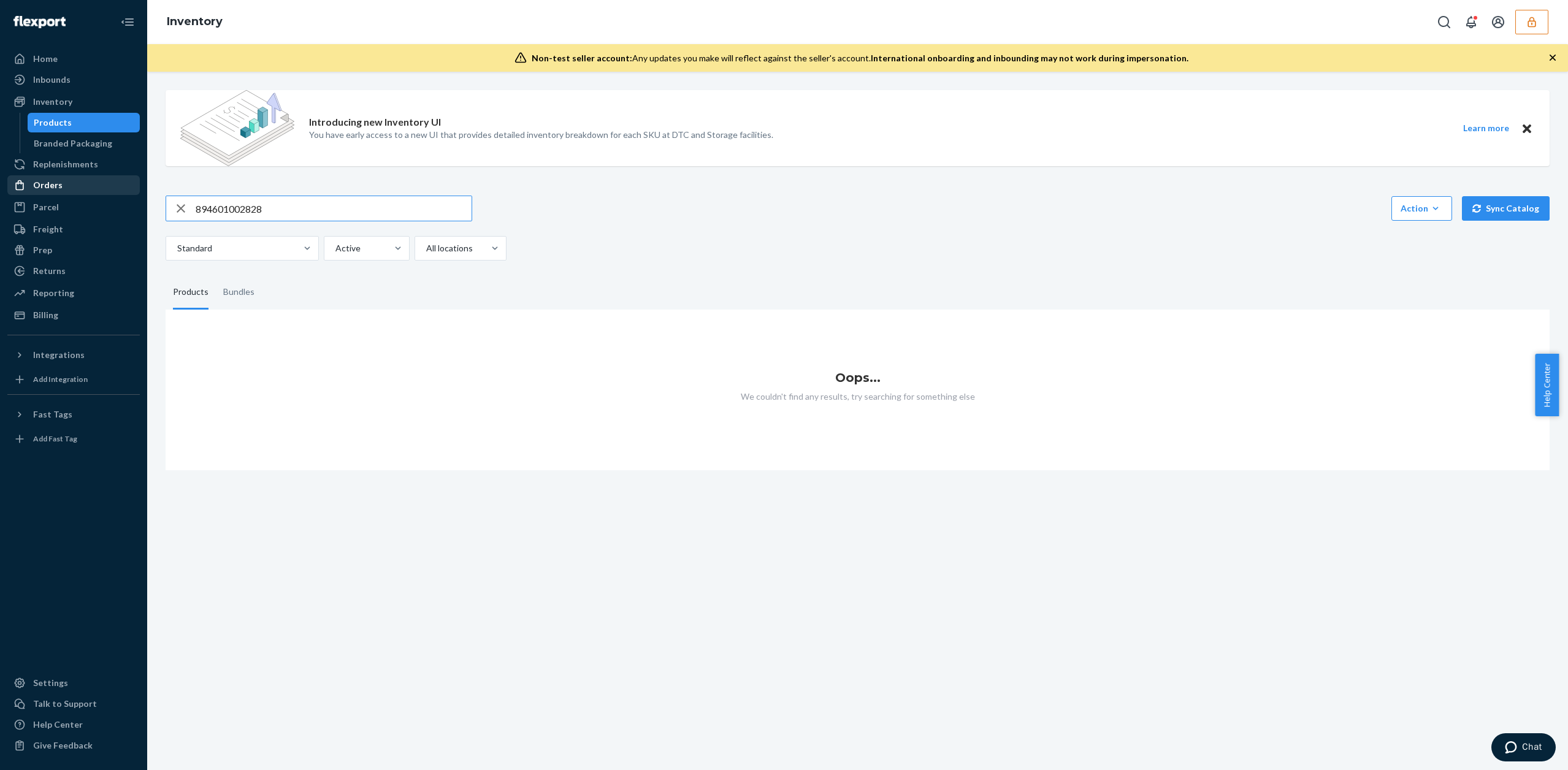 click on "Home Inbounds Shipping Plans Problems Inventory Products Branded Packaging Replenishments Orders Ecommerce Orders Wholesale Orders Parcel Parcel orders Integrations Freight Prep Returns All Returns Settings Packages Reporting Reports Analytics Billing Integrations Add Integration Fast Tags Add Fast Tag Settings Talk to Support Help Center Give Feedback Inventory Non-test seller account:  Any updates you make will reflect against the seller's account.  International onboarding and inbounding may not work during impersonation. Introducing new Inventory UI You have early access to a new UI that provides detailed inventory breakdown for each SKU at DTC and Storage facilities. Learn more 894601002828 Action Create product Create bundle Bulk create products Bulk update products Bulk update bundles Bulk update product alias attribute Sync Catalog Standard Active All locations Products Bundles Oops... We couldn't find any results, try searching for something else" at bounding box center (784, 385) 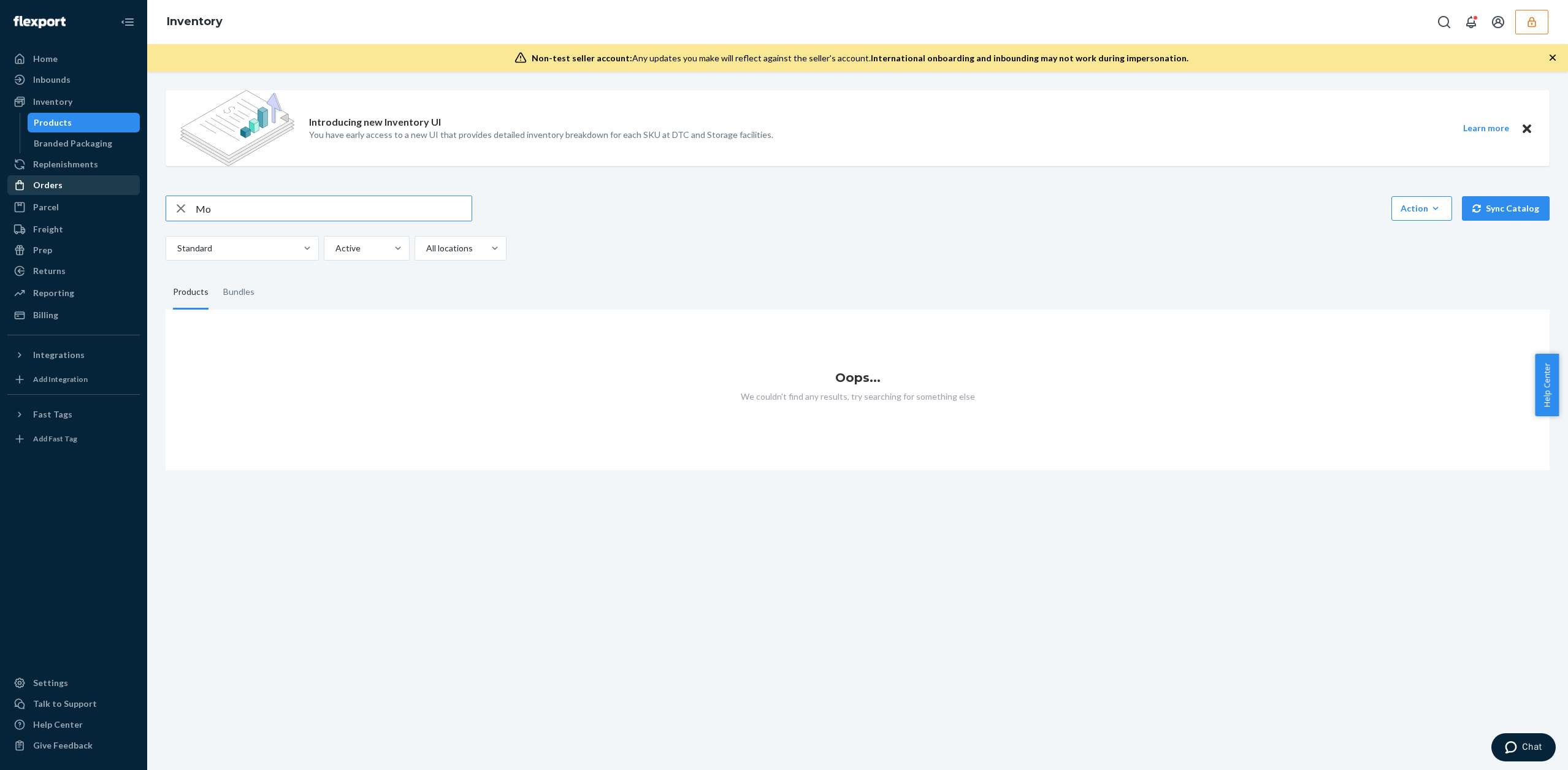 type on "M" 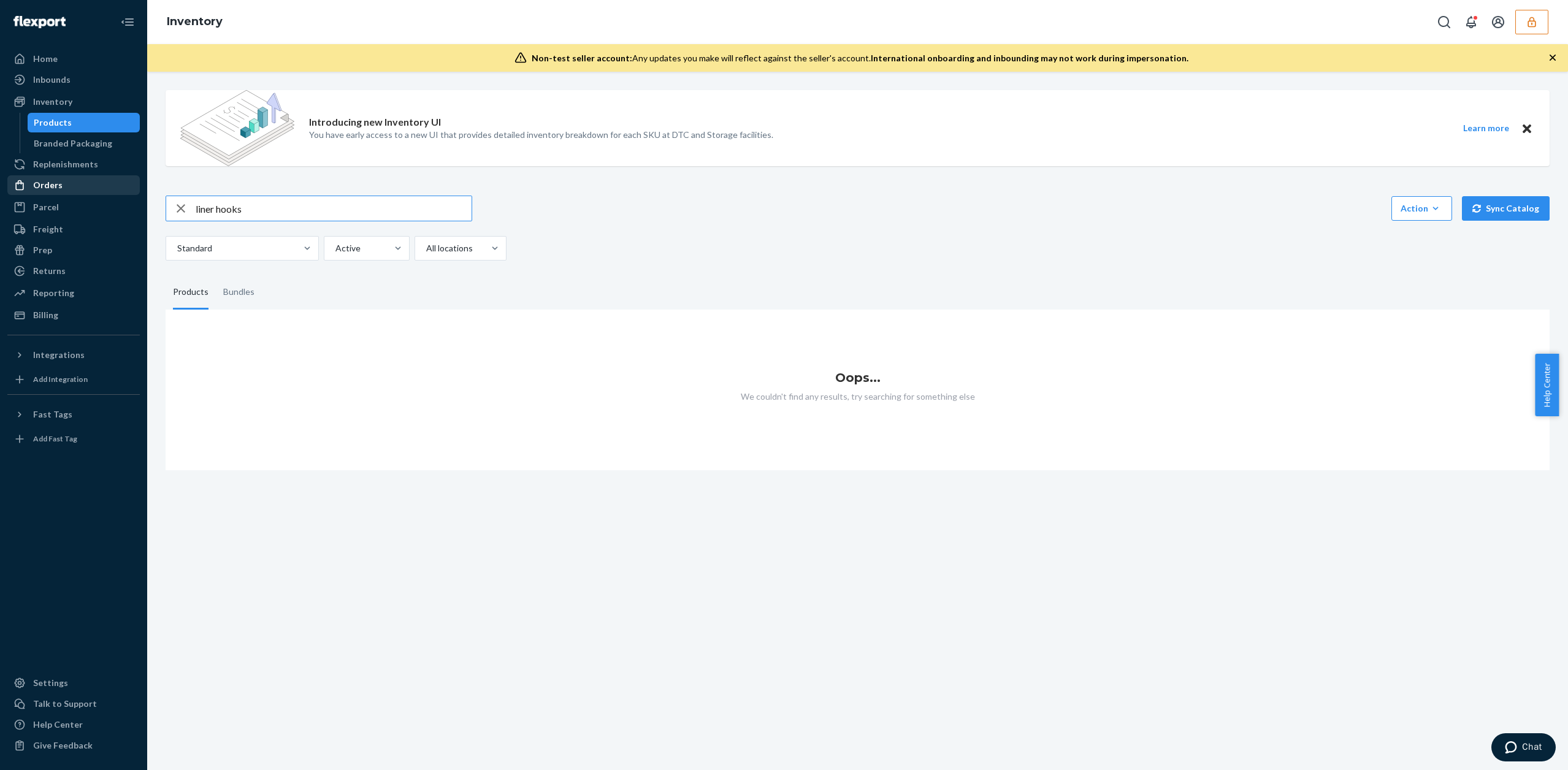 type on "liner hooks" 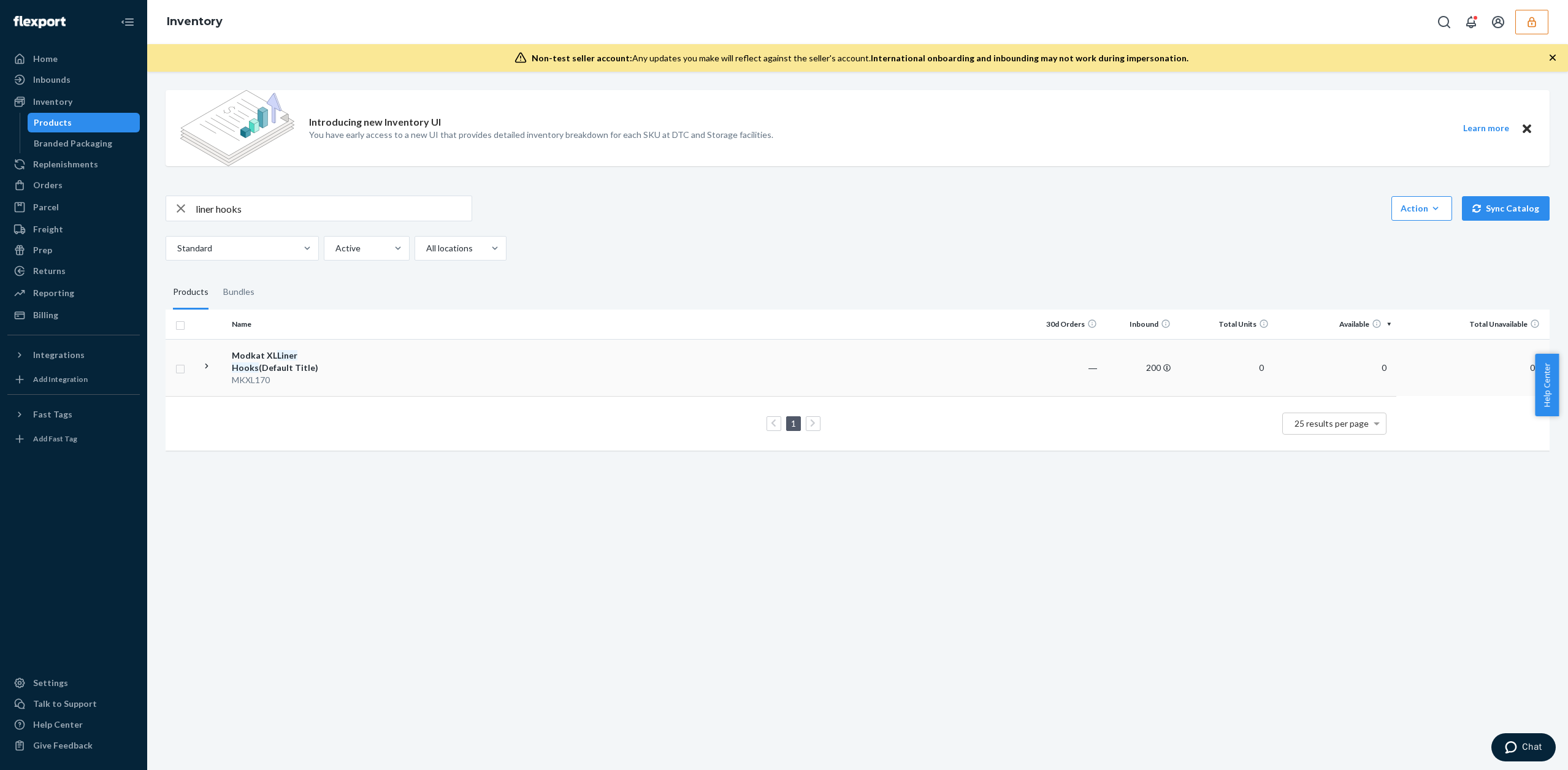 click at bounding box center (697, 367) 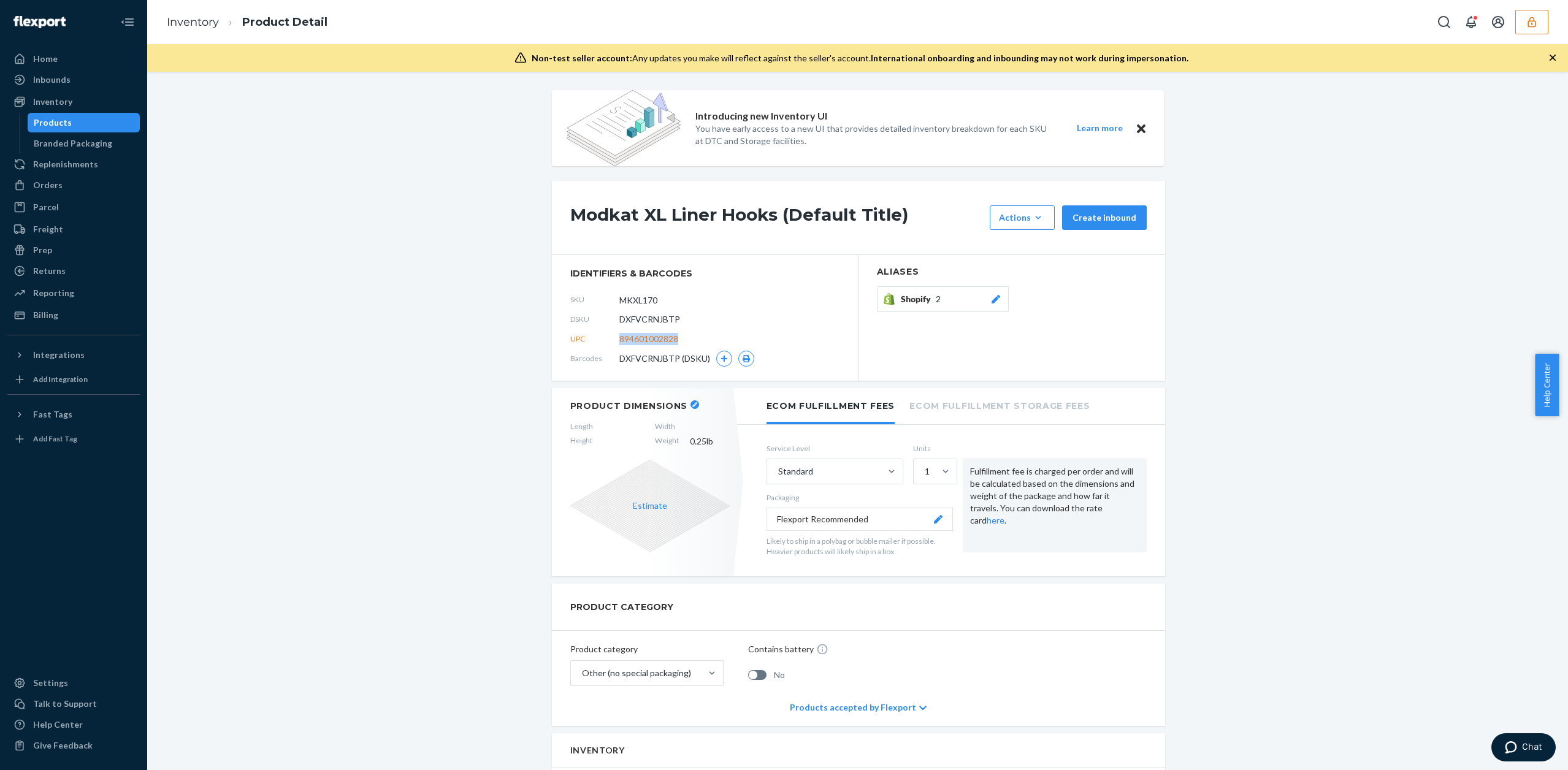 drag, startPoint x: 673, startPoint y: 340, endPoint x: 611, endPoint y: 337, distance: 62.0725 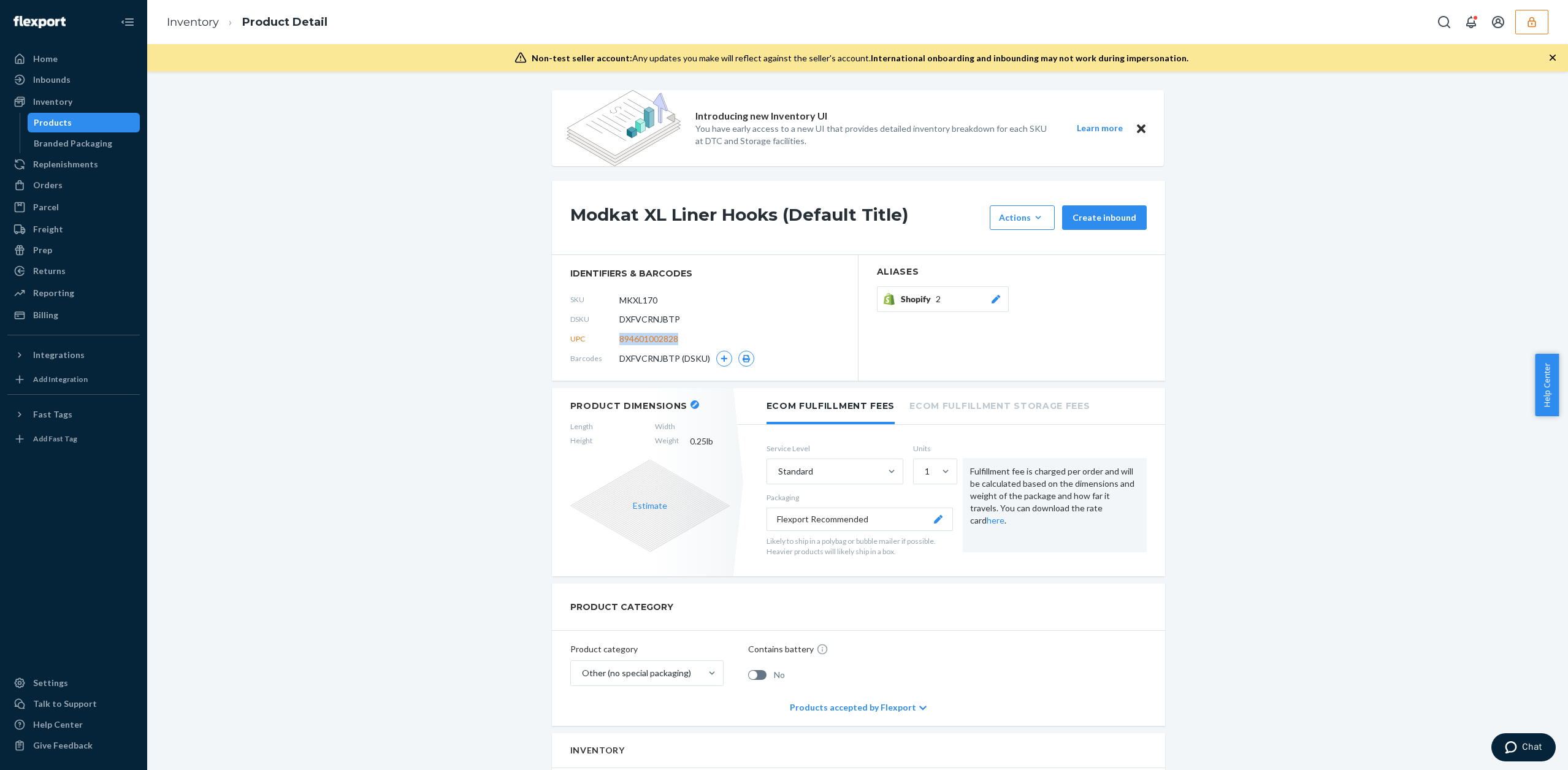 click on "UPC 894601002828" at bounding box center (705, 339) 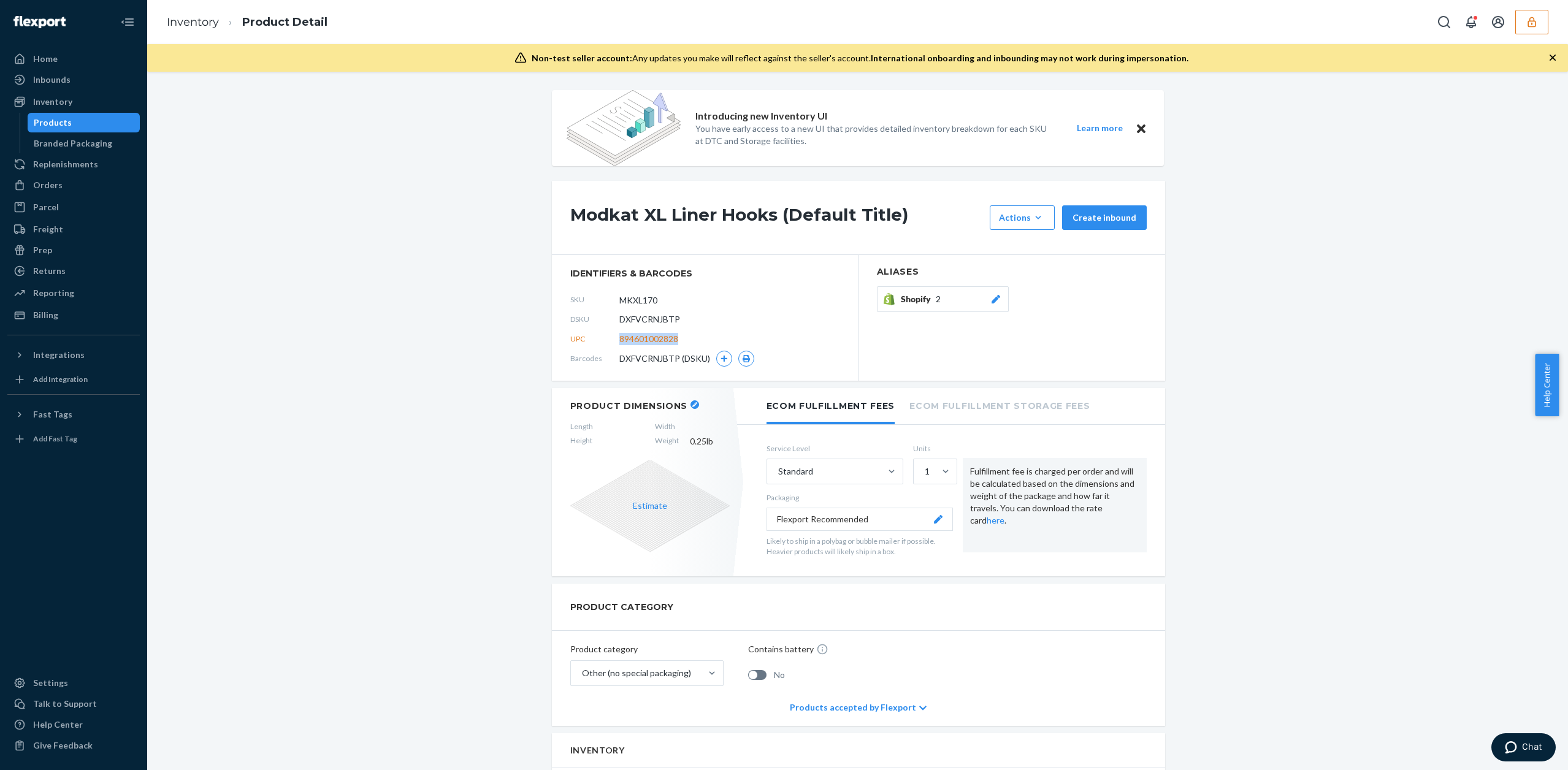 copy on "894601002828" 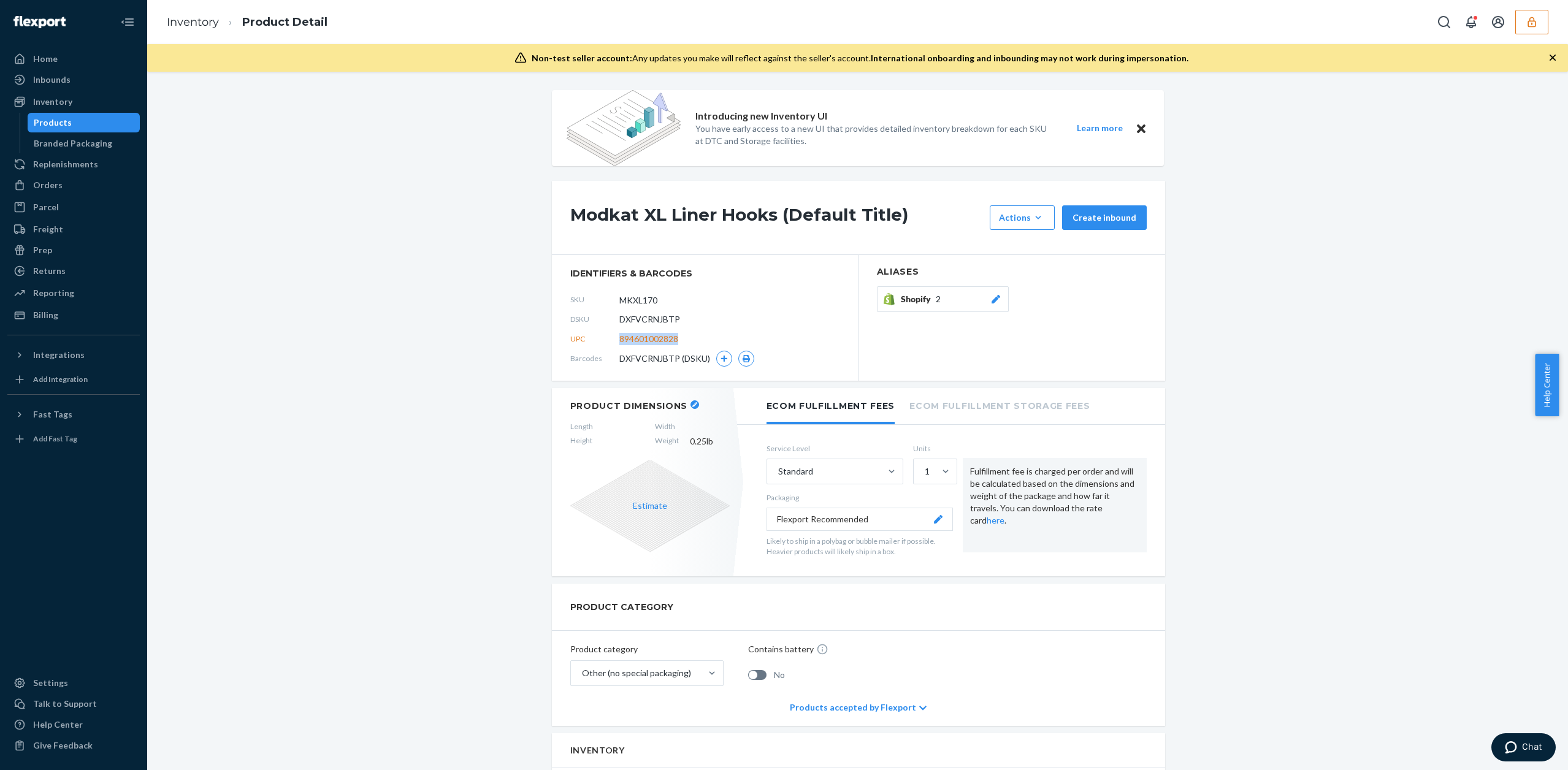 click on "UPC 894601002828" at bounding box center [705, 339] 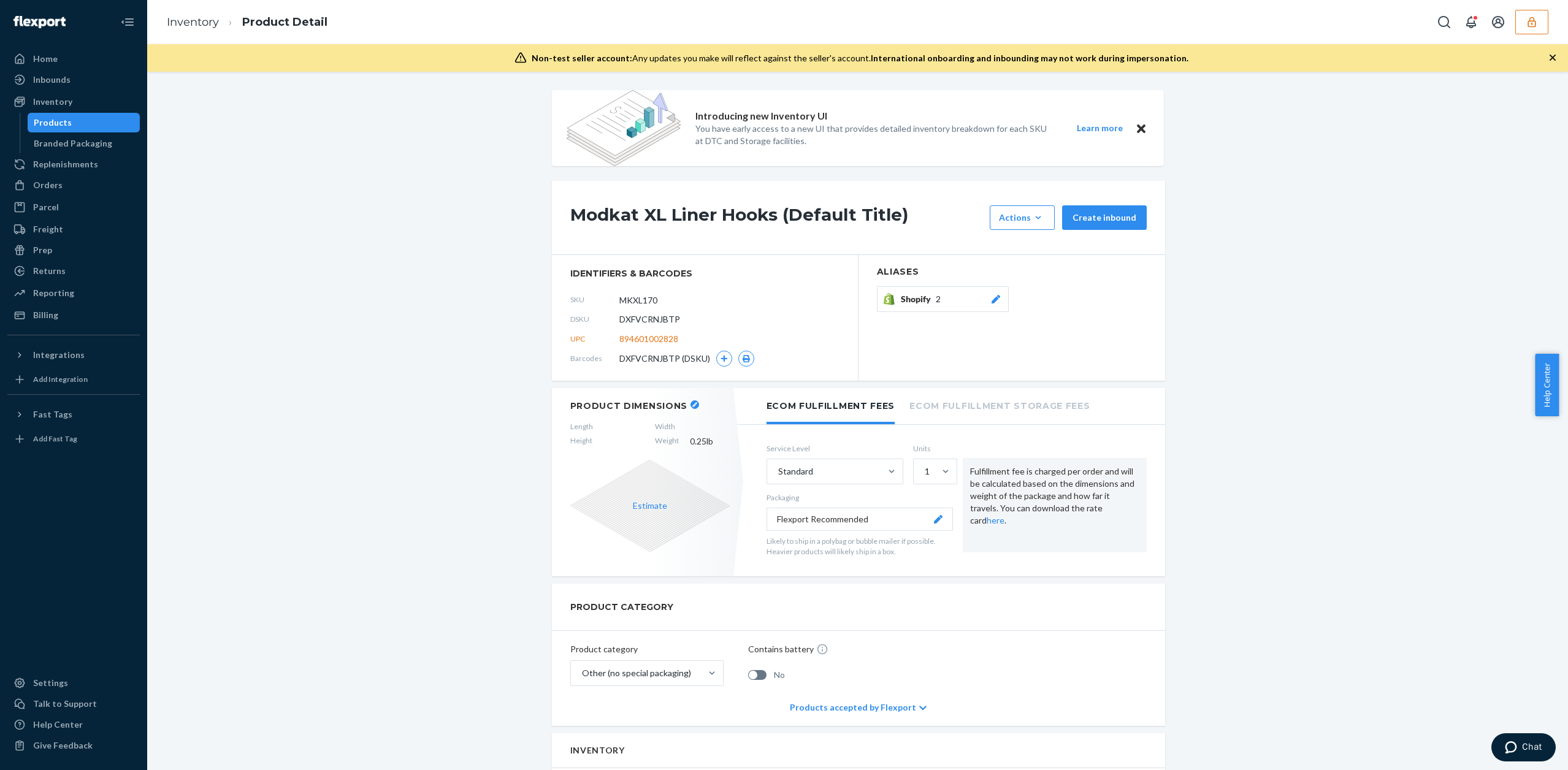 click on "894601002828" at bounding box center [649, 339] 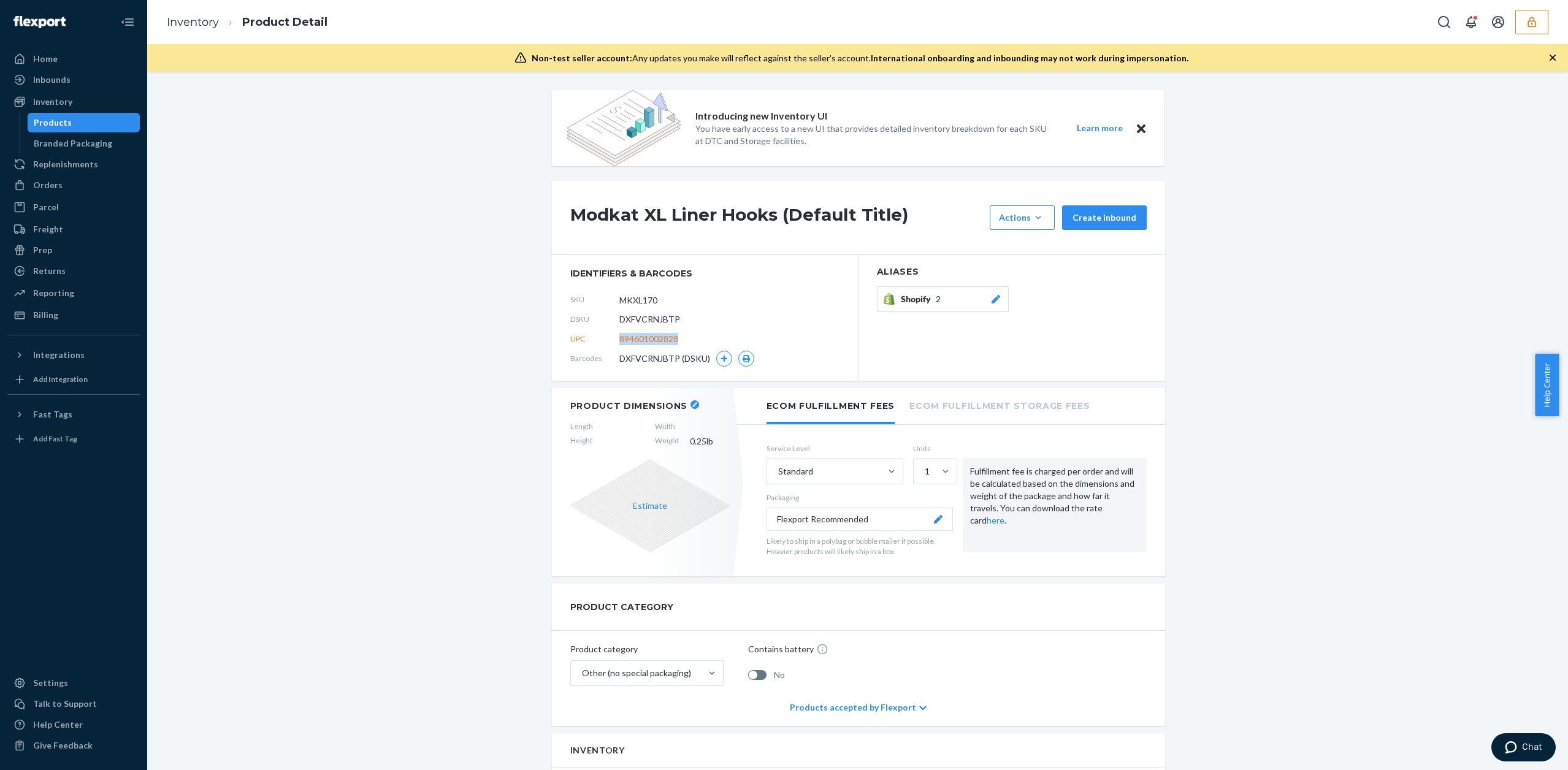 copy on "894601002828" 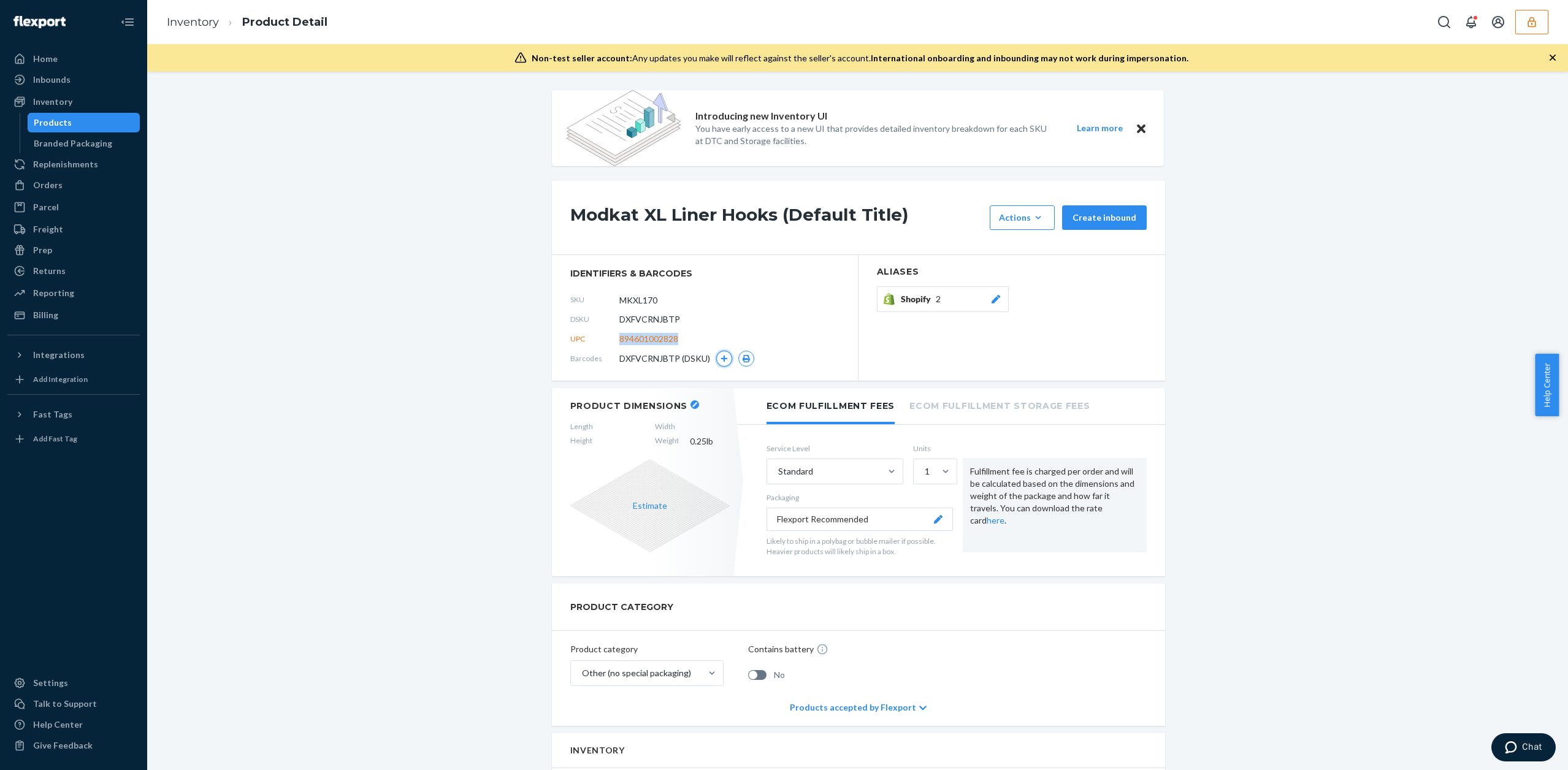 click 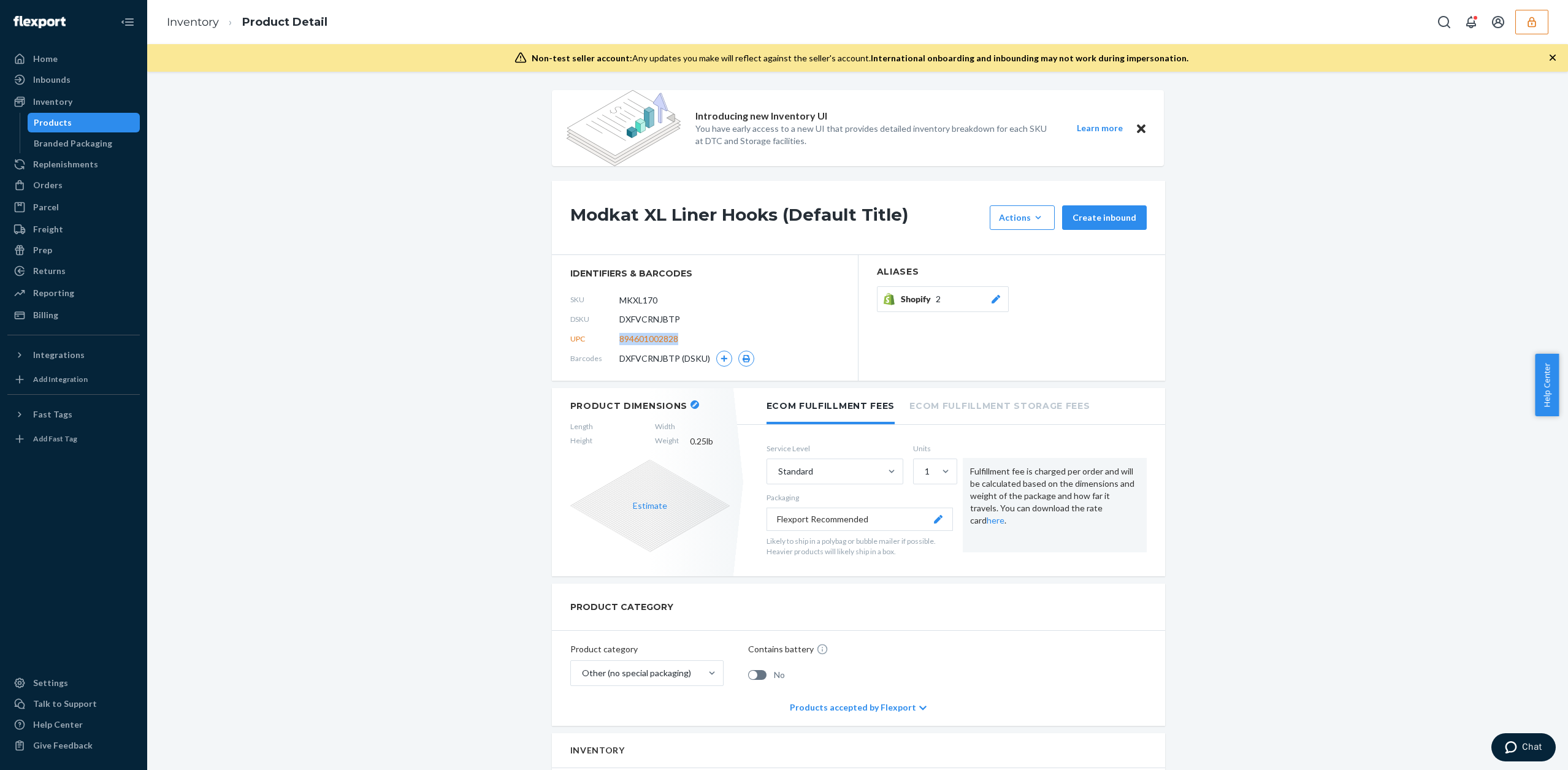 click on "Introducing new Inventory UI You have early access to a new UI that provides detailed inventory breakdown for each SKU at DTC and Storage facilities. Learn more Modkat XL Liner Hooks (Default Title) Actions Hide Create inbound identifiers & barcodes SKU MKXL170 DSKU DXFVCRNJBTP UPC 894601002828 Barcodes DXFVCRNJBTP (DSKU) Aliases Shopify 2 Product Dimensions Length Width Height Weight 0.25 lb Estimate Ecom Fulfillment Fees Ecom Fulfillment Storage Fees Service Level Standard Units 1 Packaging Flexport Recommended Likely to ship in a polybag or bubble mailer if possible. Heavier products will likely ship in a box. Fulfillment fee is charged per order and will be calculated based on the dimensions and weight of the package and how far it travels. You can download the rate card  here . PRODUCT CATEGORY Product category Other (no special packaging) Contains battery No Products accepted by Flexport Inventory DTC AND STORAGE (RESERVE) INVENTORY Inbound 200 Fast Tags Website Service To see coverage, please enable  ." at bounding box center (857, 421) 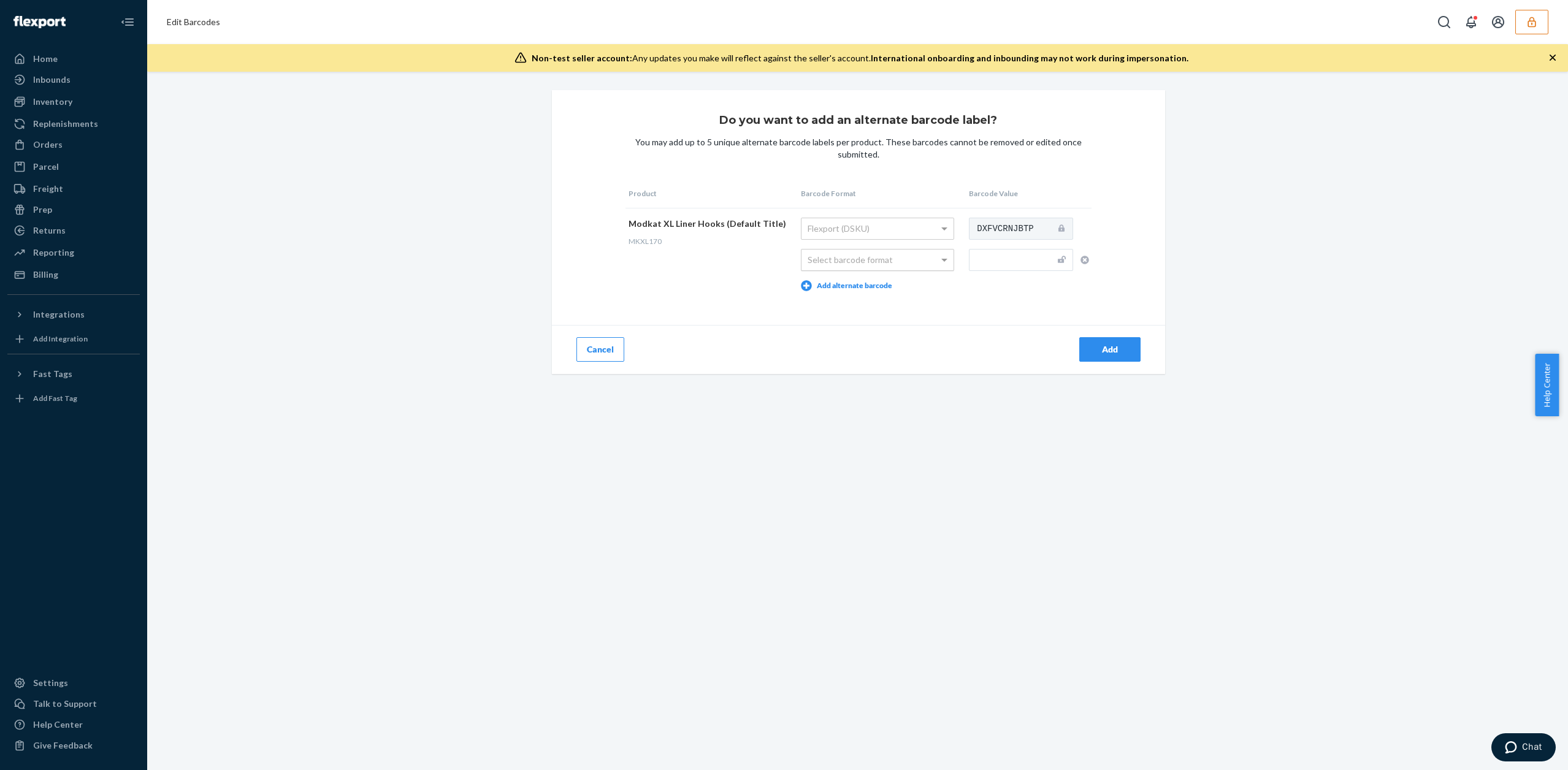 click on "Select barcode format" at bounding box center (878, 260) 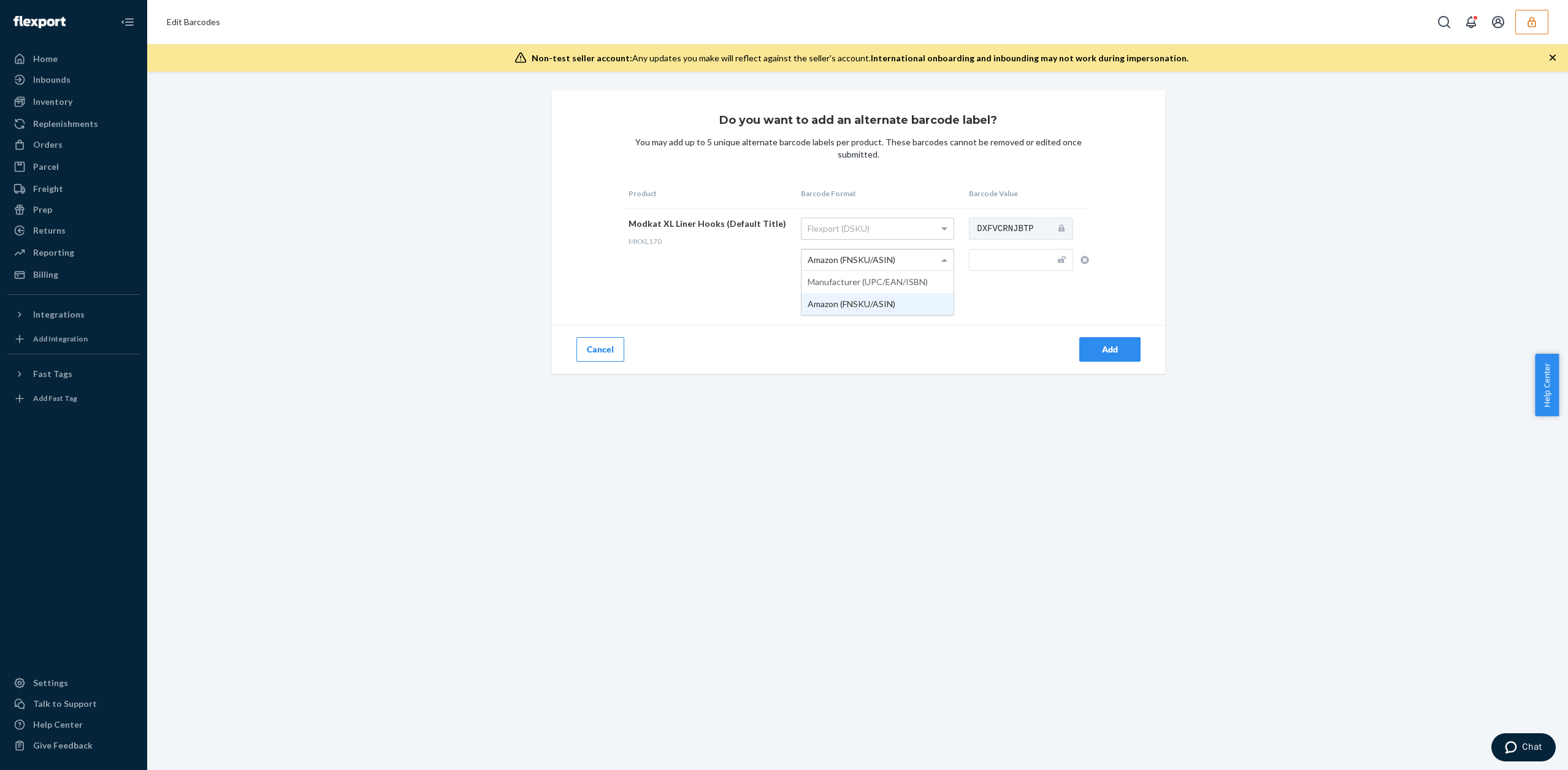 click on "Amazon (FNSKU/ASIN)" at bounding box center (878, 260) 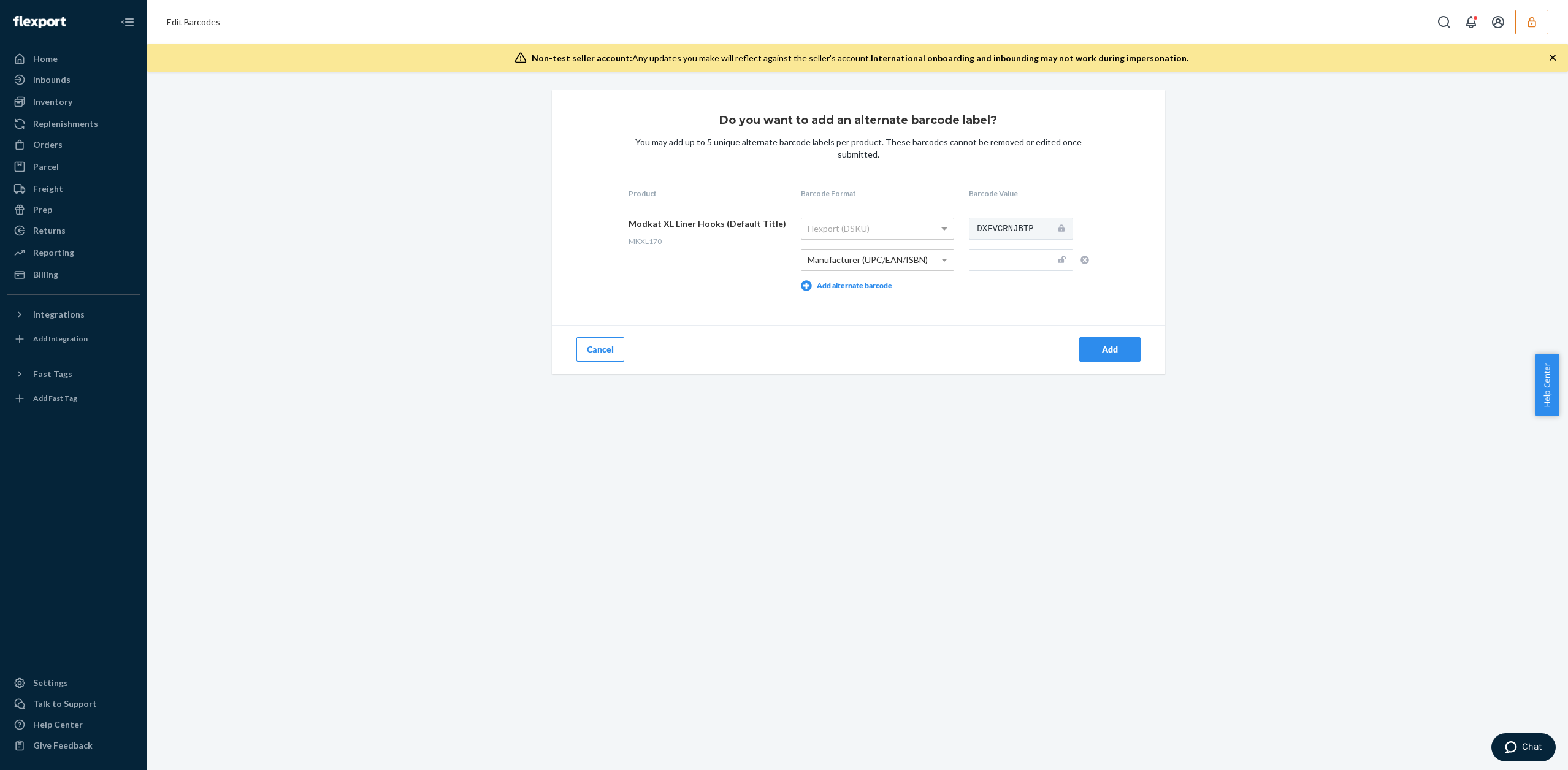 click at bounding box center (1021, 260) 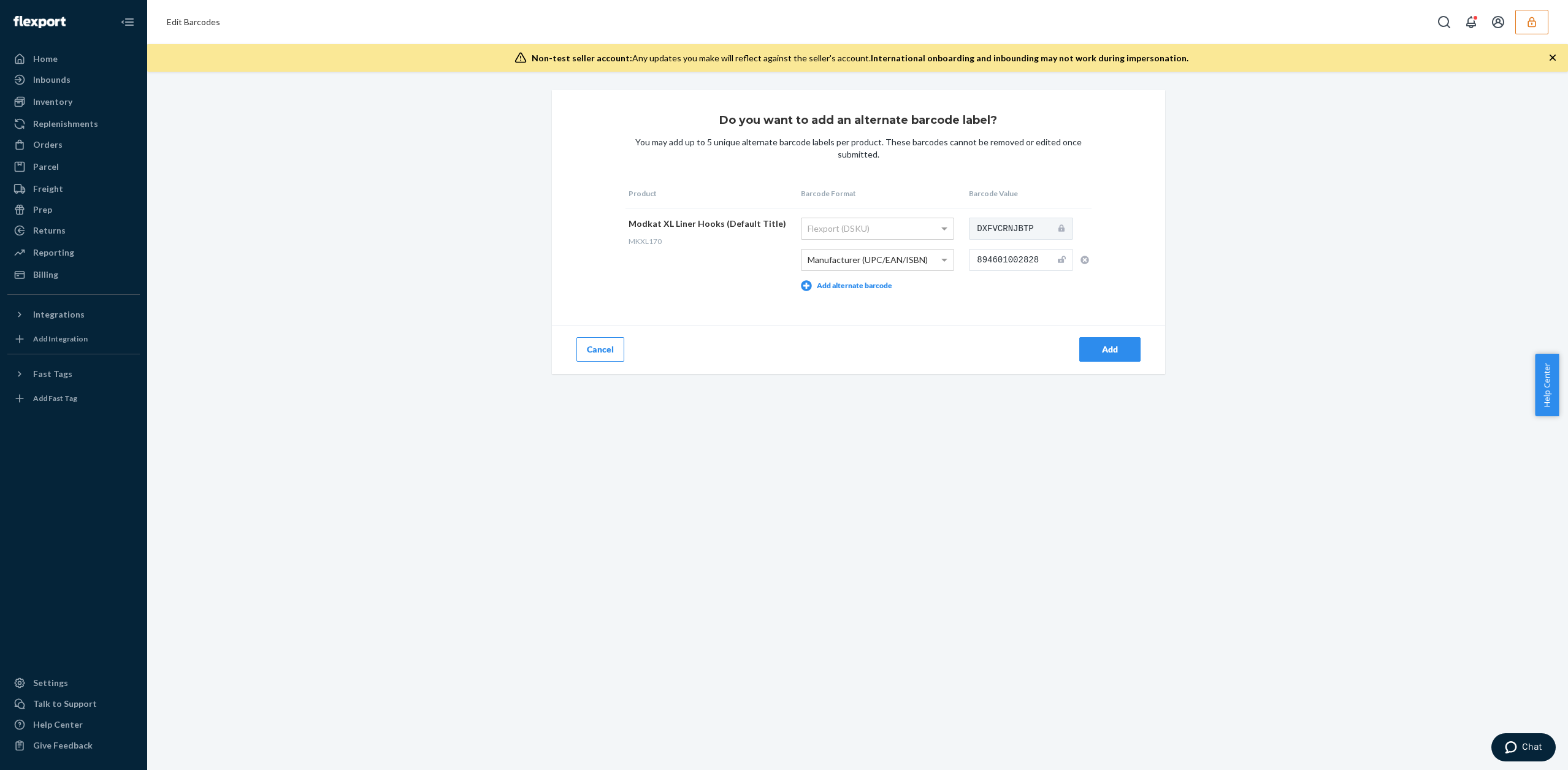 type on "894601002828" 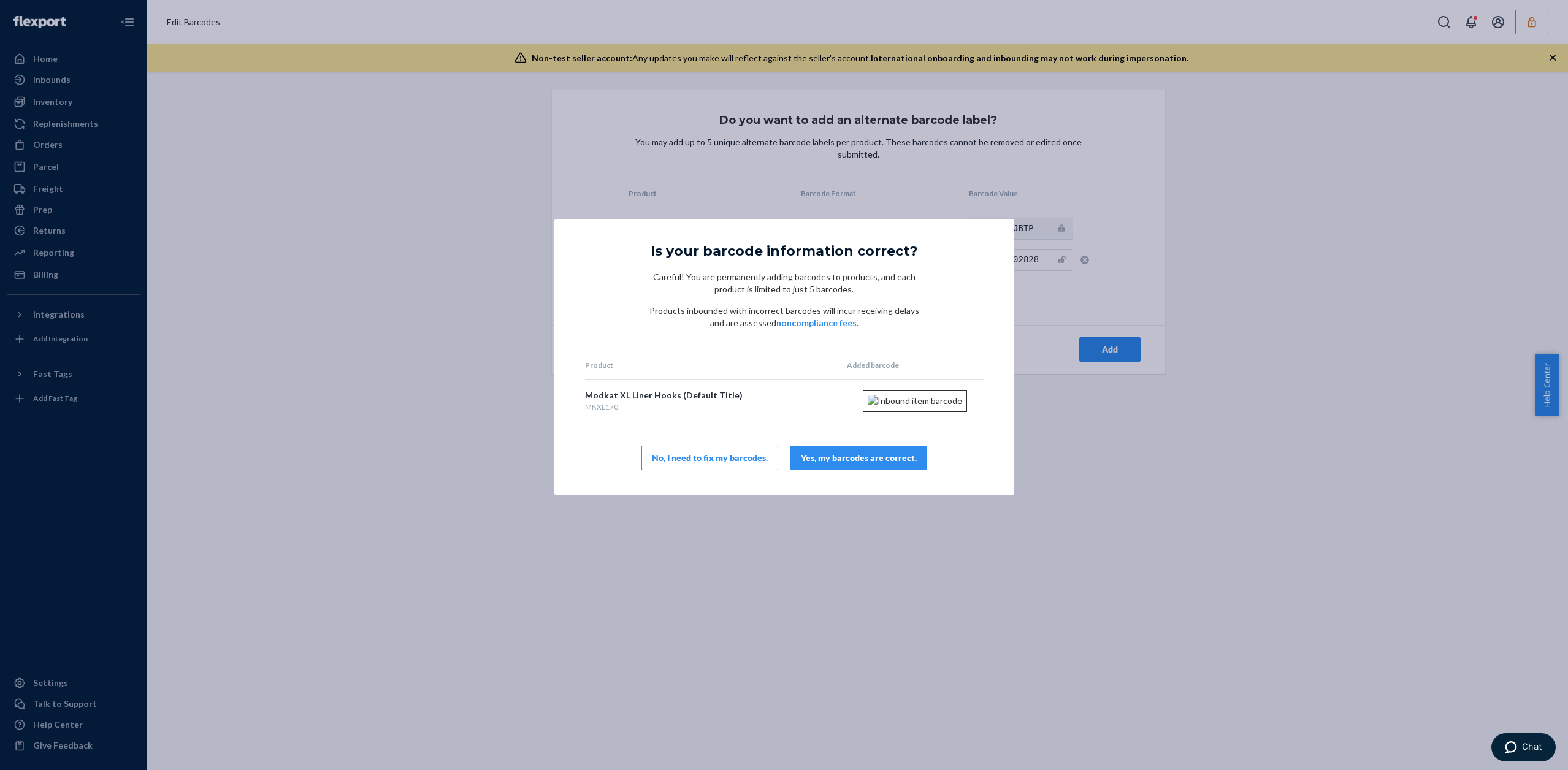 click on "Yes, my barcodes are correct." at bounding box center [859, 458] 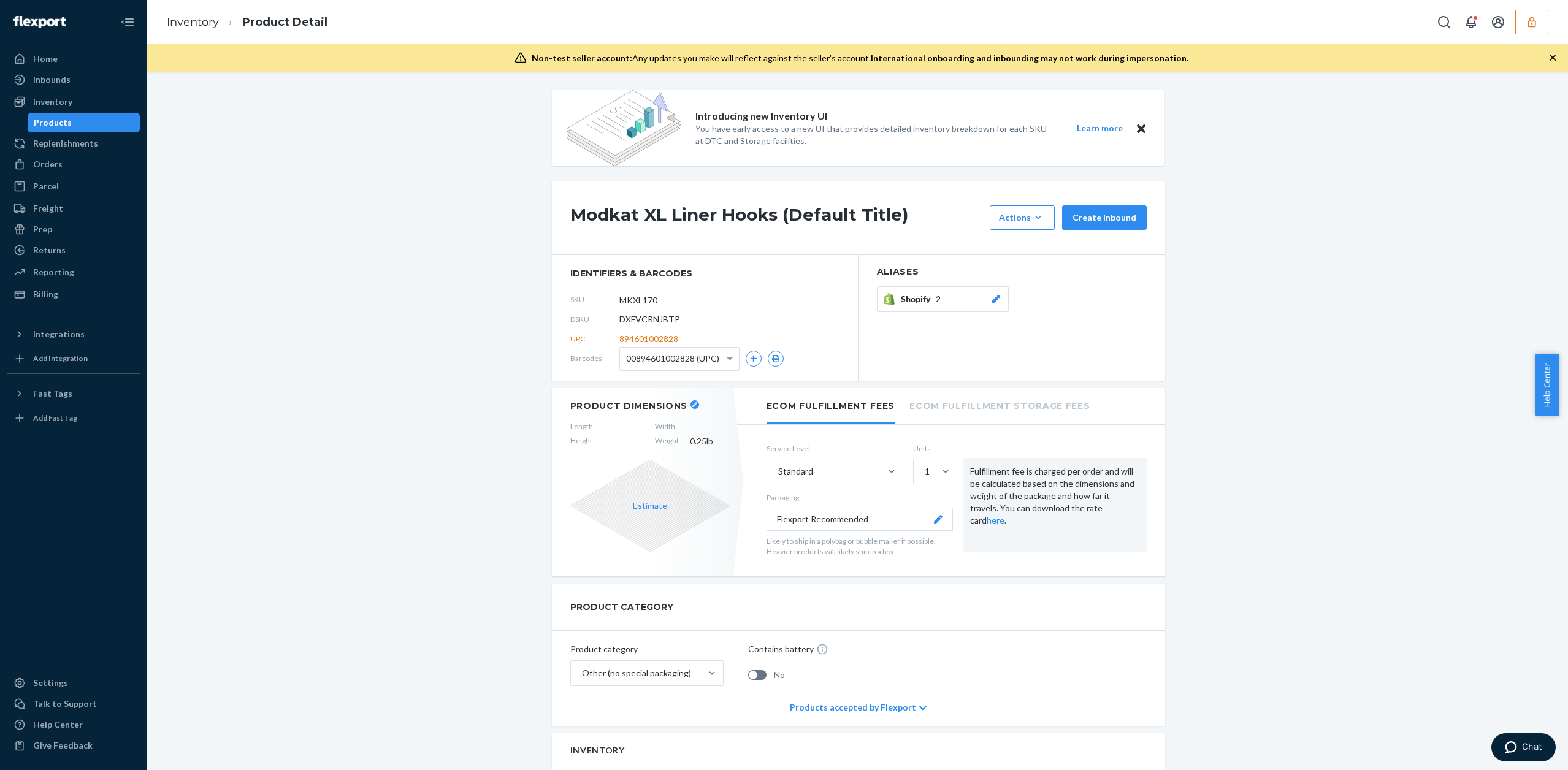 click on "Aliases Shopify 2" at bounding box center (1012, 318) 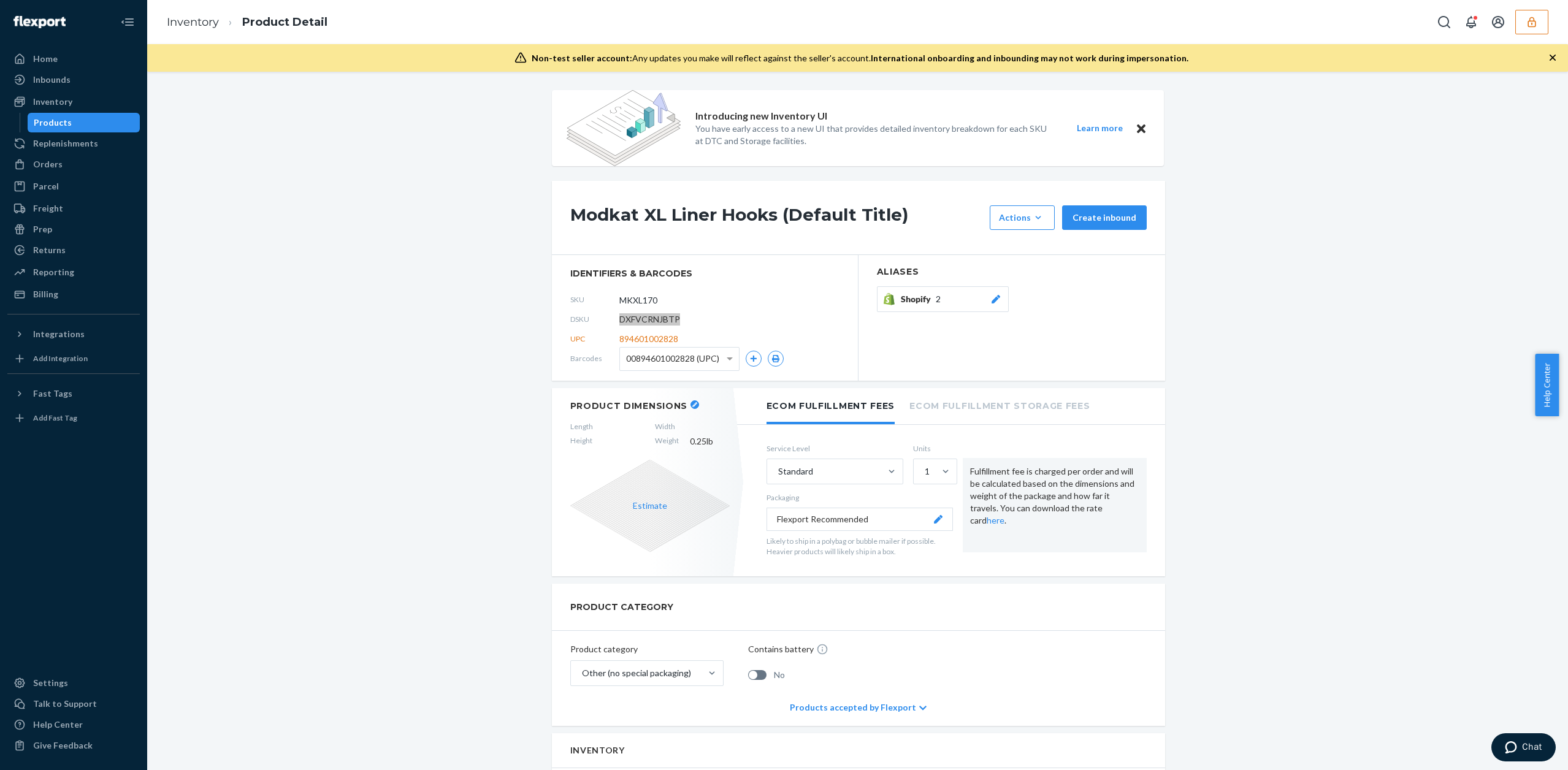 copy on "DXFVCRNJBTP" 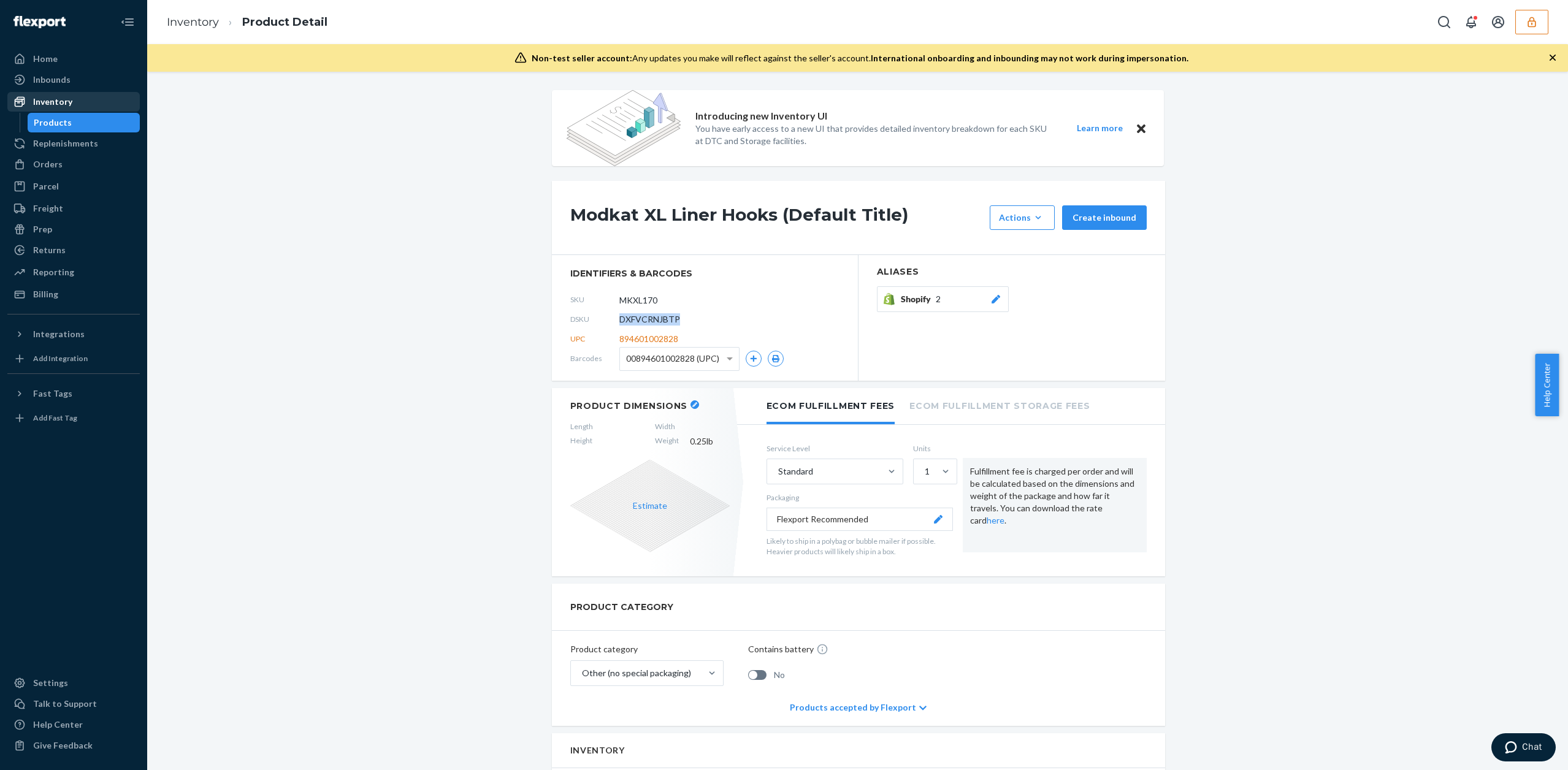 click on "Inventory" at bounding box center [74, 102] 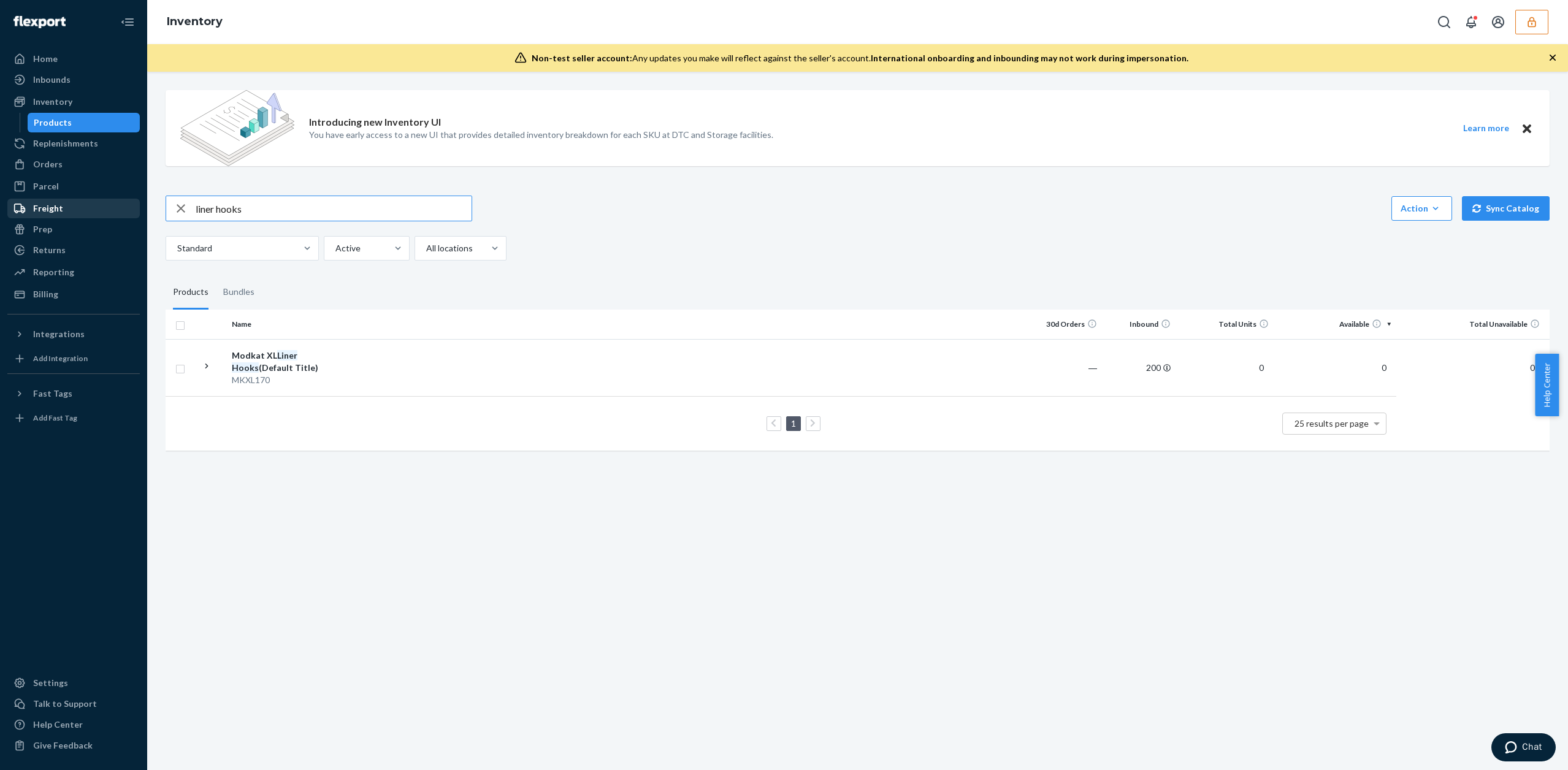 drag, startPoint x: 269, startPoint y: 202, endPoint x: 75, endPoint y: 213, distance: 194.31161 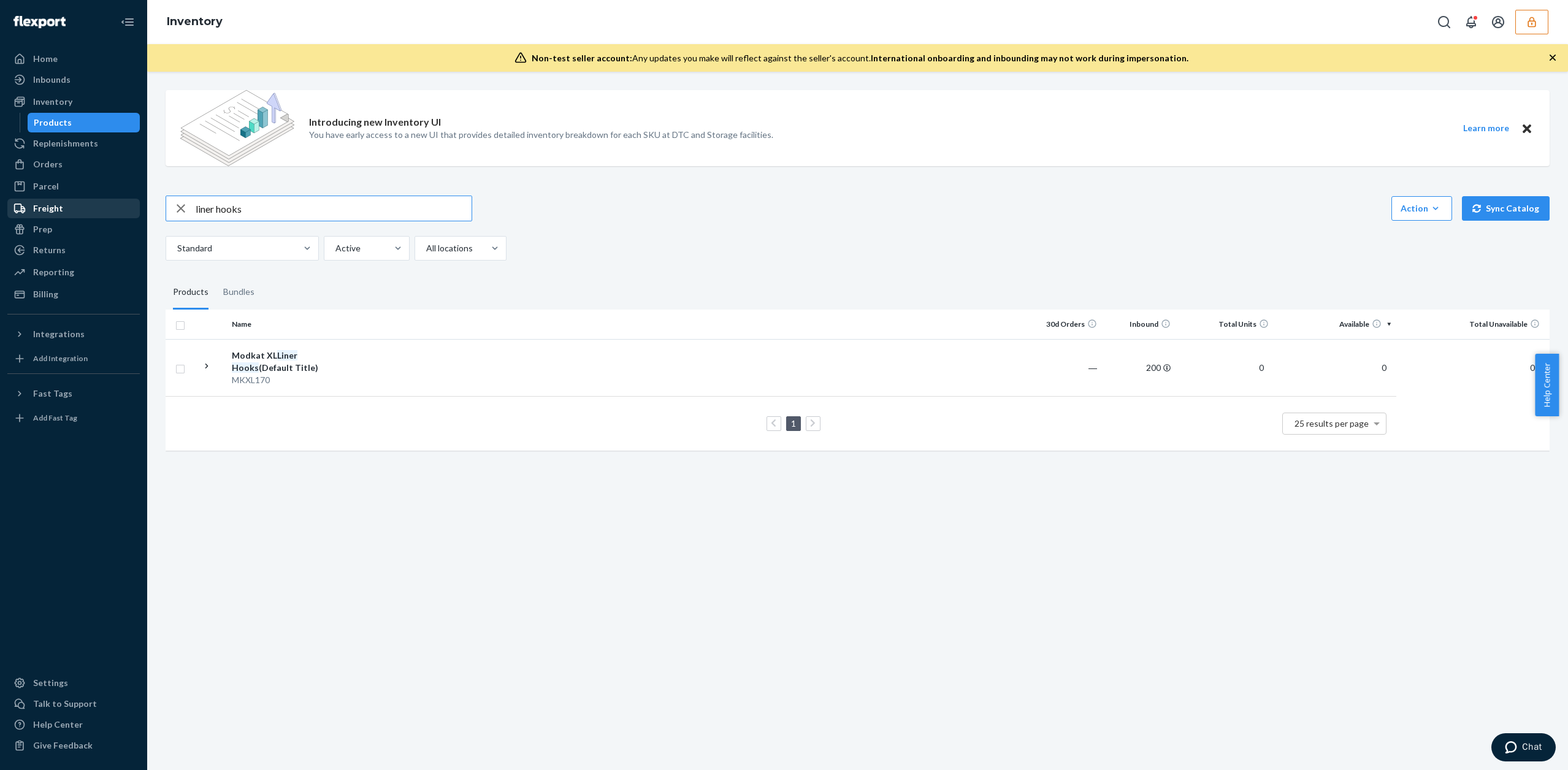 click on "Home Inbounds Shipping Plans Problems Inventory Products Replenishments Orders Ecommerce Orders Wholesale Orders Parcel Parcel orders Integrations Freight Prep Returns All Returns Settings Packages Reporting Reports Analytics Billing Integrations Add Integration Fast Tags Add Fast Tag Settings Talk to Support Help Center Give Feedback Inventory Non-test seller account:  Any updates you make will reflect against the seller's account.  International onboarding and inbounding may not work during impersonation. Introducing new Inventory UI You have early access to a new UI that provides detailed inventory breakdown for each SKU at DTC and Storage facilities. Learn more liner hooks Action Create product Create bundle Bulk create products Bulk update products Bulk update bundles Bulk update product alias attribute Sync Catalog Standard Active All locations Products Bundles Name 30d Orders Inbound Total Units Available Total Unavailable Modkat XL  Liner   Hooks  (Default Title) MKXL170 ― 200 0 0 0 1" at bounding box center [784, 385] 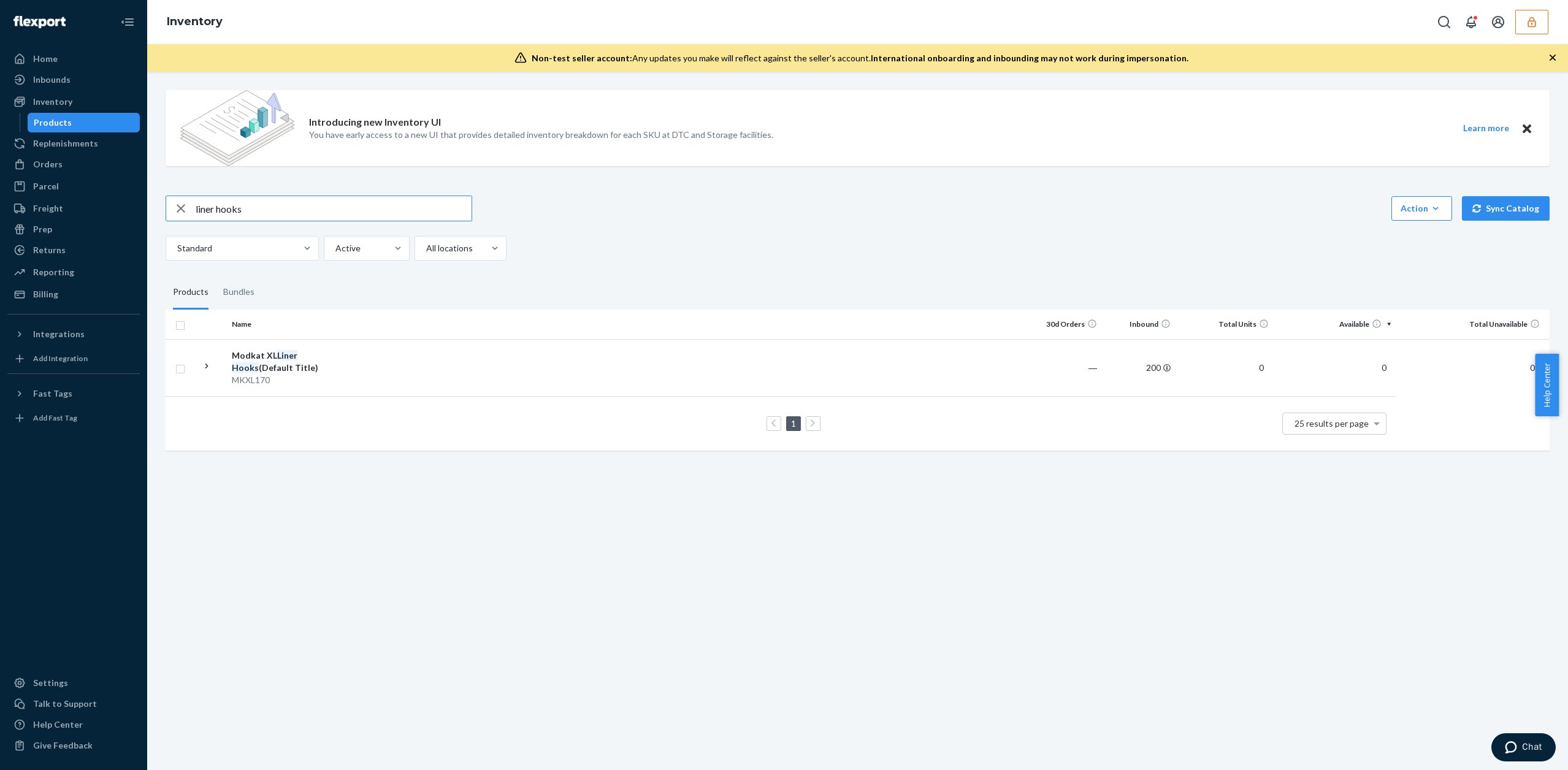 drag, startPoint x: 256, startPoint y: 210, endPoint x: 183, endPoint y: 208, distance: 73.02739 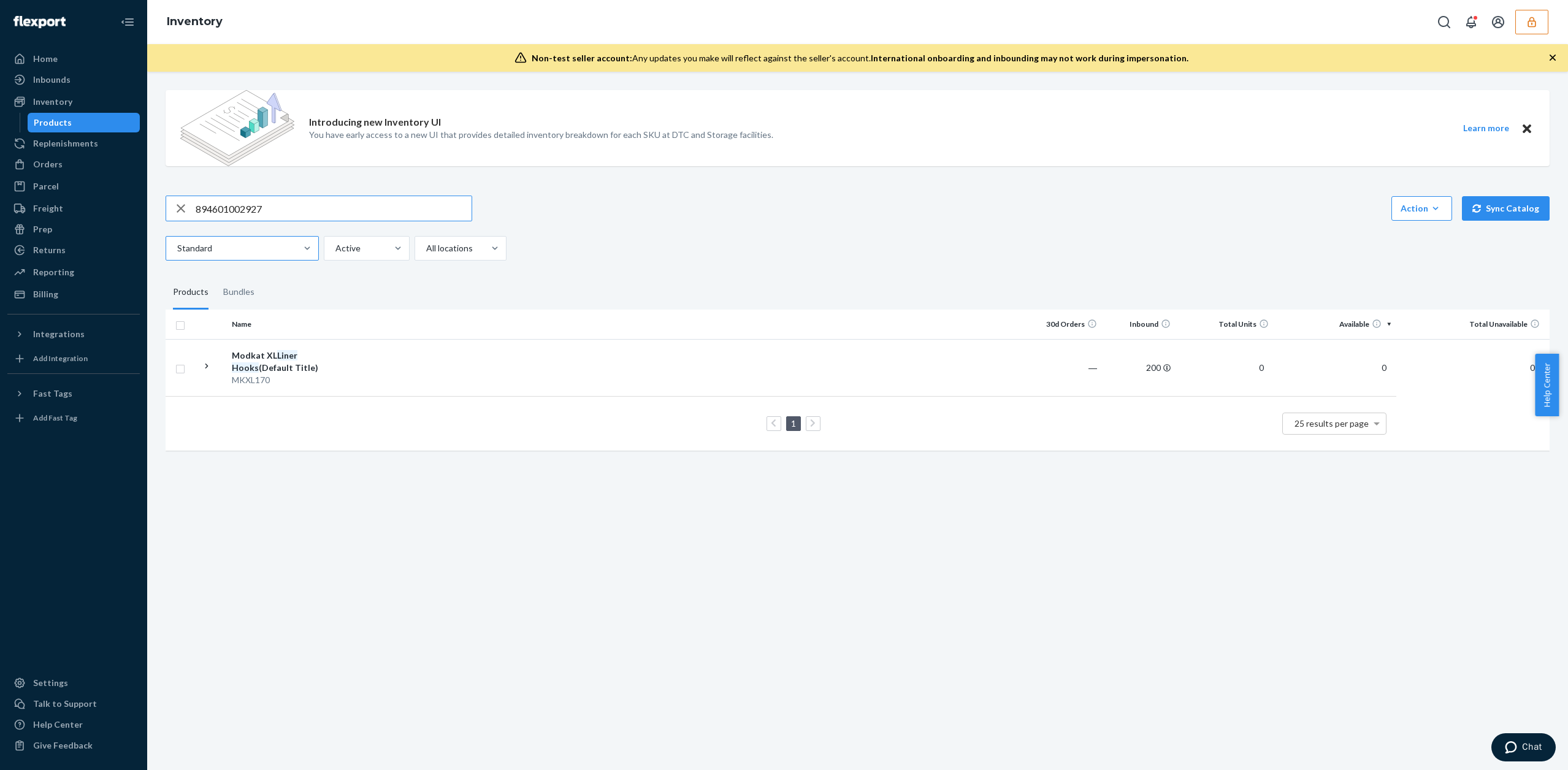 type on "894601002927" 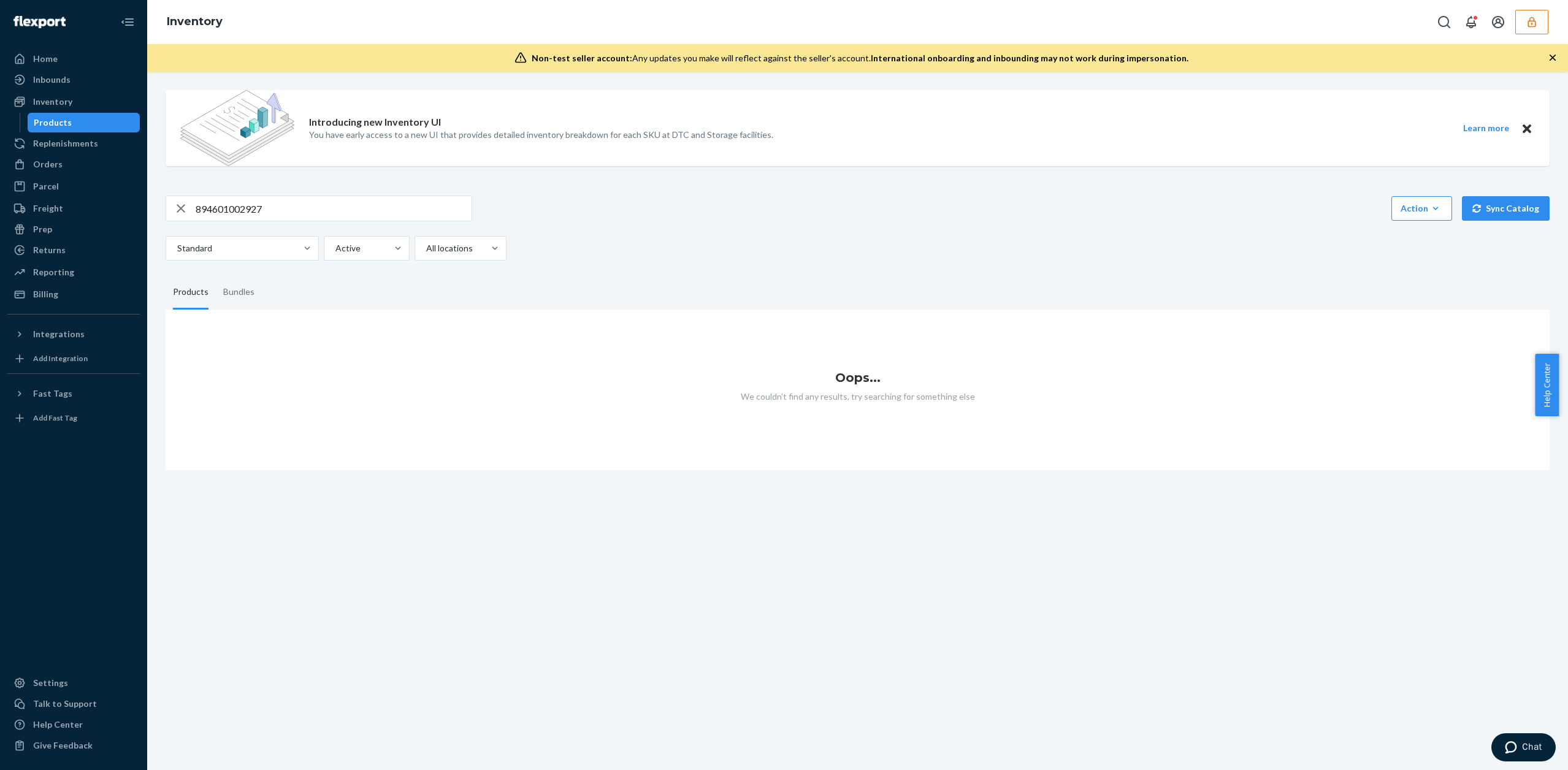 click 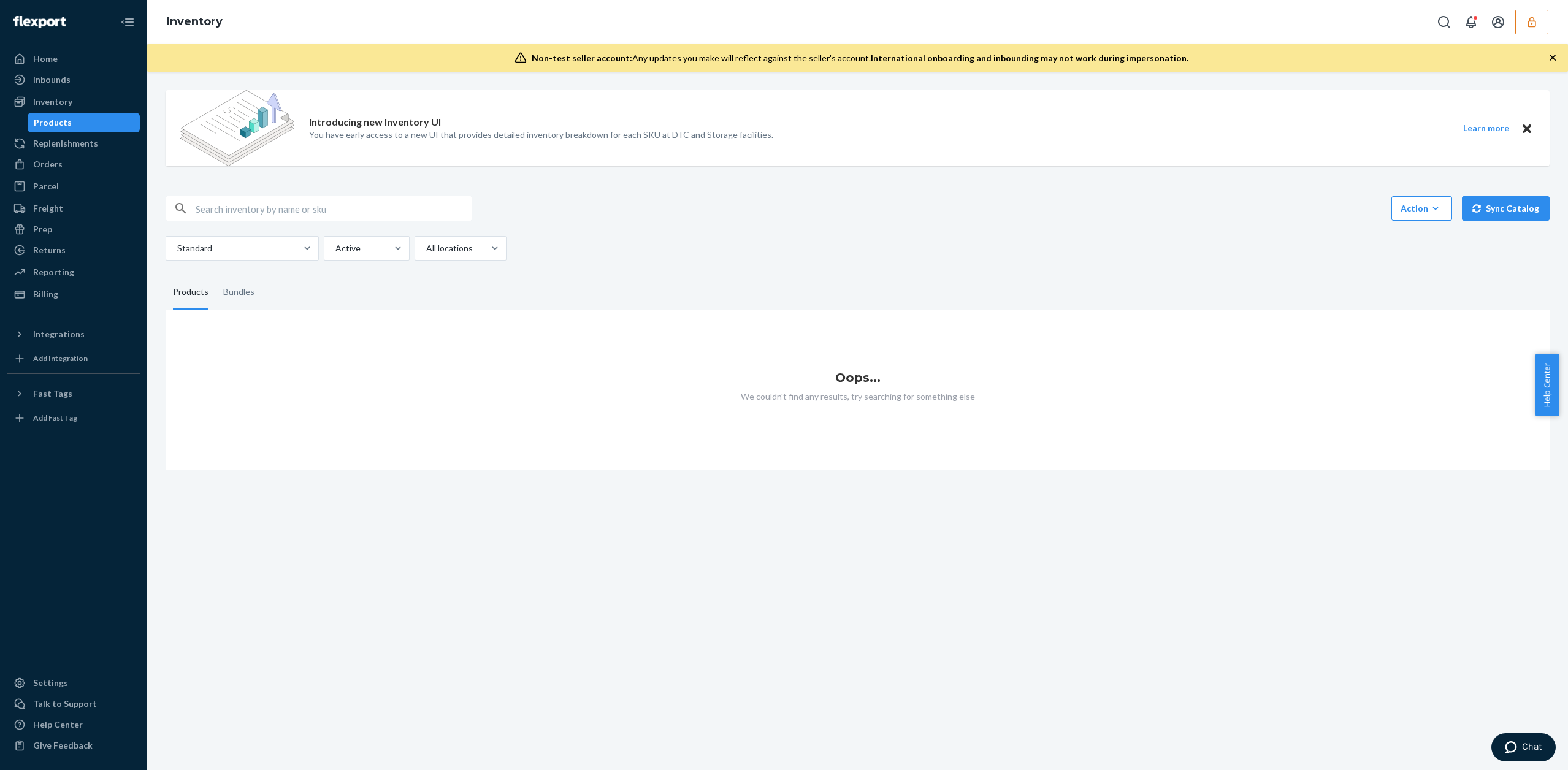 click at bounding box center [334, 208] 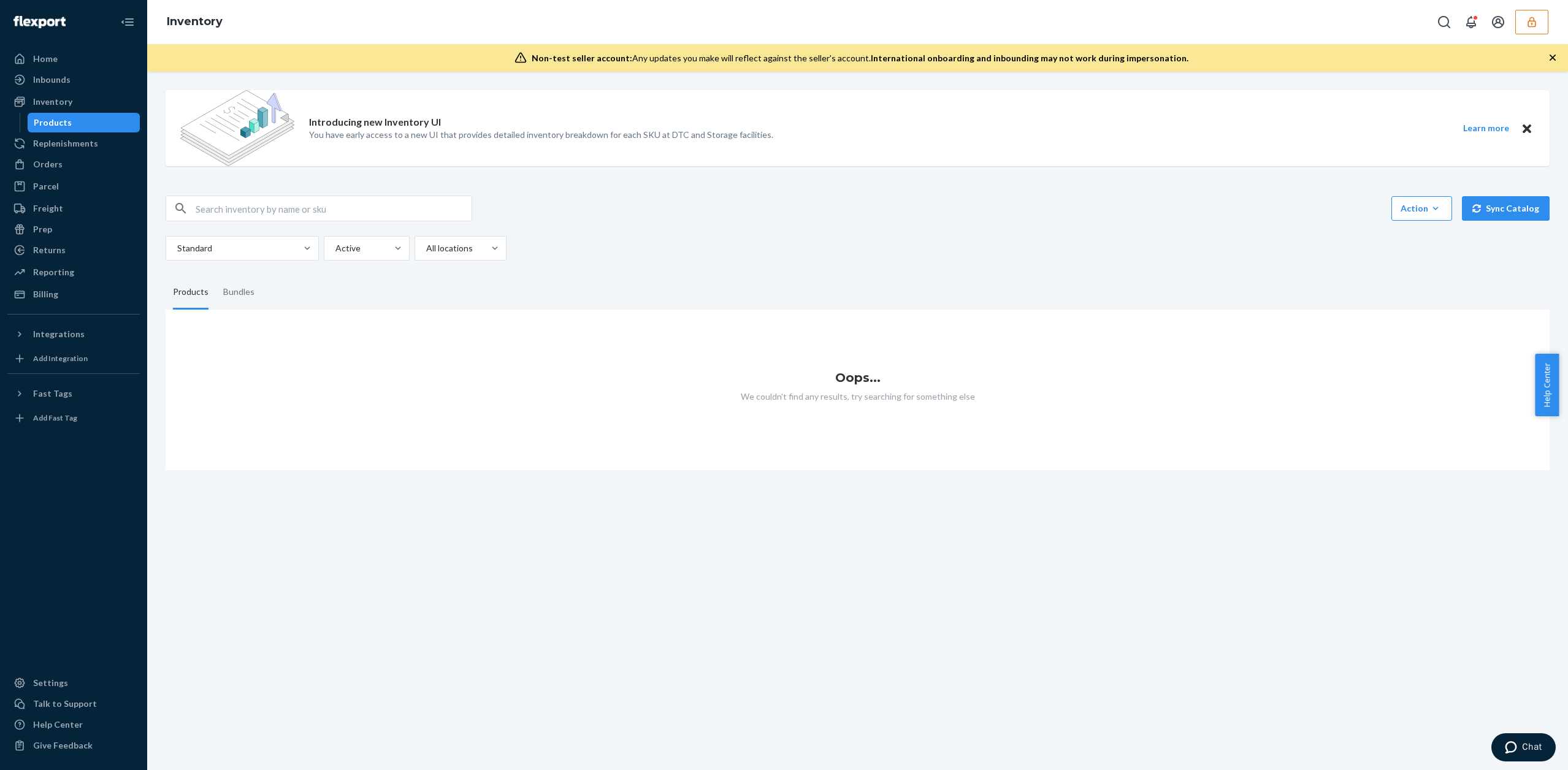 click at bounding box center (1532, 22) 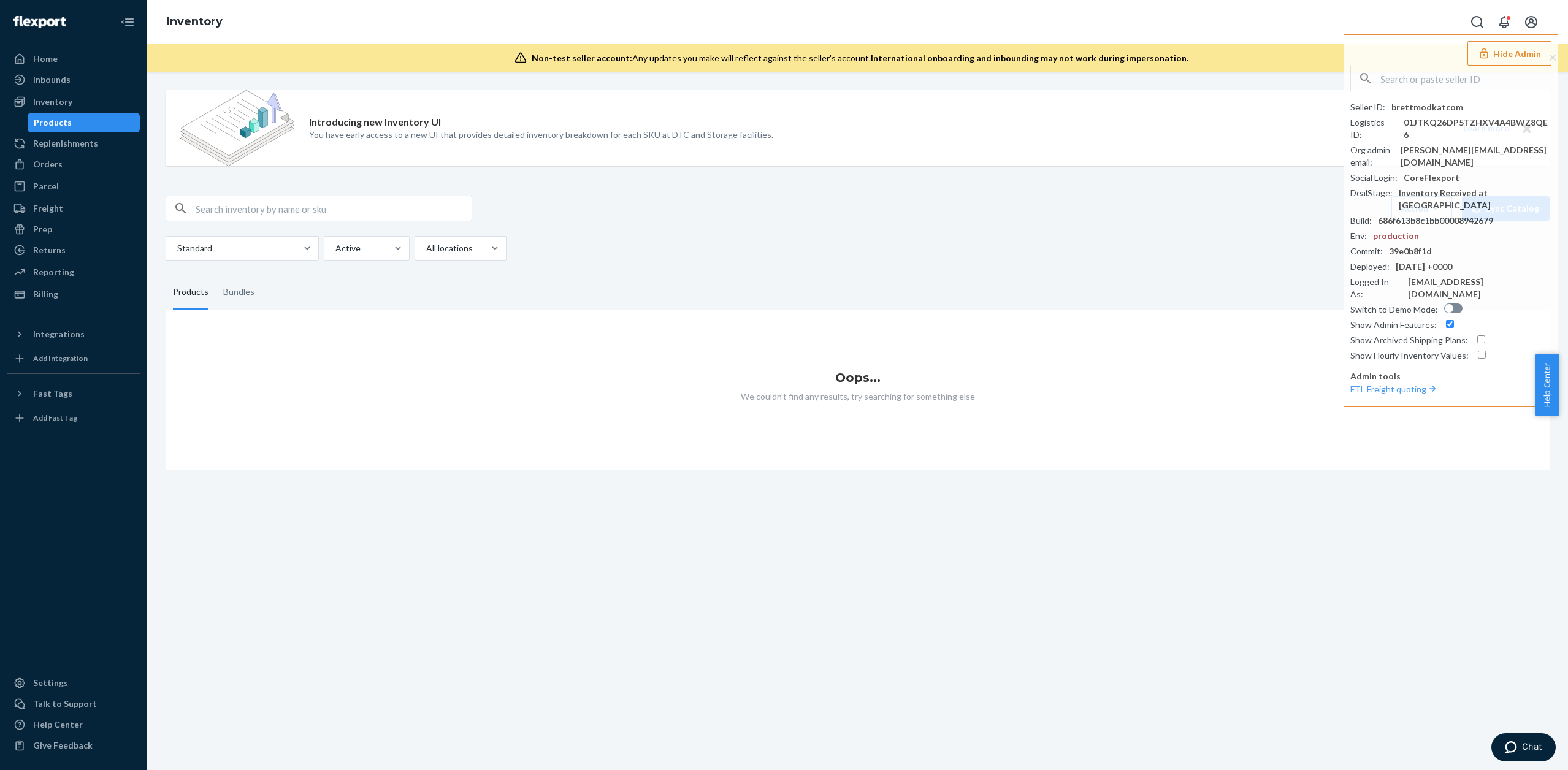 click at bounding box center (334, 208) 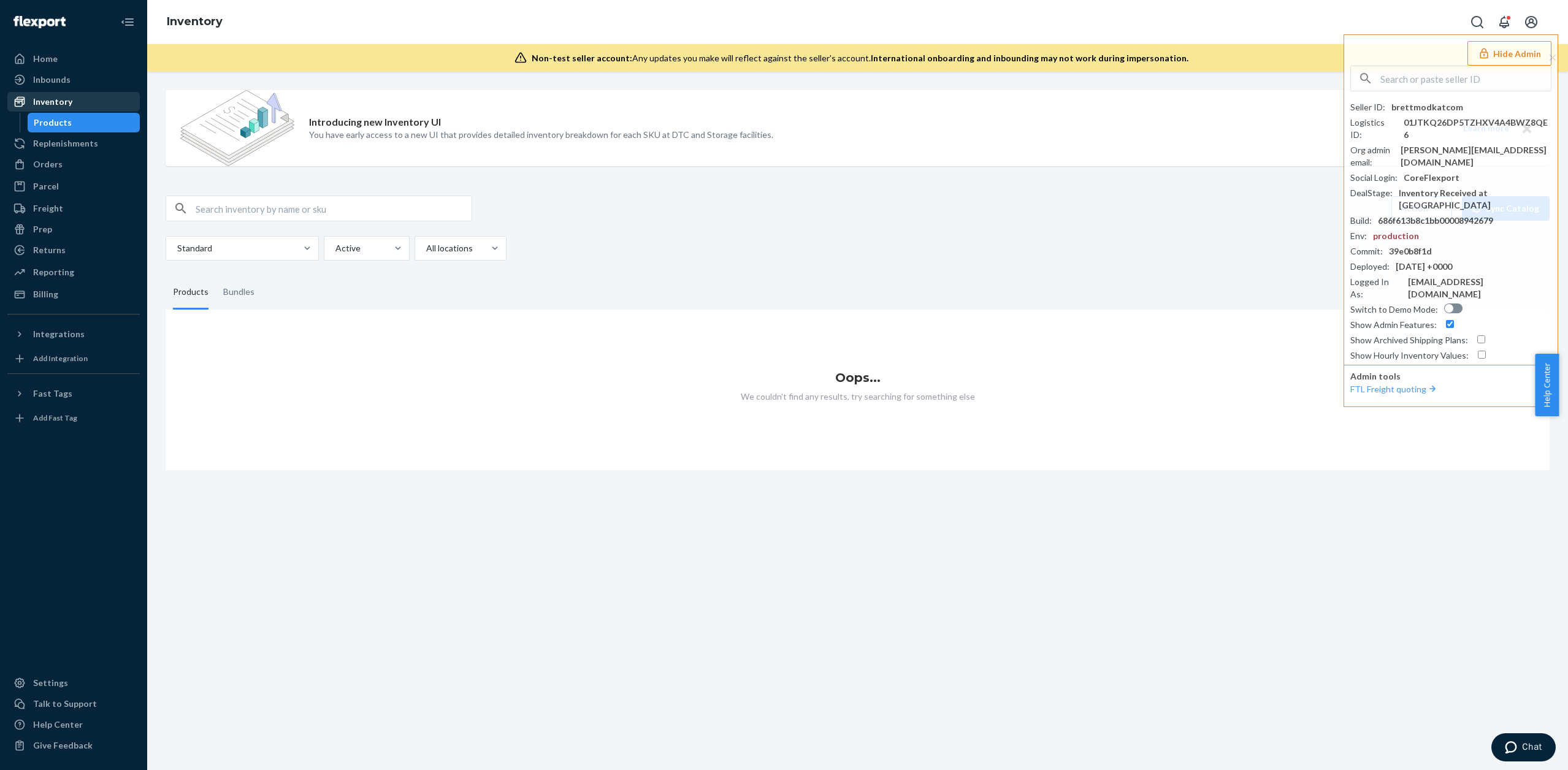 click on "Inventory" at bounding box center (74, 102) 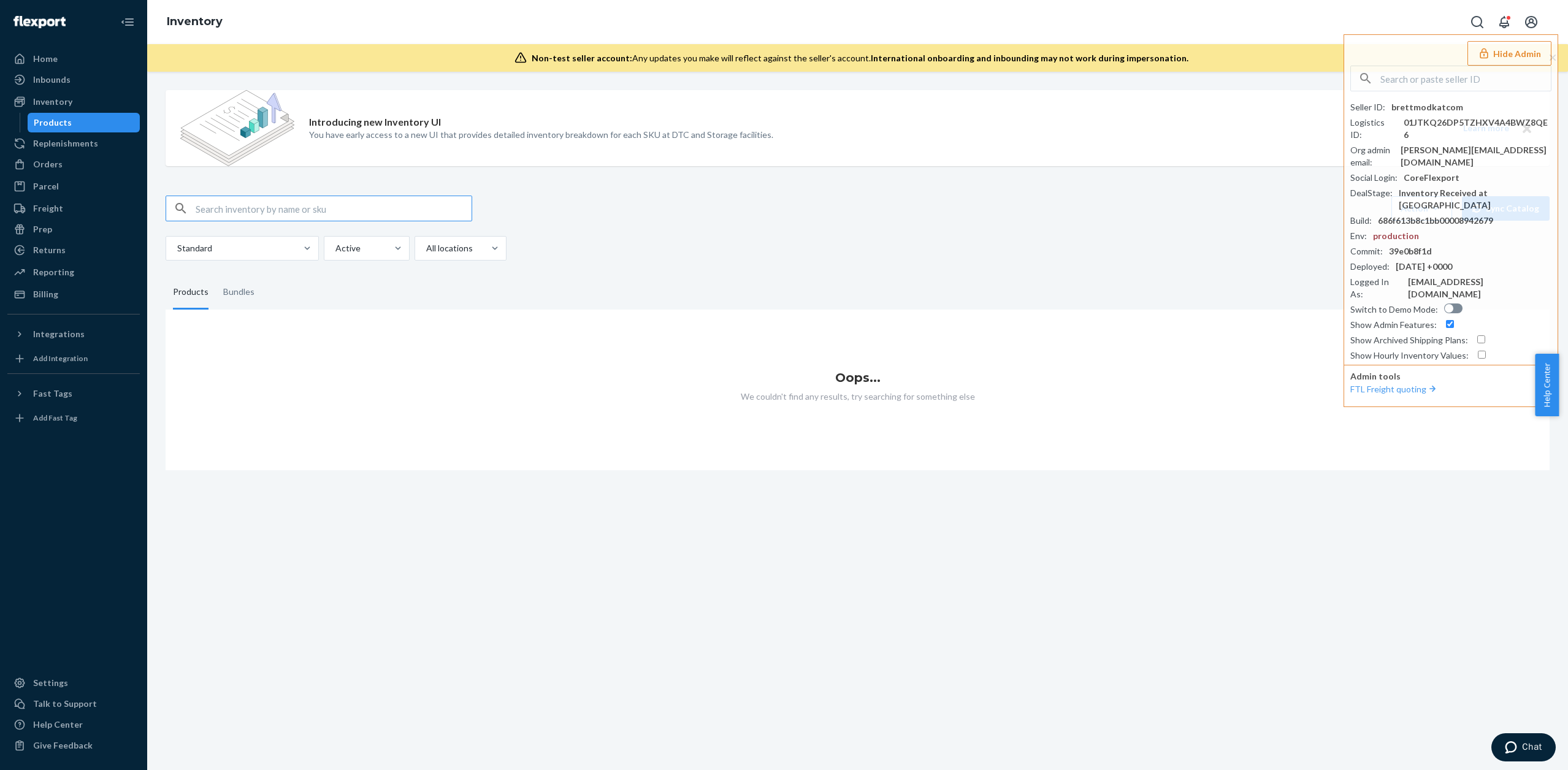 click at bounding box center (334, 208) 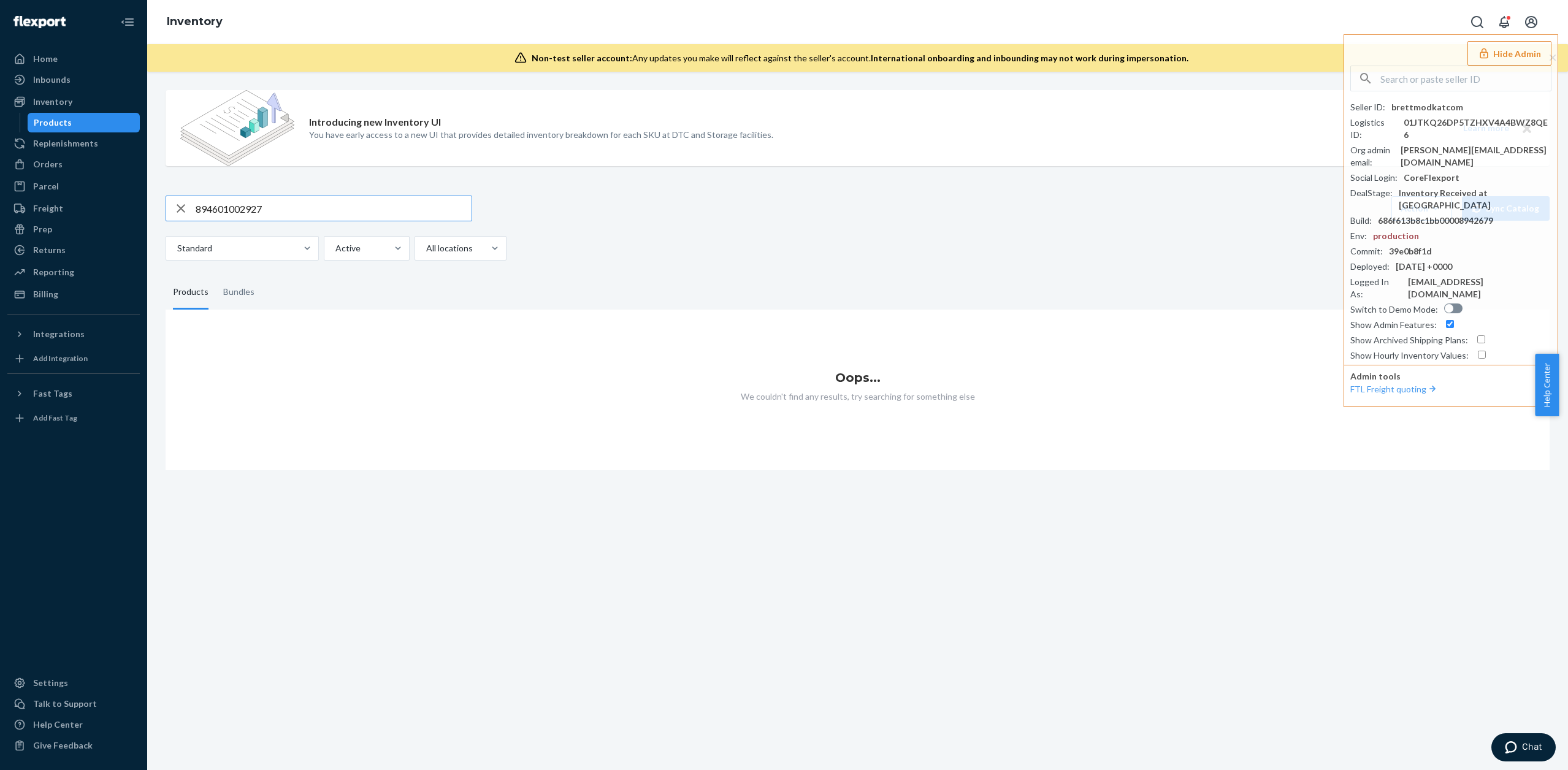type on "894601002927" 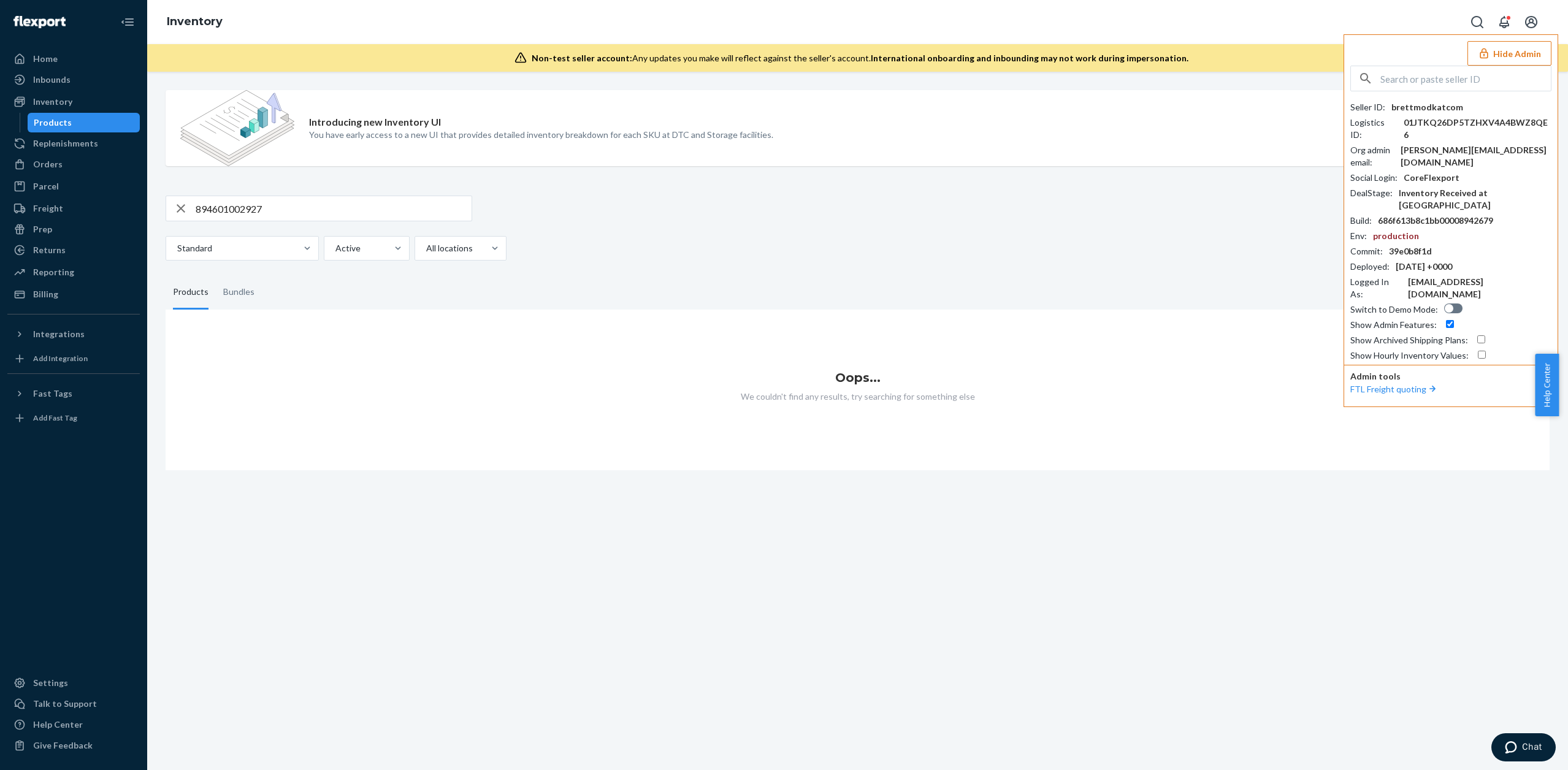 click on "Hide Admin" at bounding box center (1509, 53) 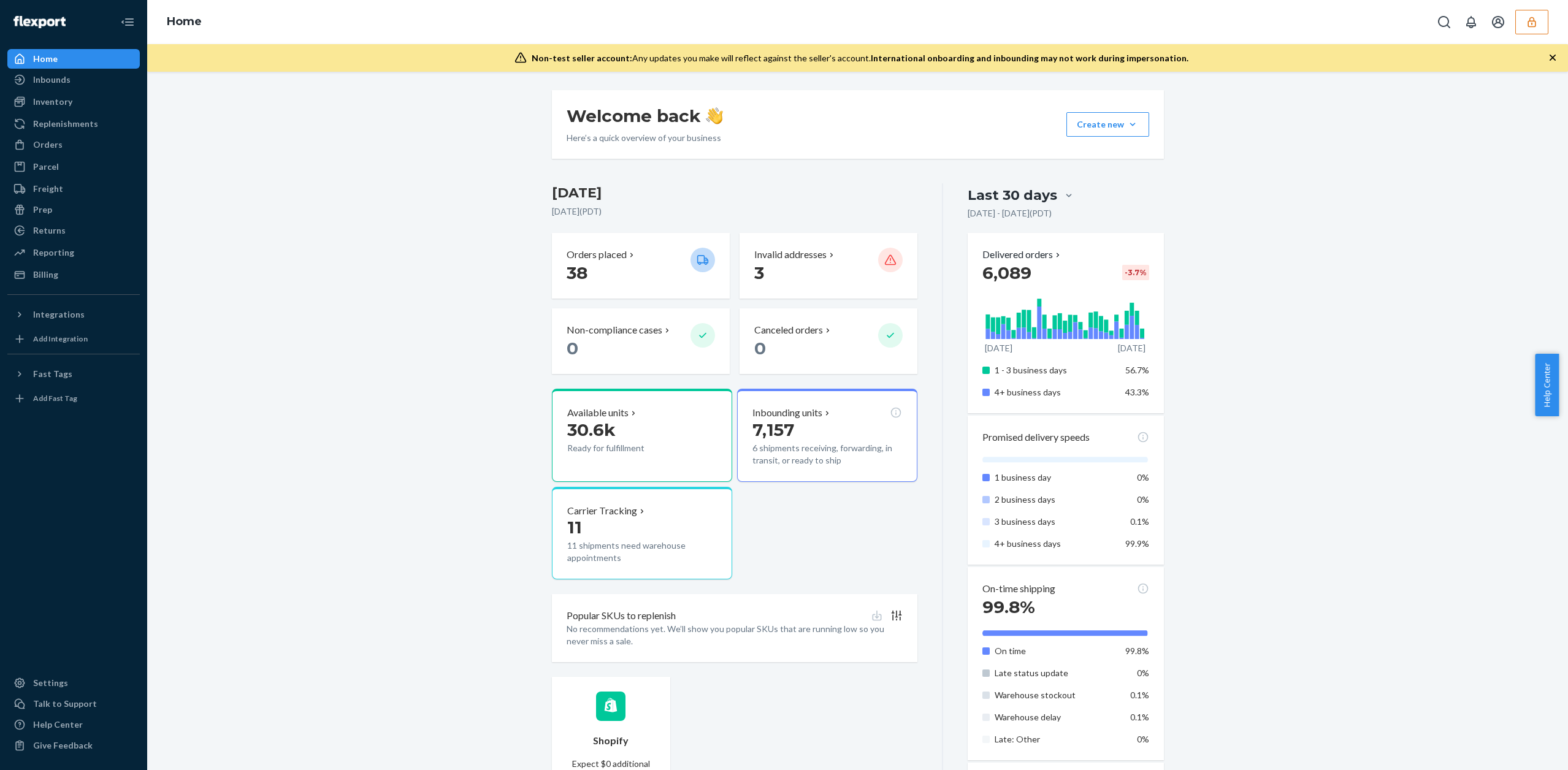 scroll, scrollTop: 0, scrollLeft: 0, axis: both 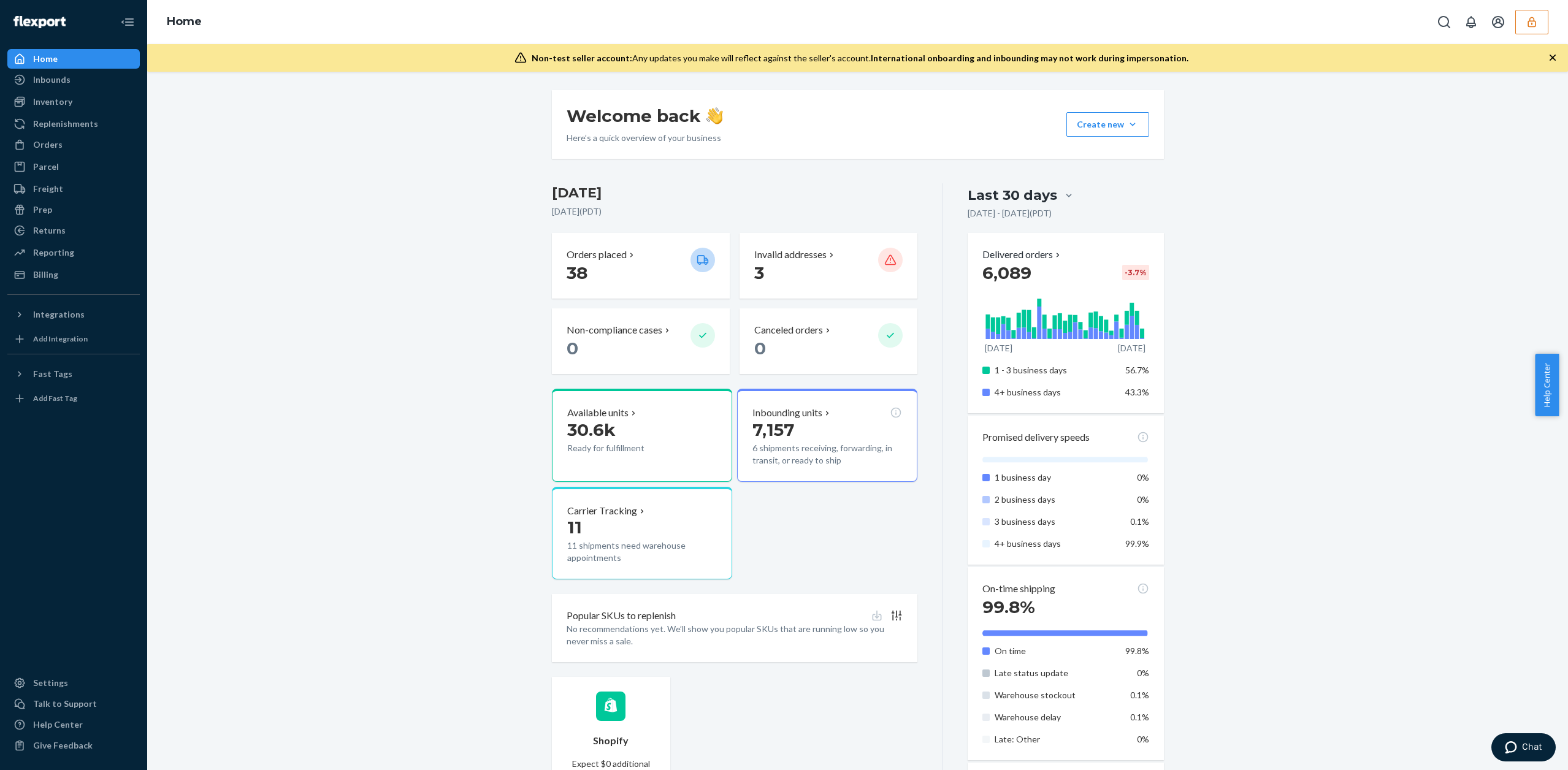click 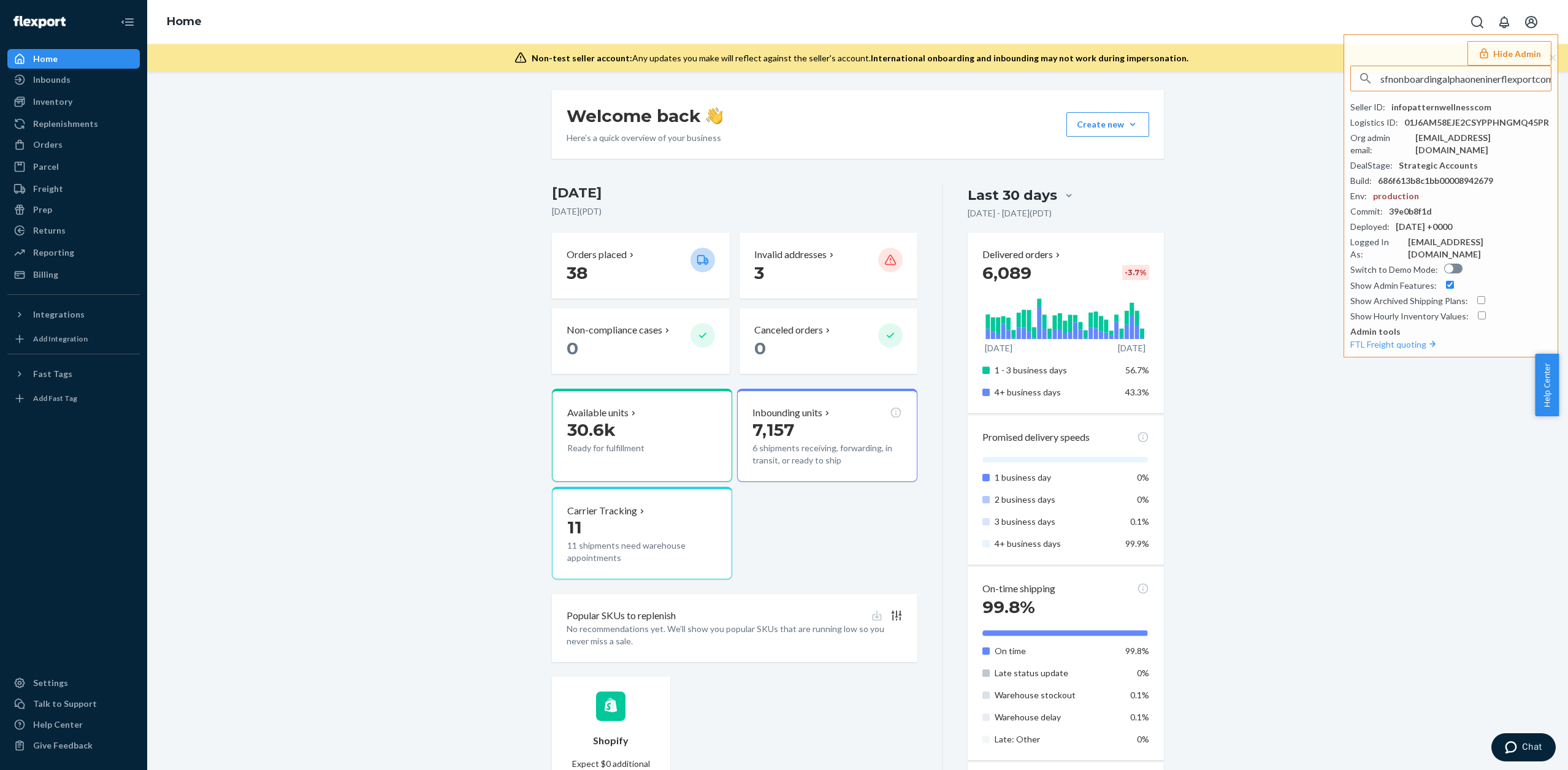 scroll, scrollTop: 0, scrollLeft: 6, axis: horizontal 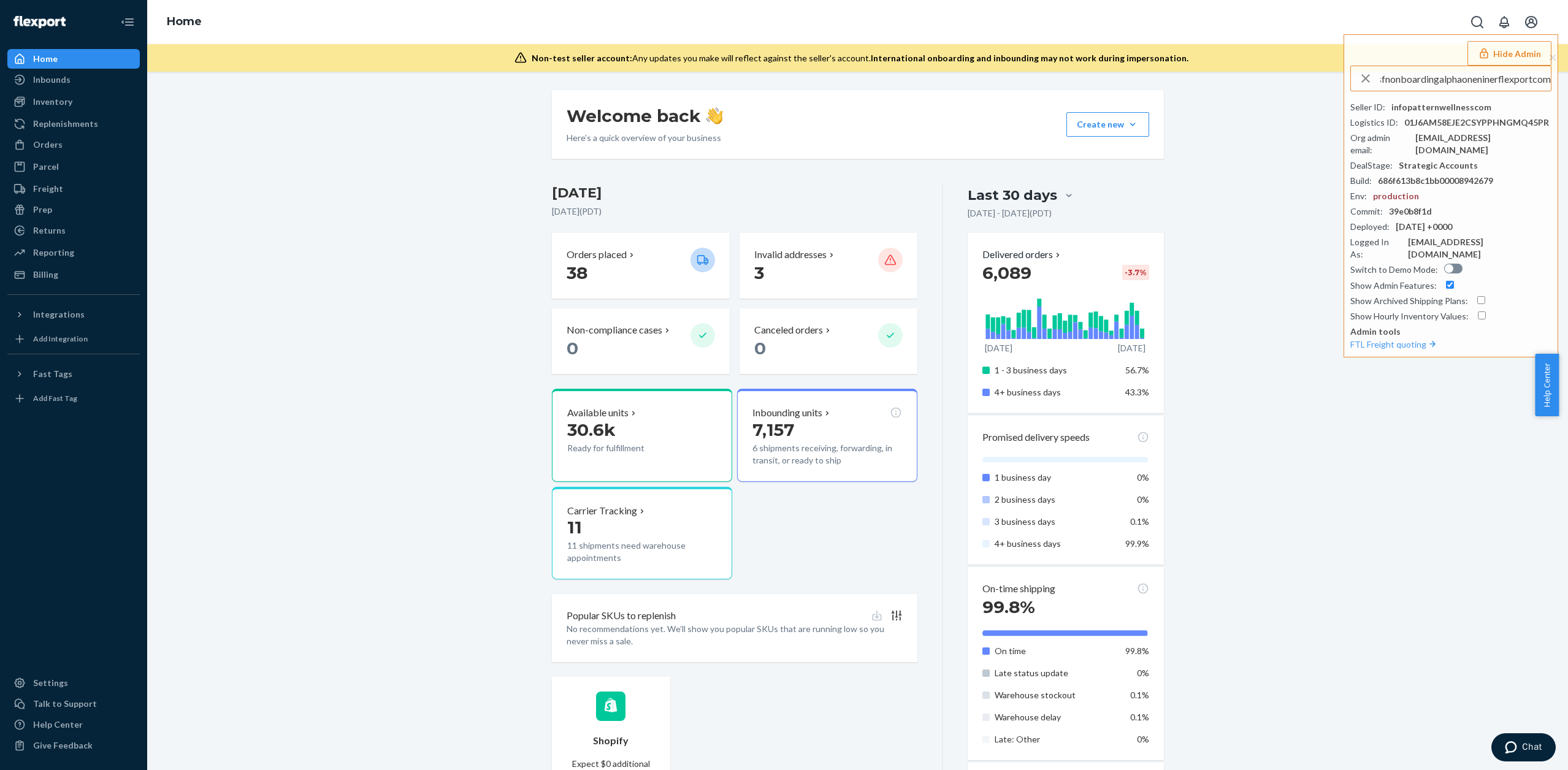 type on "sfnonboardingalphaoneninerflexportcom" 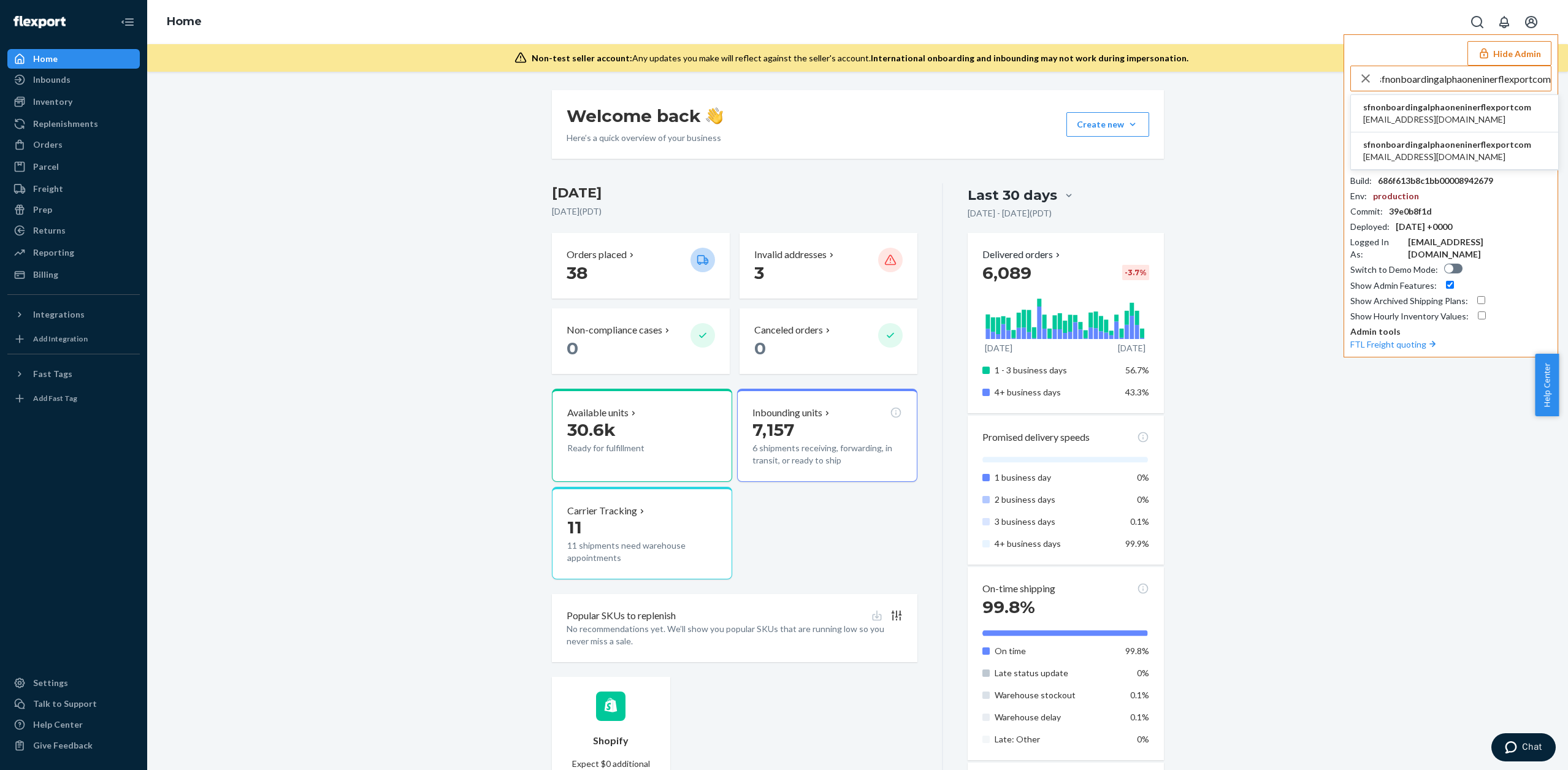 scroll, scrollTop: 0, scrollLeft: 0, axis: both 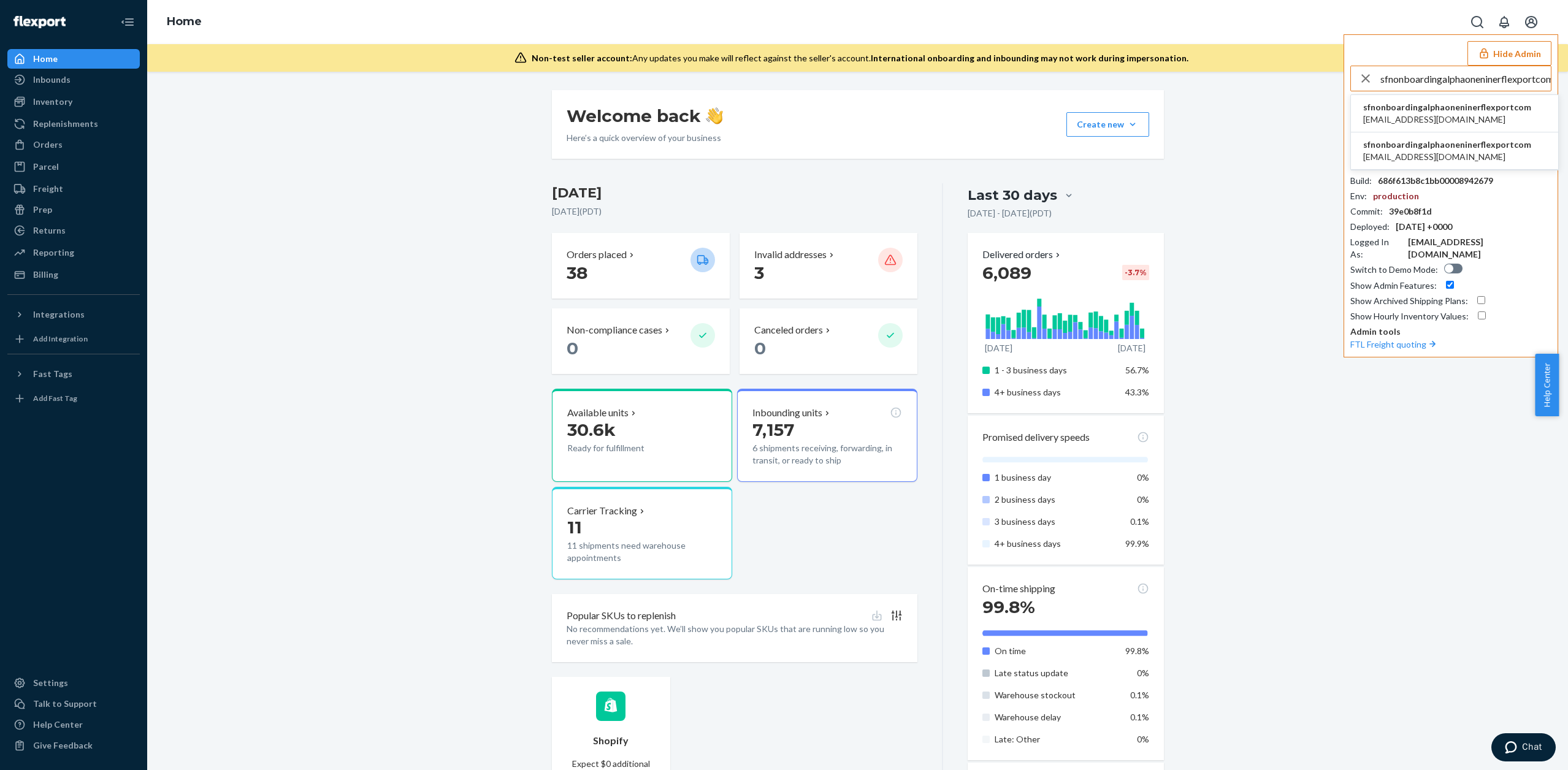 click on "sfnonboardingalphaoneninerflexportcom" at bounding box center [1447, 107] 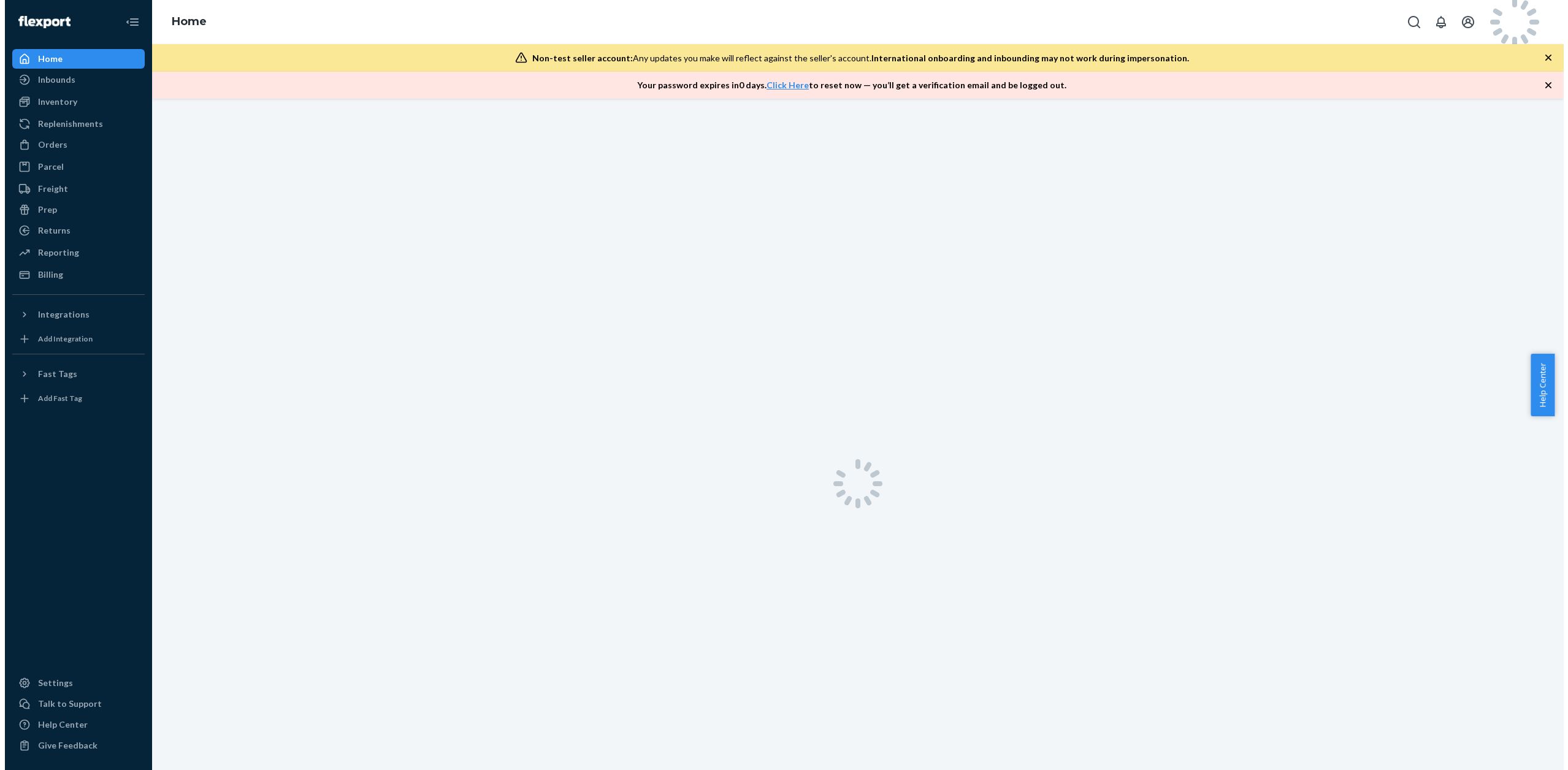 scroll, scrollTop: 0, scrollLeft: 0, axis: both 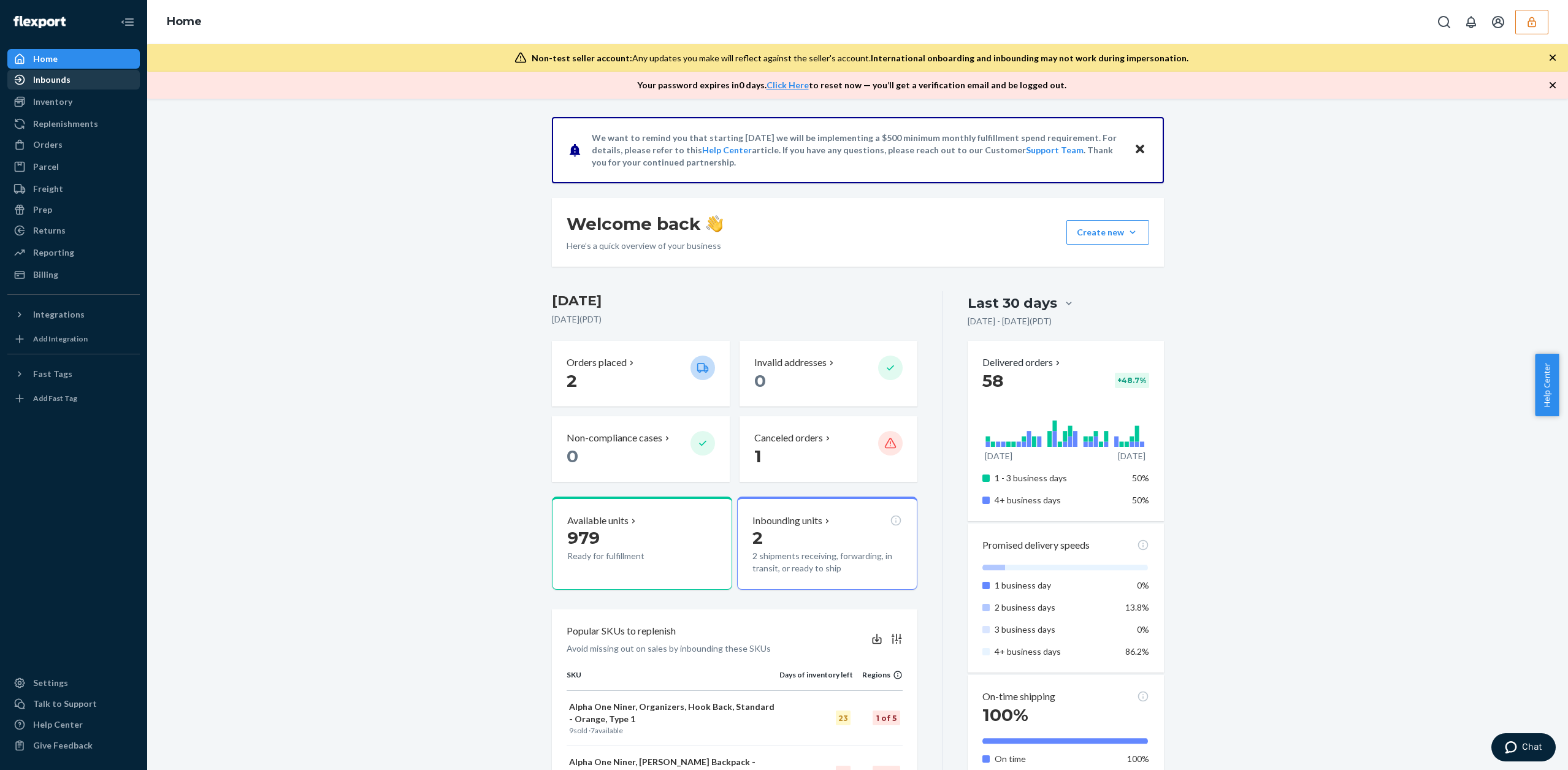 click on "Inbounds" at bounding box center (74, 80) 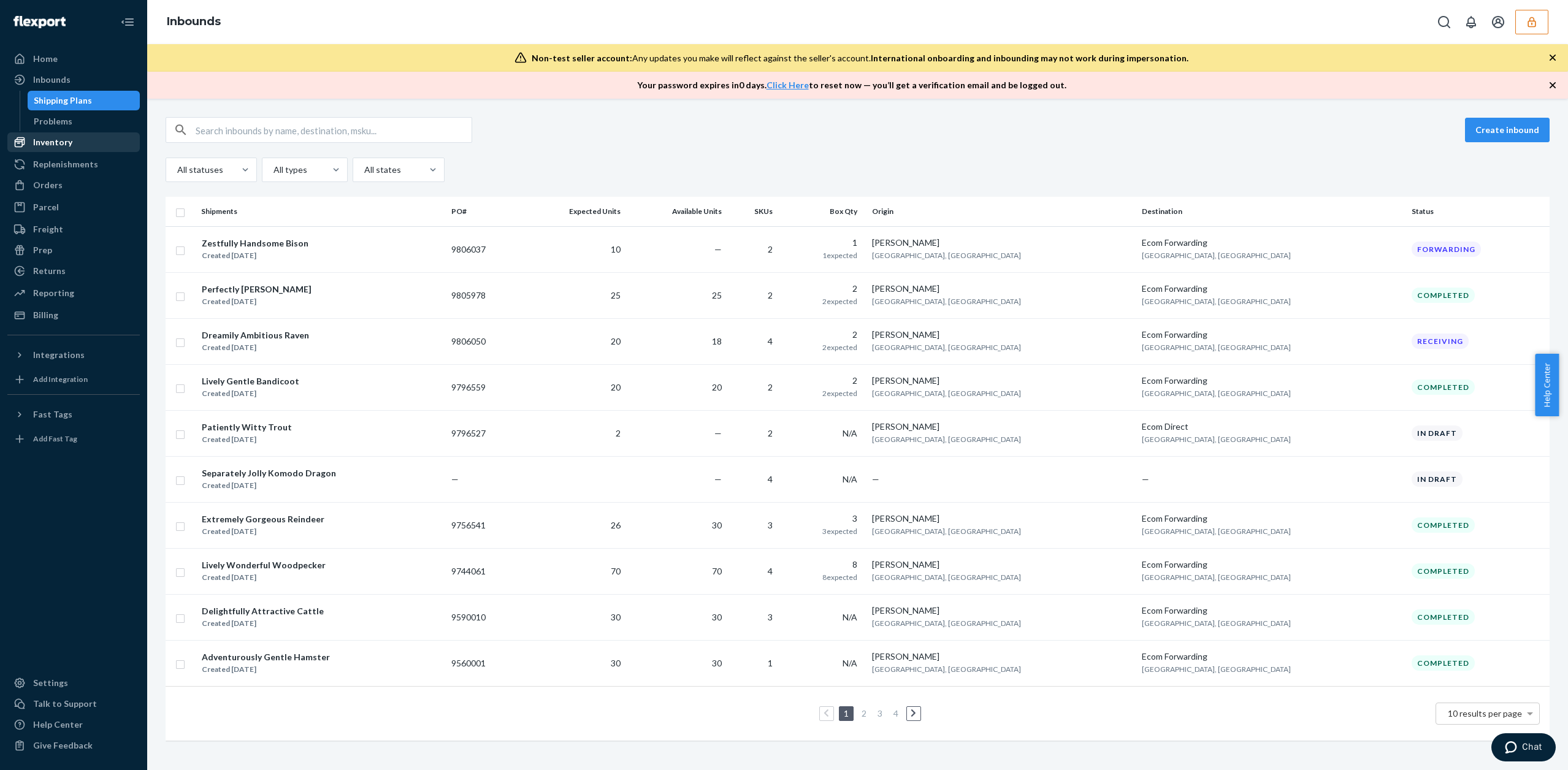 click on "Inventory" at bounding box center (53, 142) 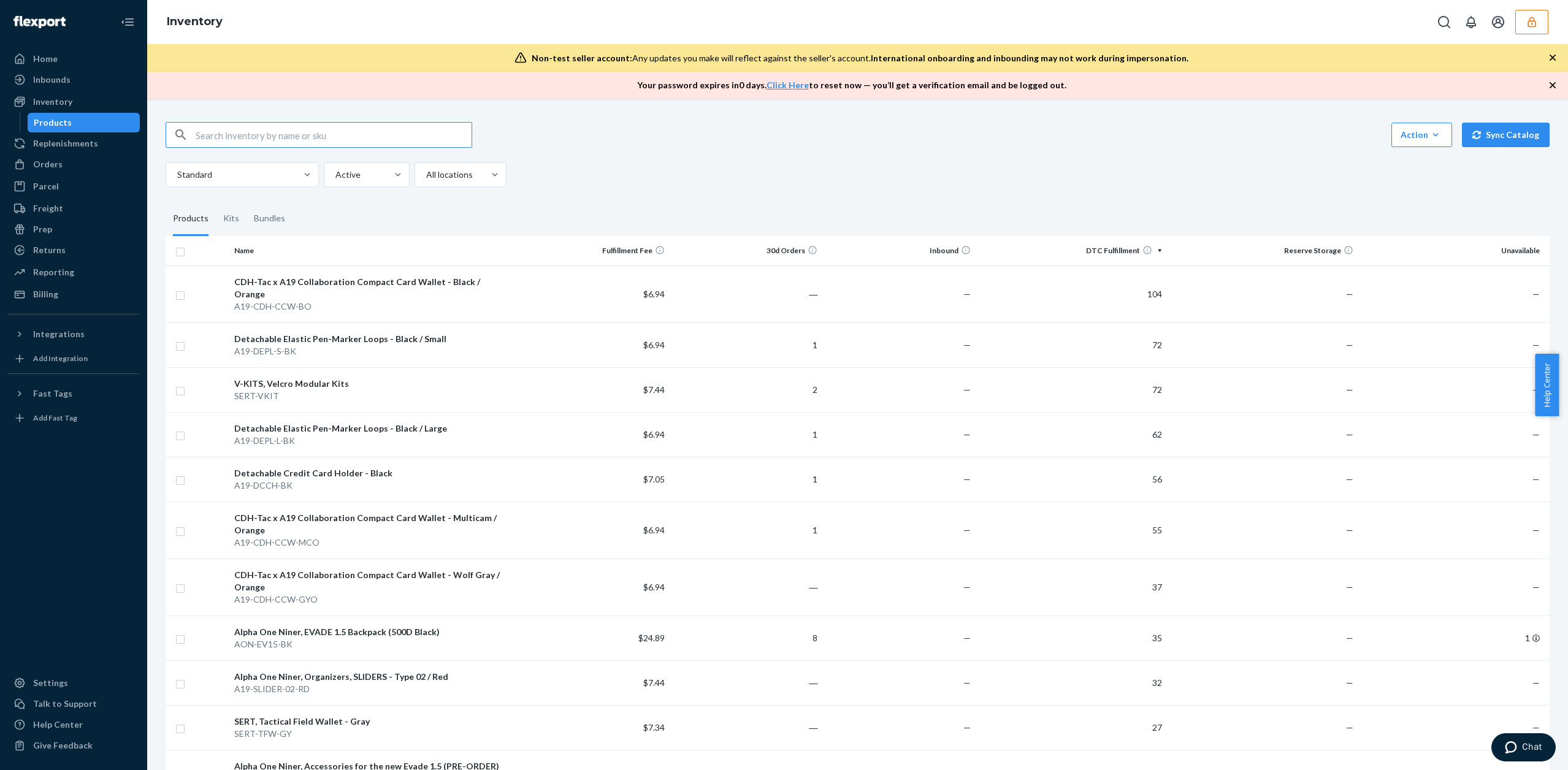 paste on "DX4RFNW6QLH" 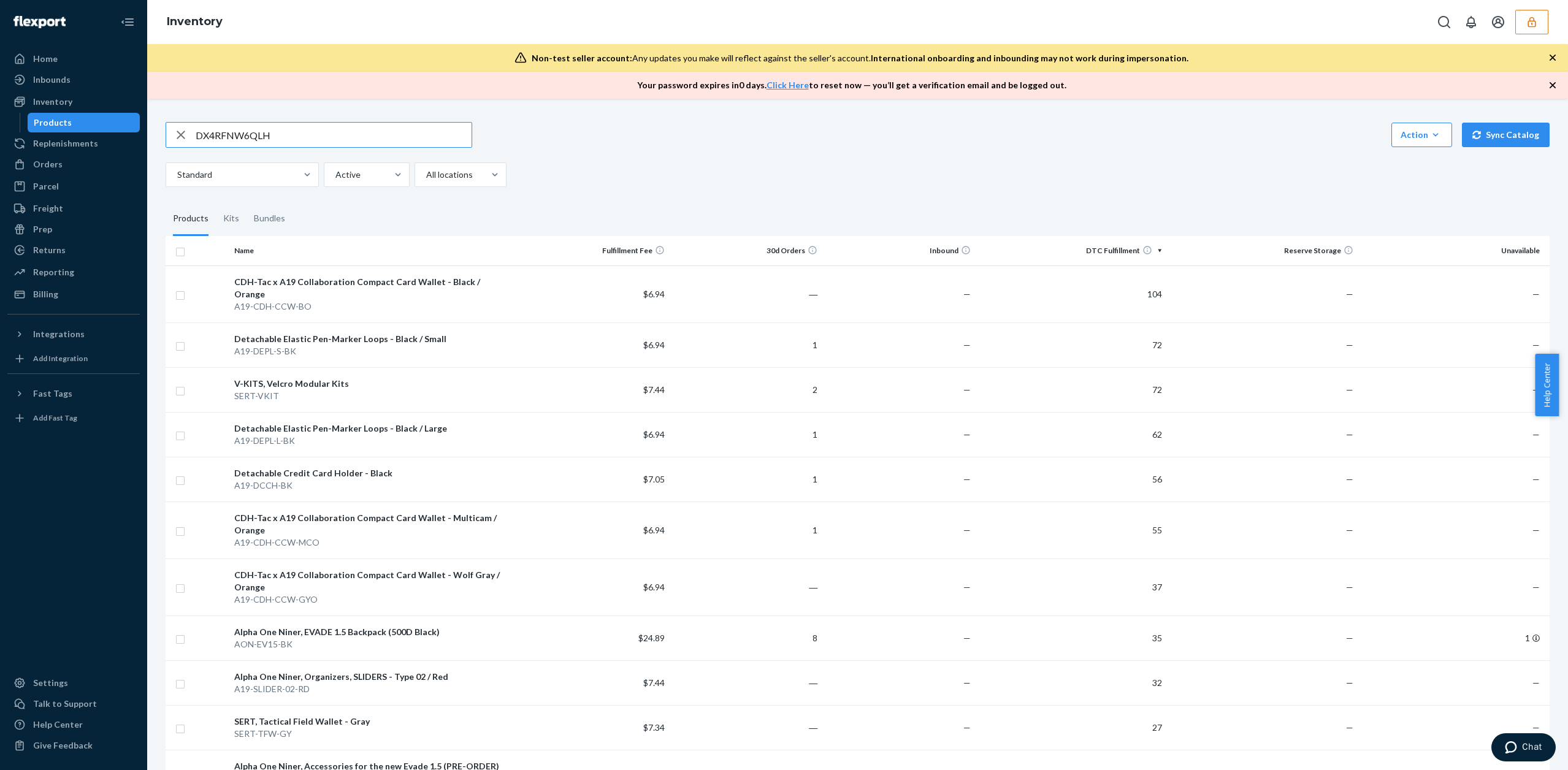 type on "DX4RFNW6QLH" 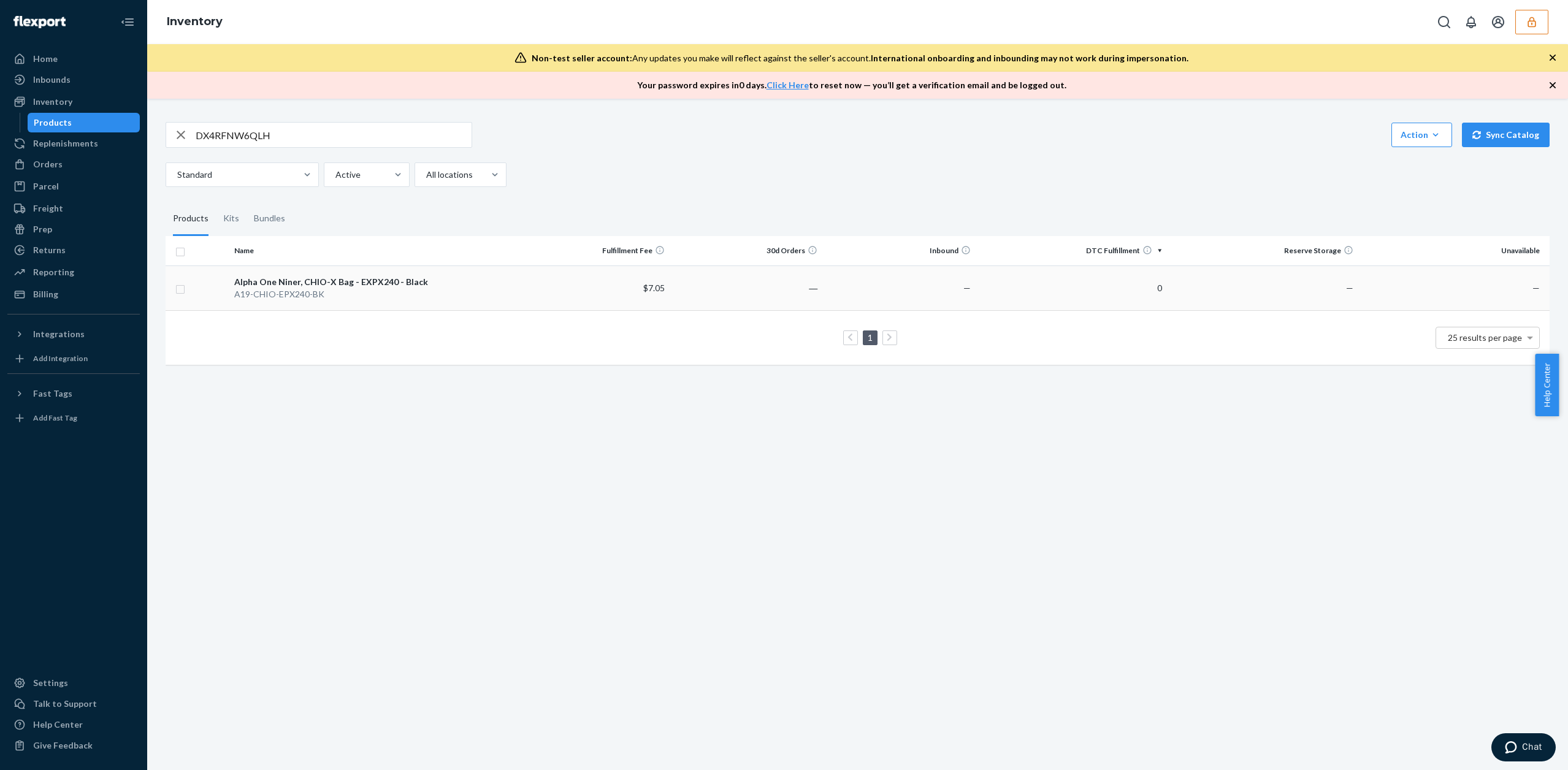 click on "Alpha One Niner, CHIO-X Bag - EXPX240 - Black A19-CHIO-EPX240-BK" at bounding box center [373, 288] 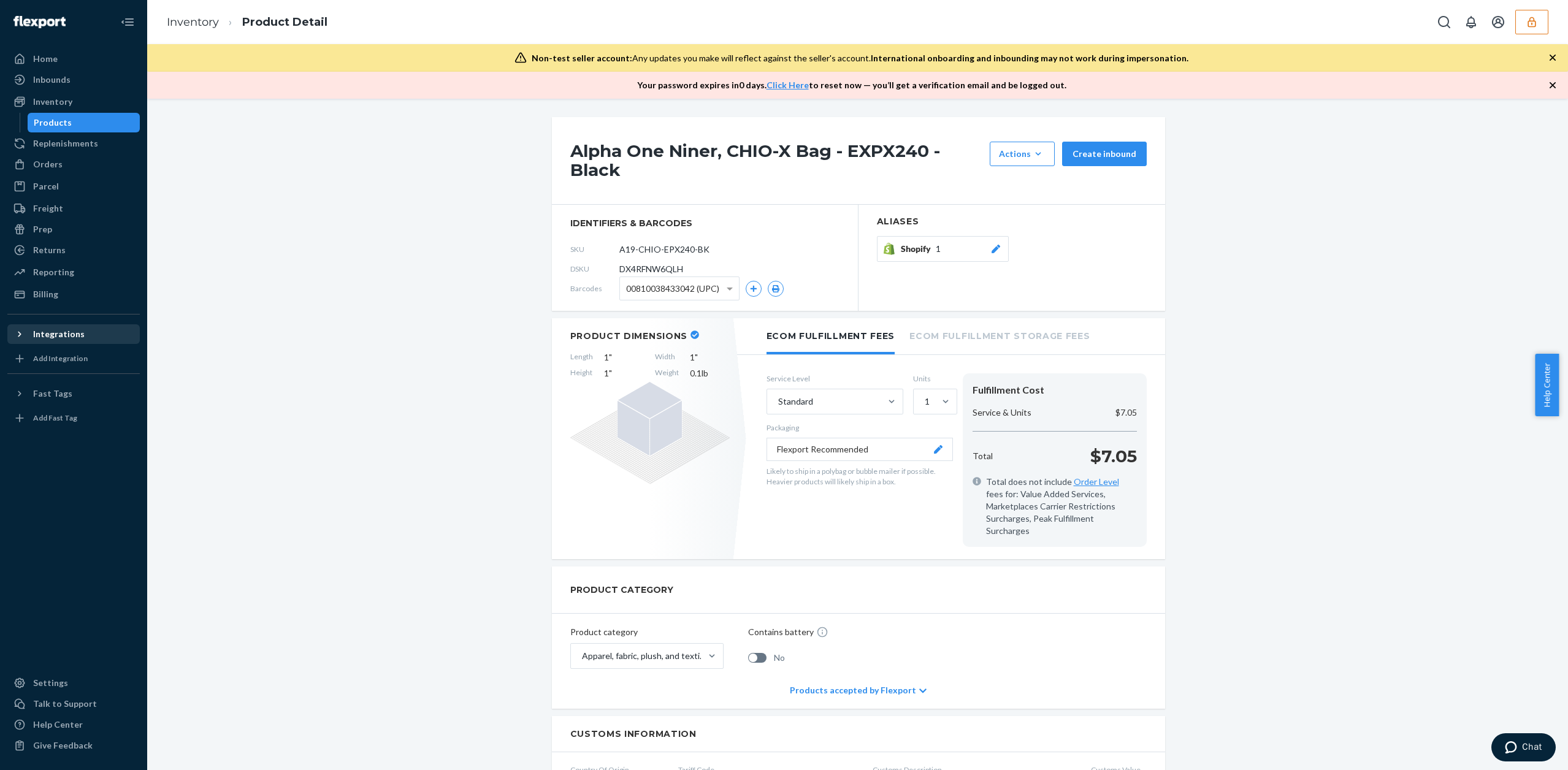 click on "Integrations" at bounding box center [74, 334] 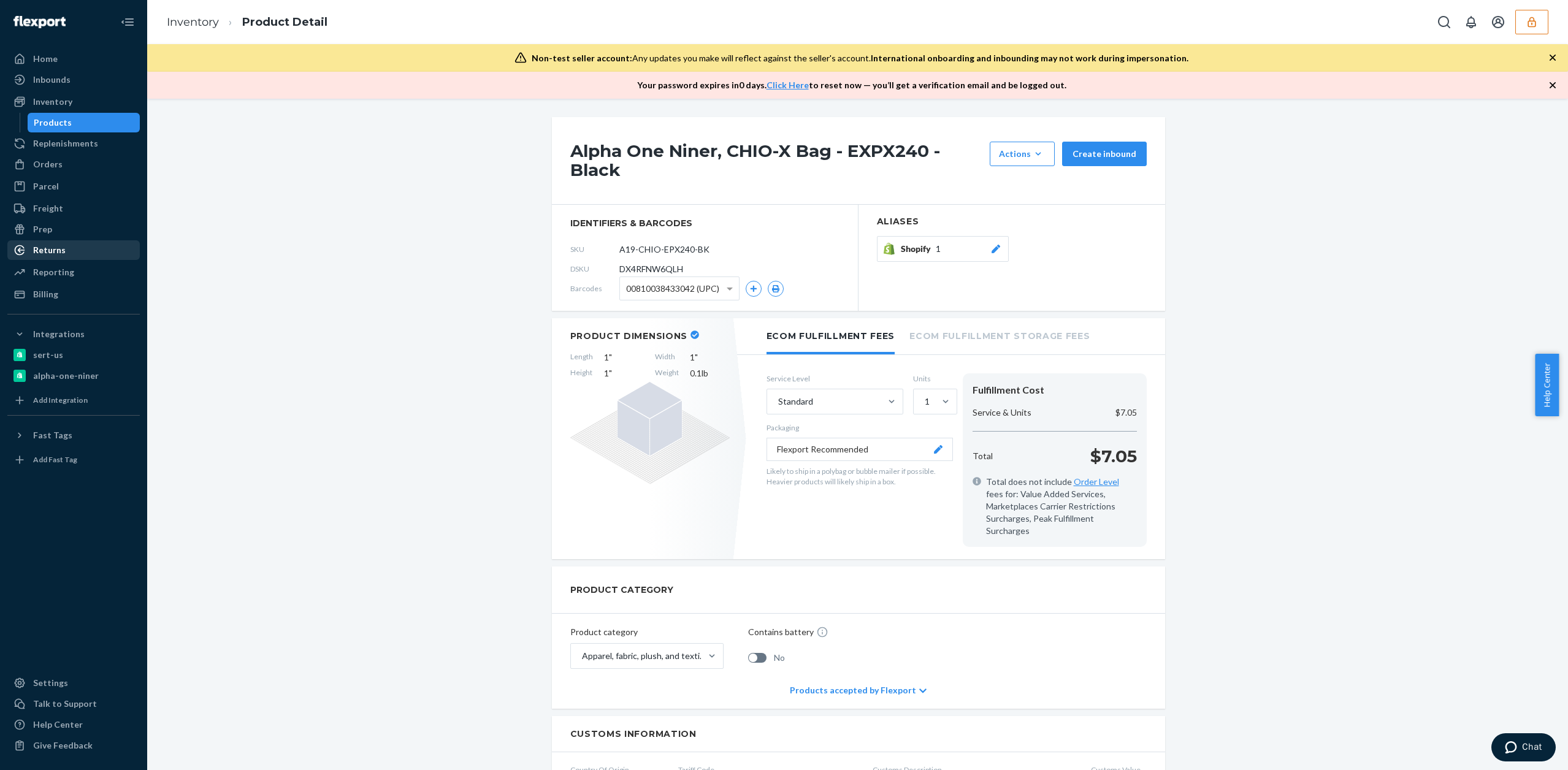 click on "Returns" at bounding box center (74, 250) 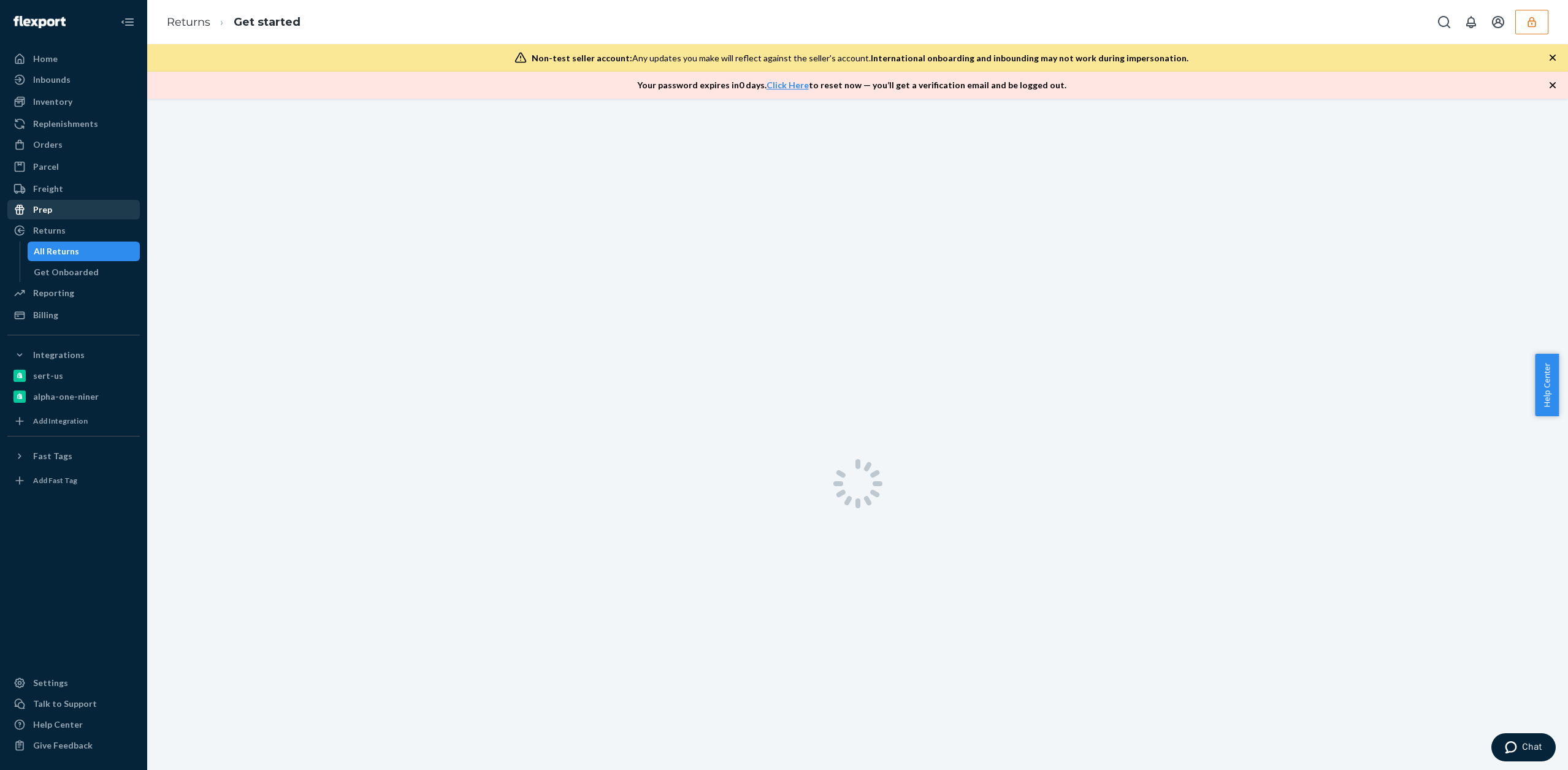 click on "Prep" at bounding box center (74, 210) 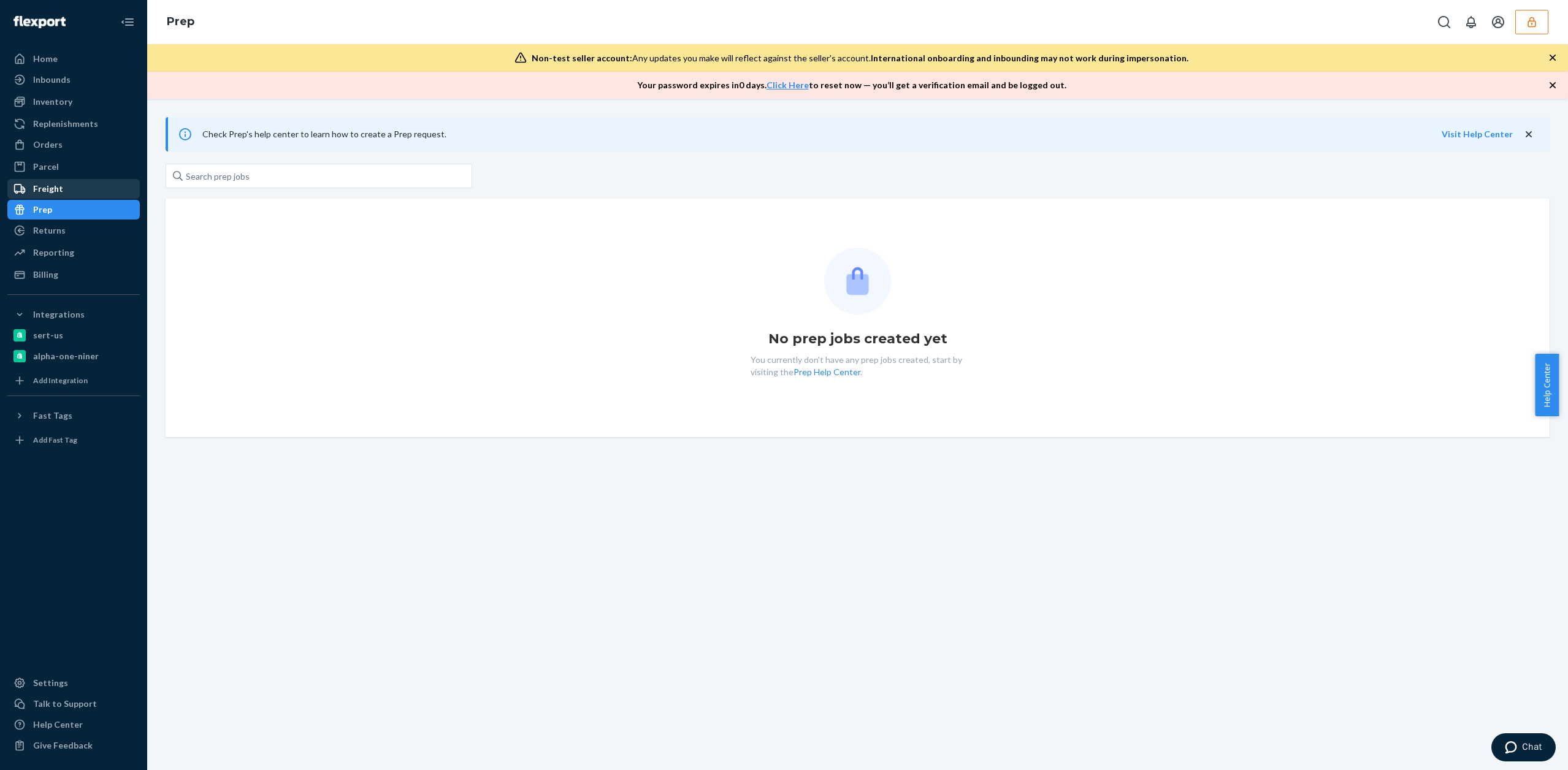 click on "Freight" at bounding box center (74, 189) 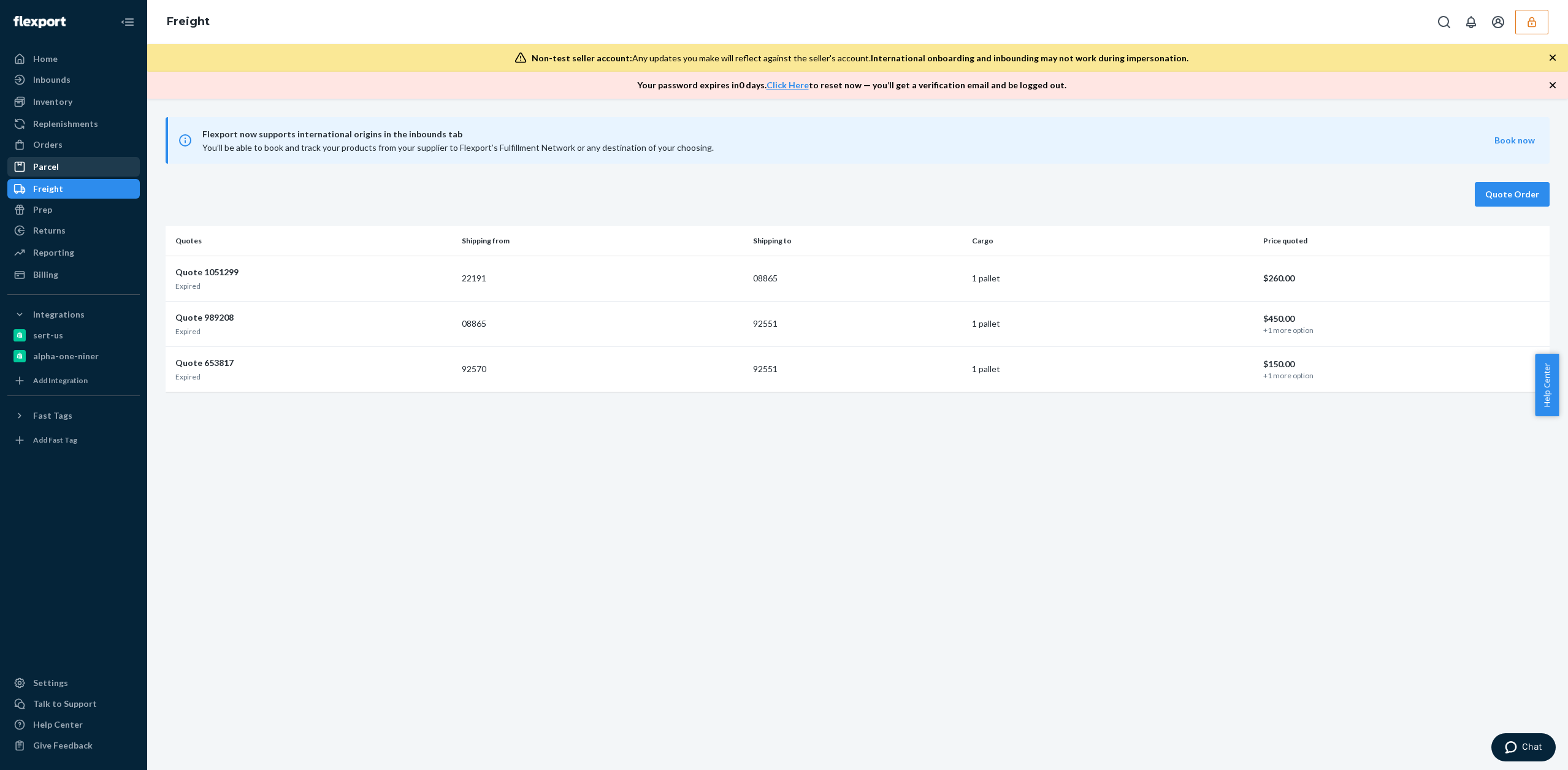 click on "Parcel" at bounding box center (74, 167) 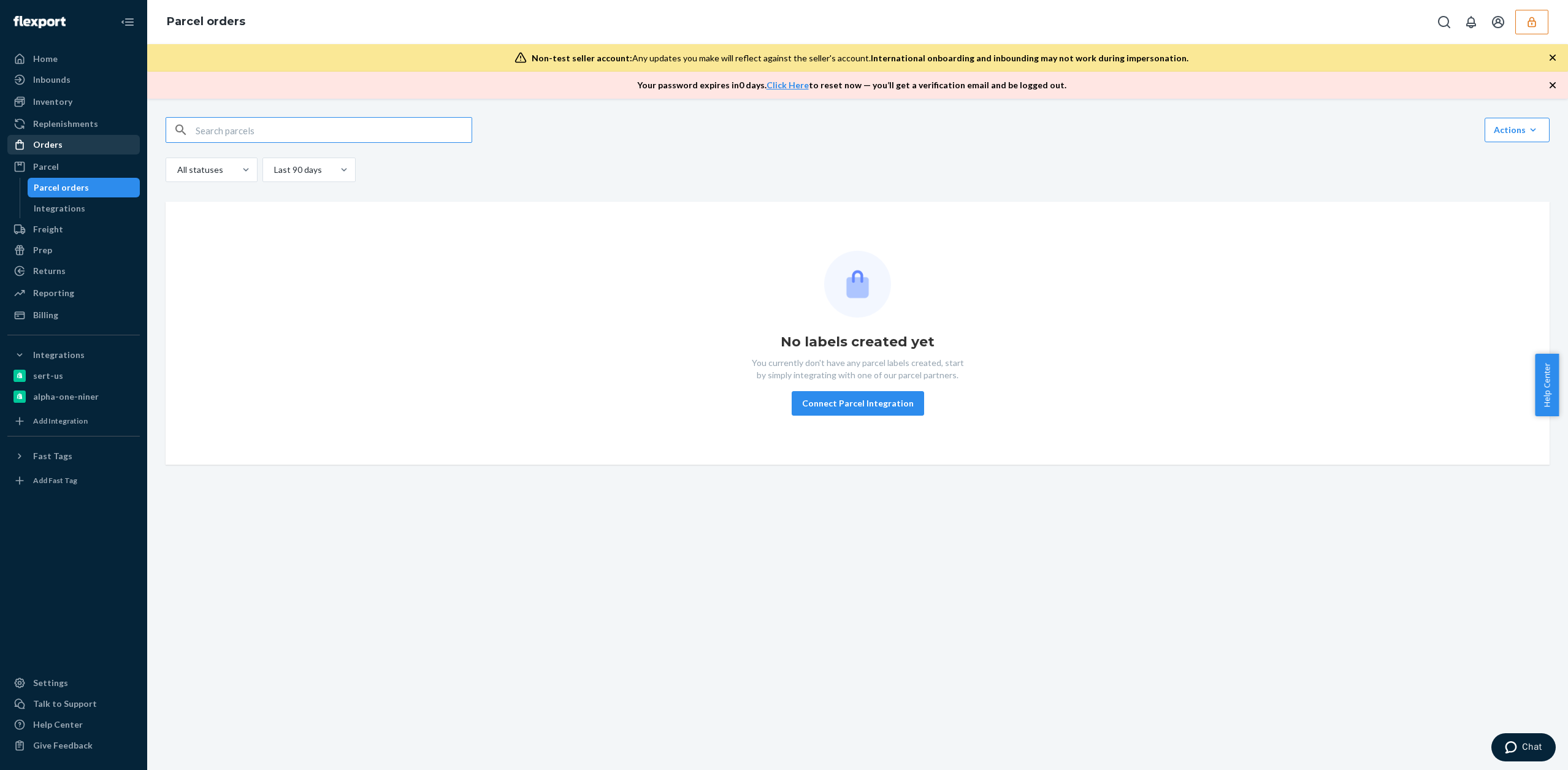 click on "Orders" at bounding box center [48, 145] 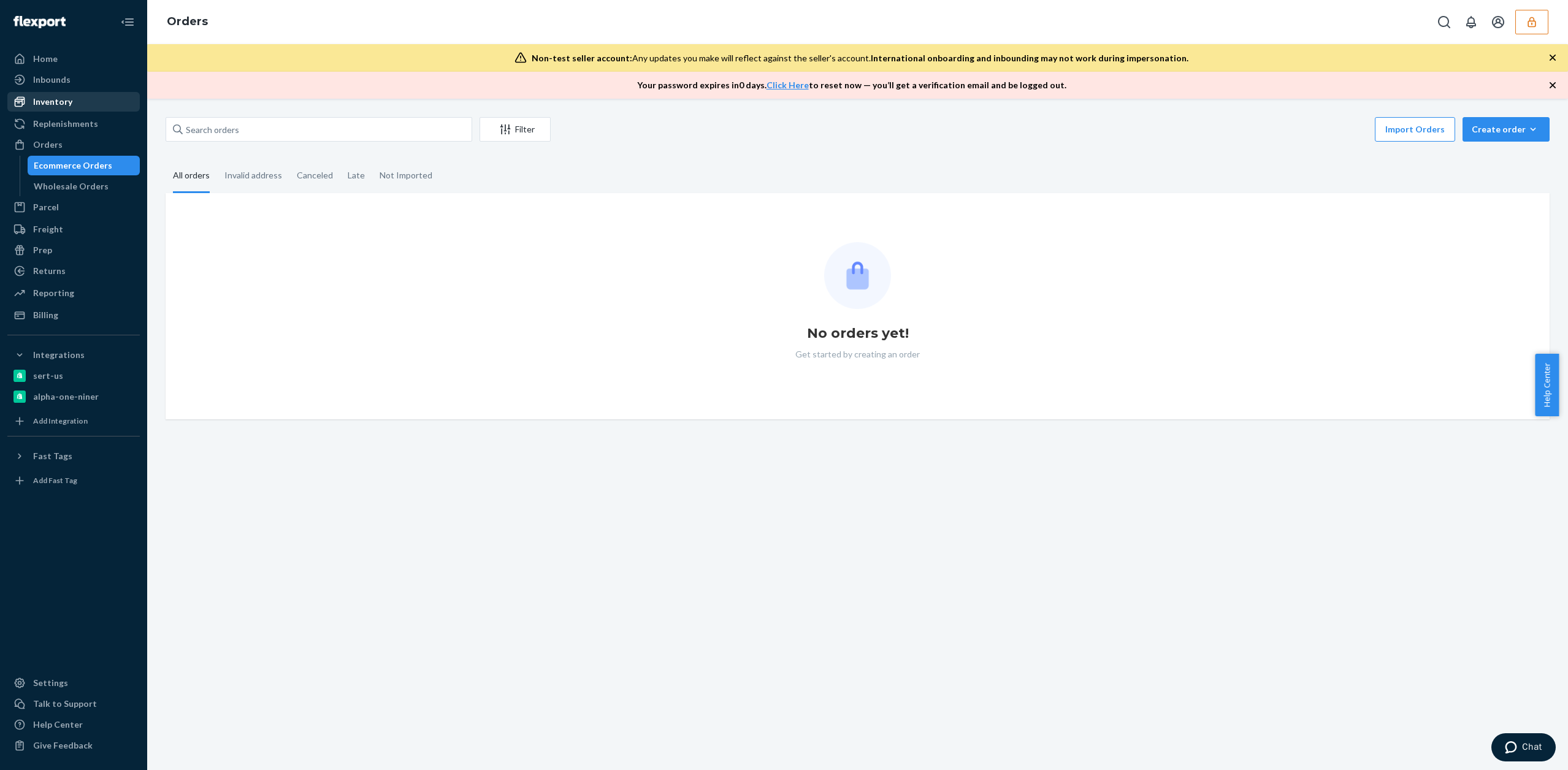 click on "Inventory" at bounding box center [74, 102] 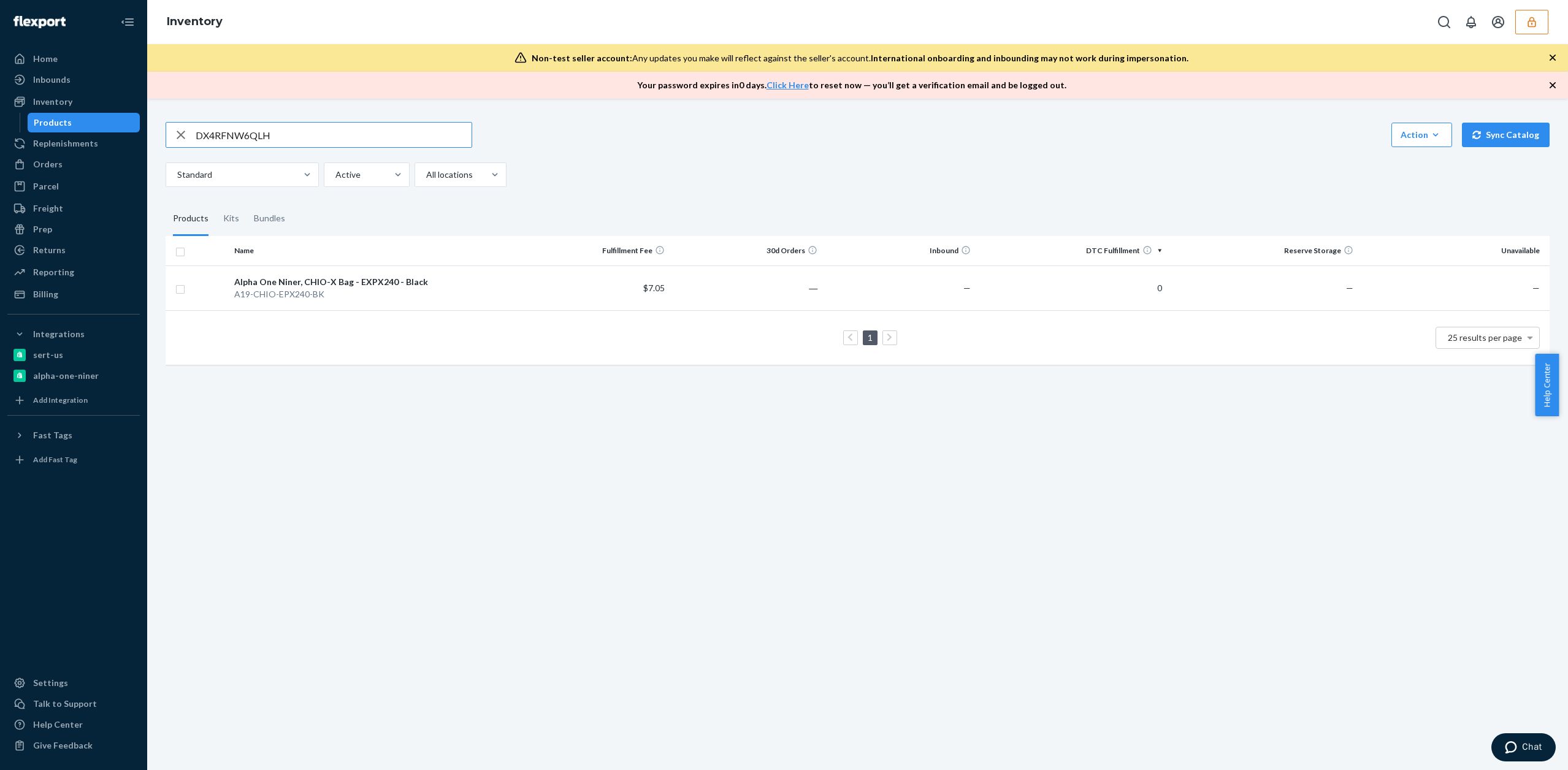 click on "DX4RFNW6QLH" at bounding box center (334, 135) 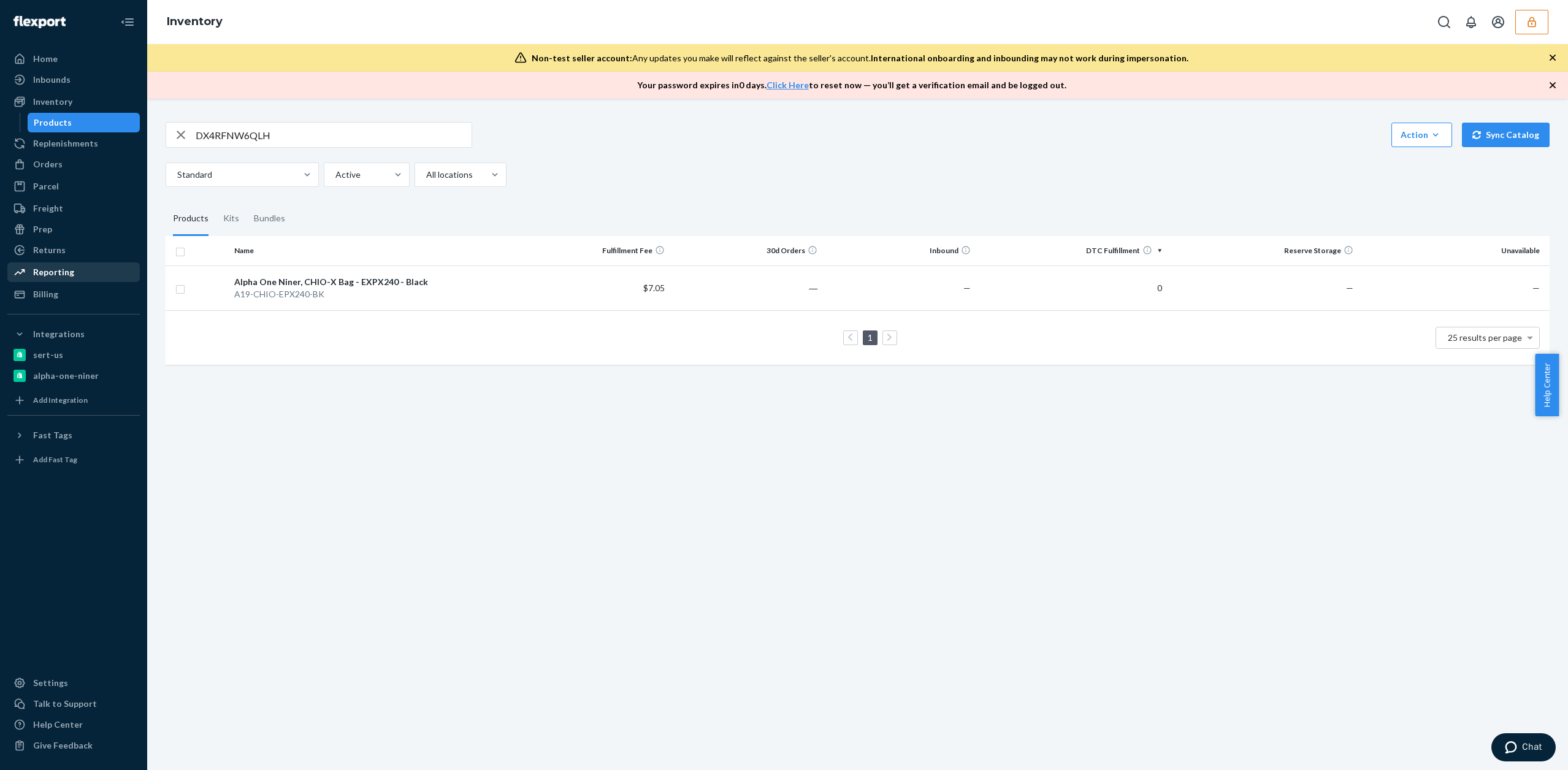 click on "Reporting" at bounding box center [53, 272] 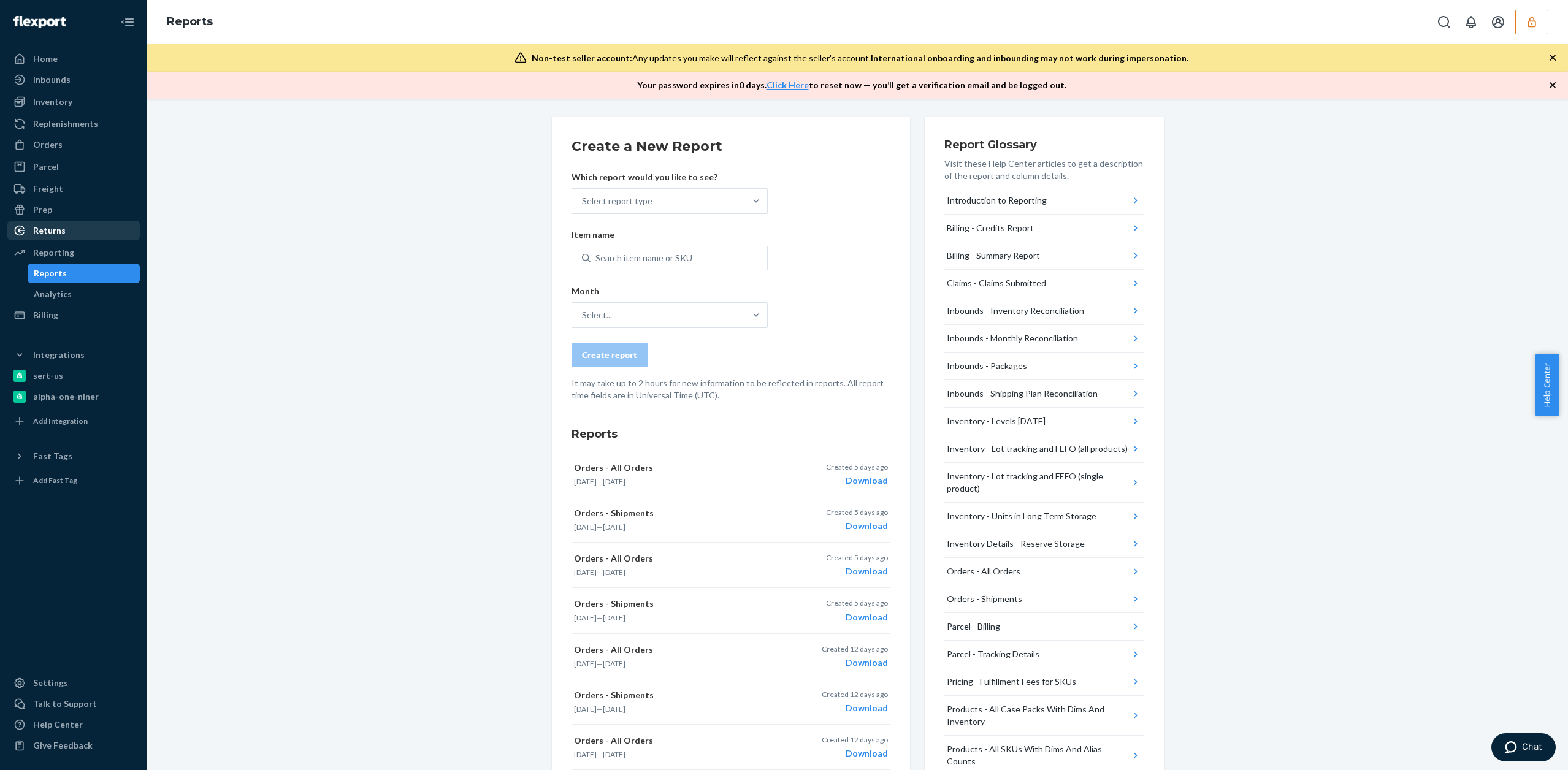click on "Returns" at bounding box center [74, 231] 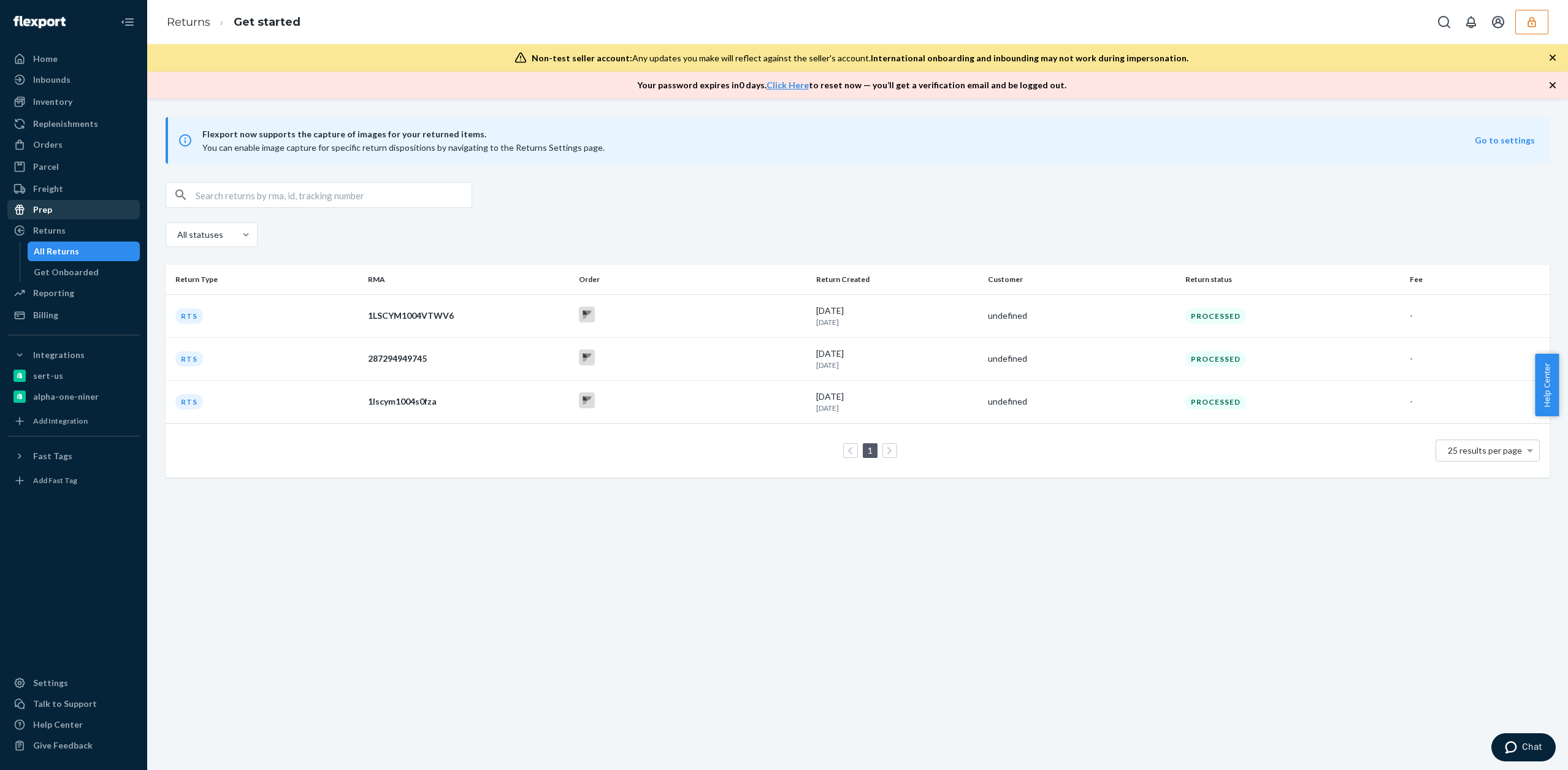 click on "Prep" at bounding box center (74, 210) 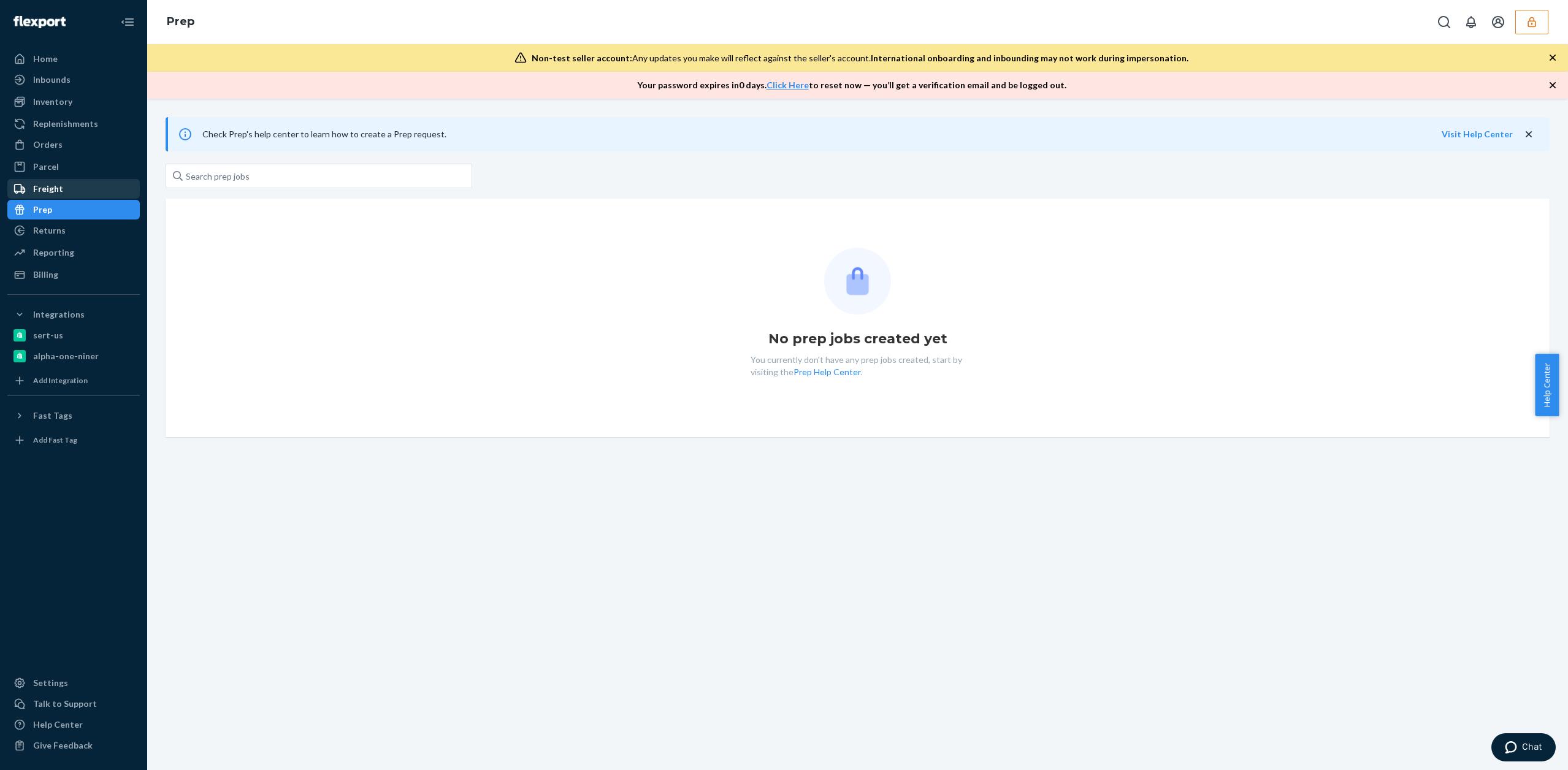 click on "Freight" at bounding box center [74, 189] 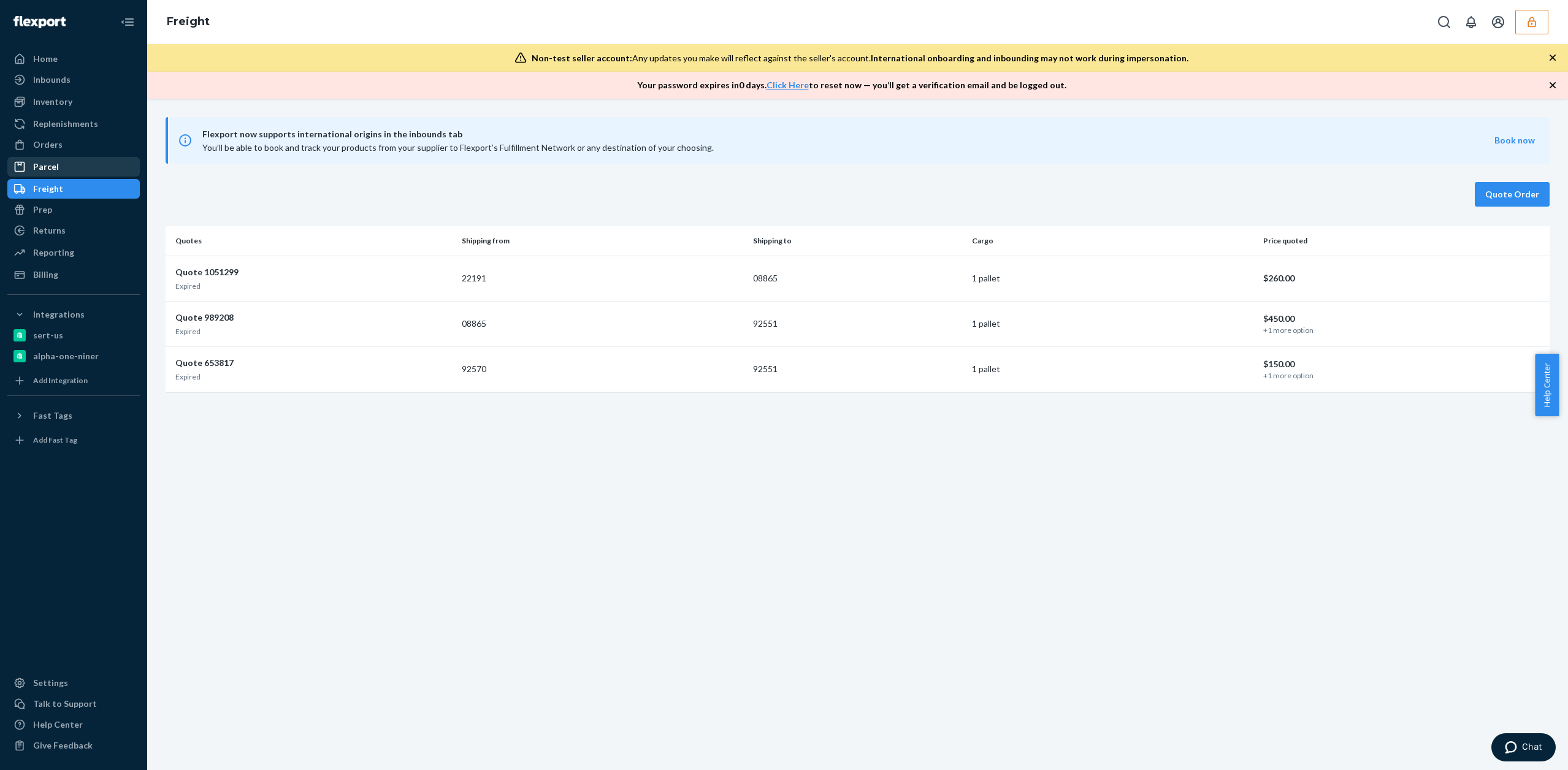 click on "Parcel" at bounding box center (74, 167) 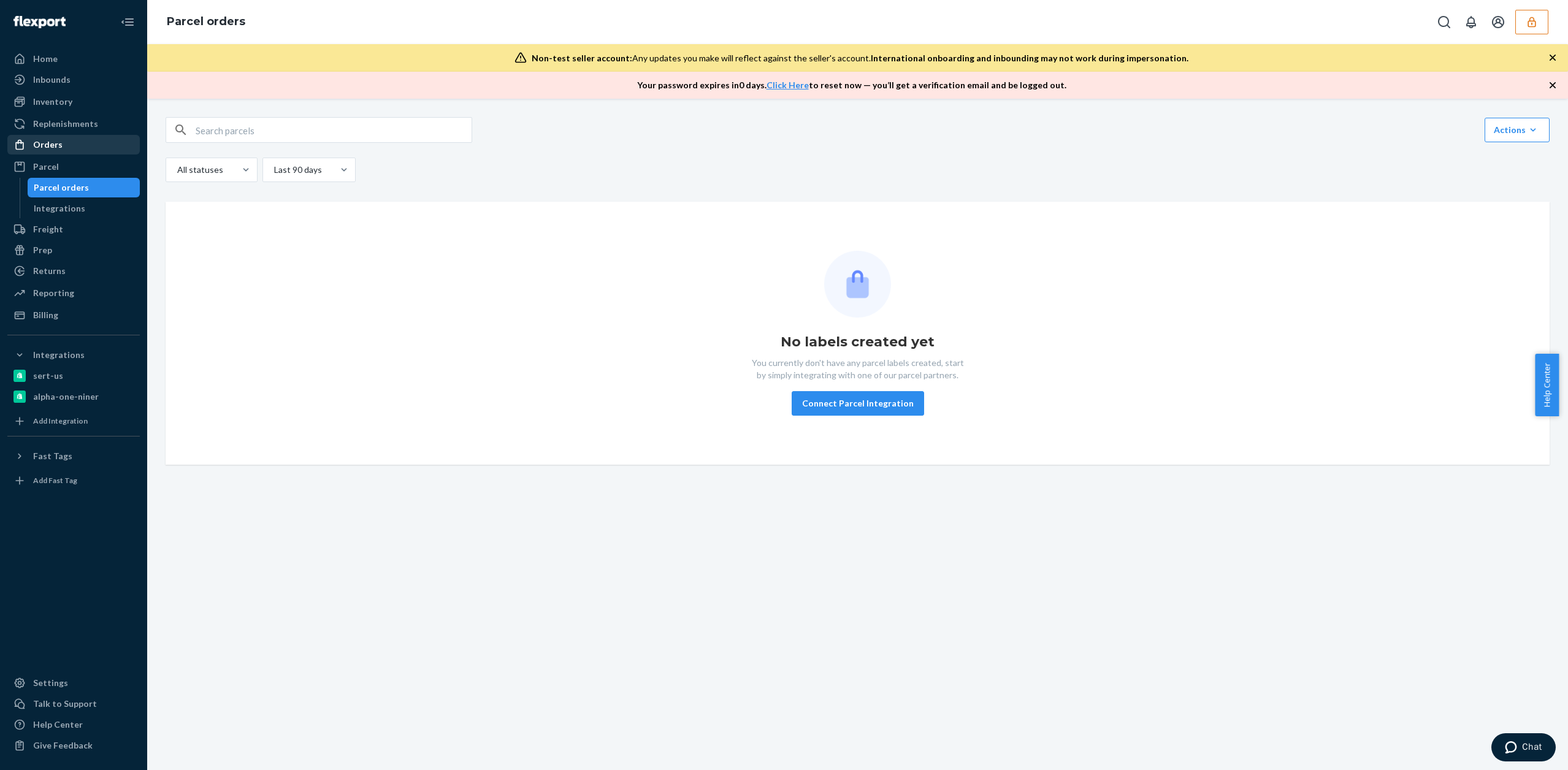 click on "Orders" at bounding box center (74, 145) 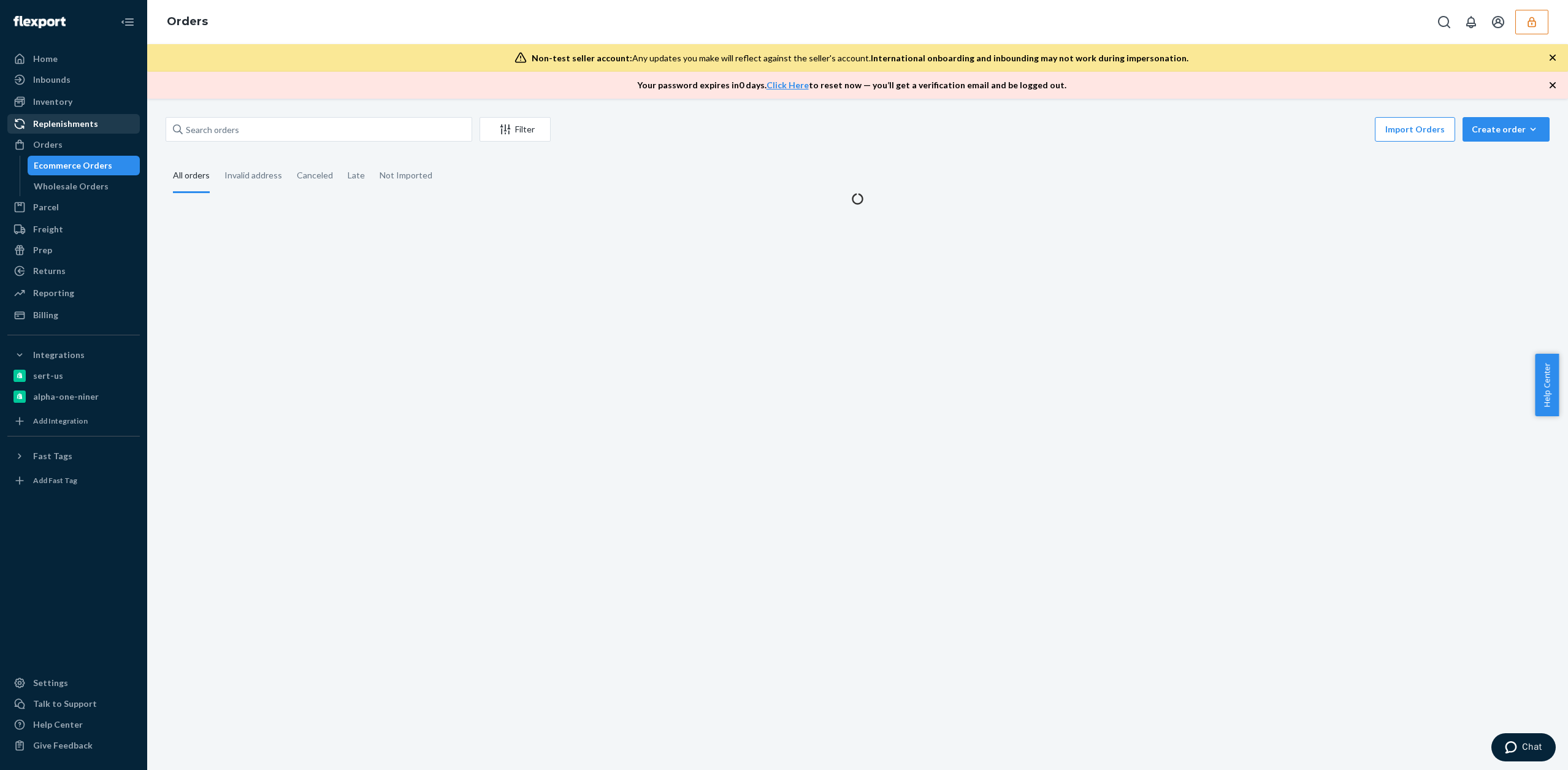 click on "Replenishments" at bounding box center (66, 124) 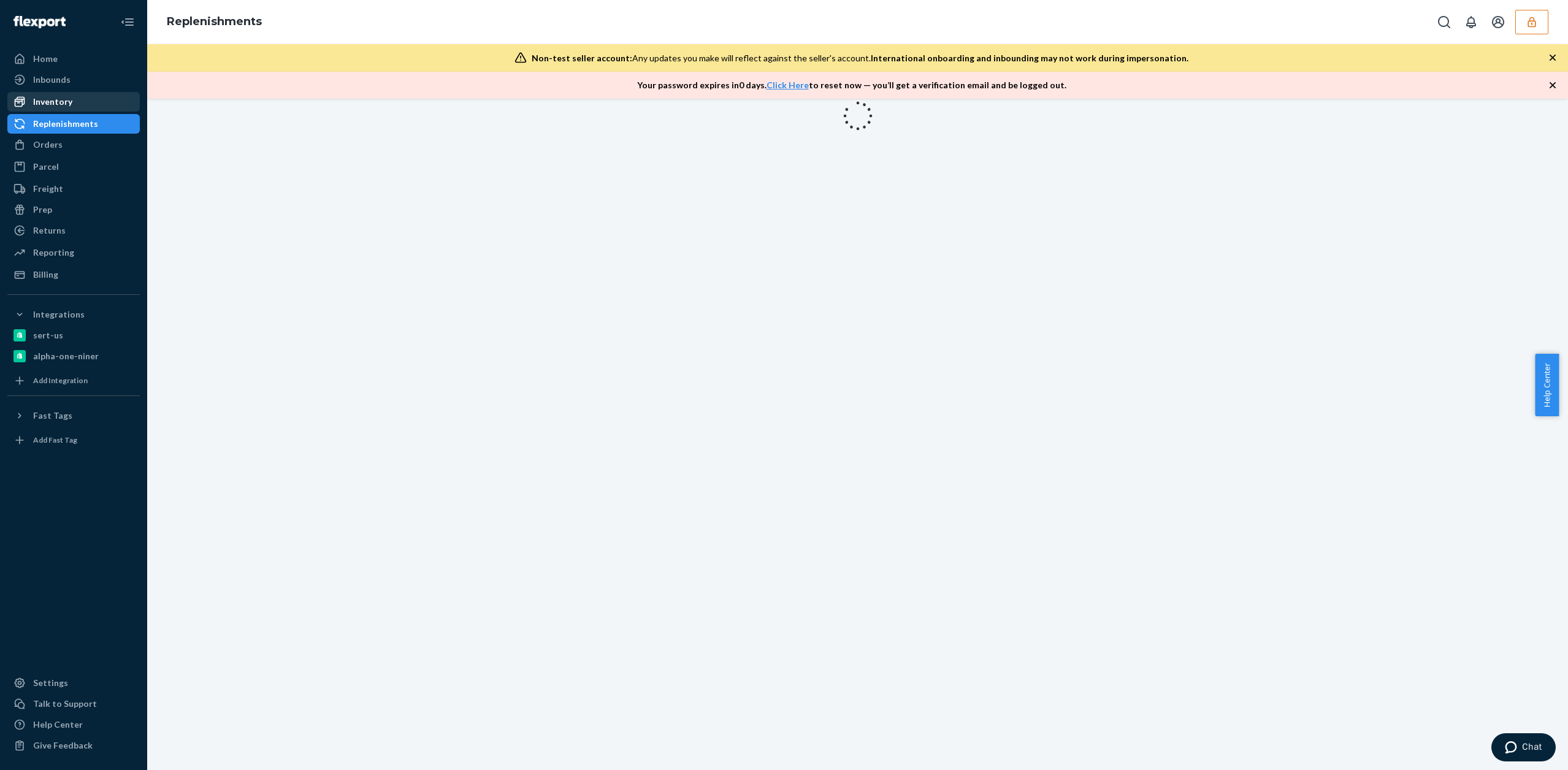 click on "Inventory" at bounding box center (74, 102) 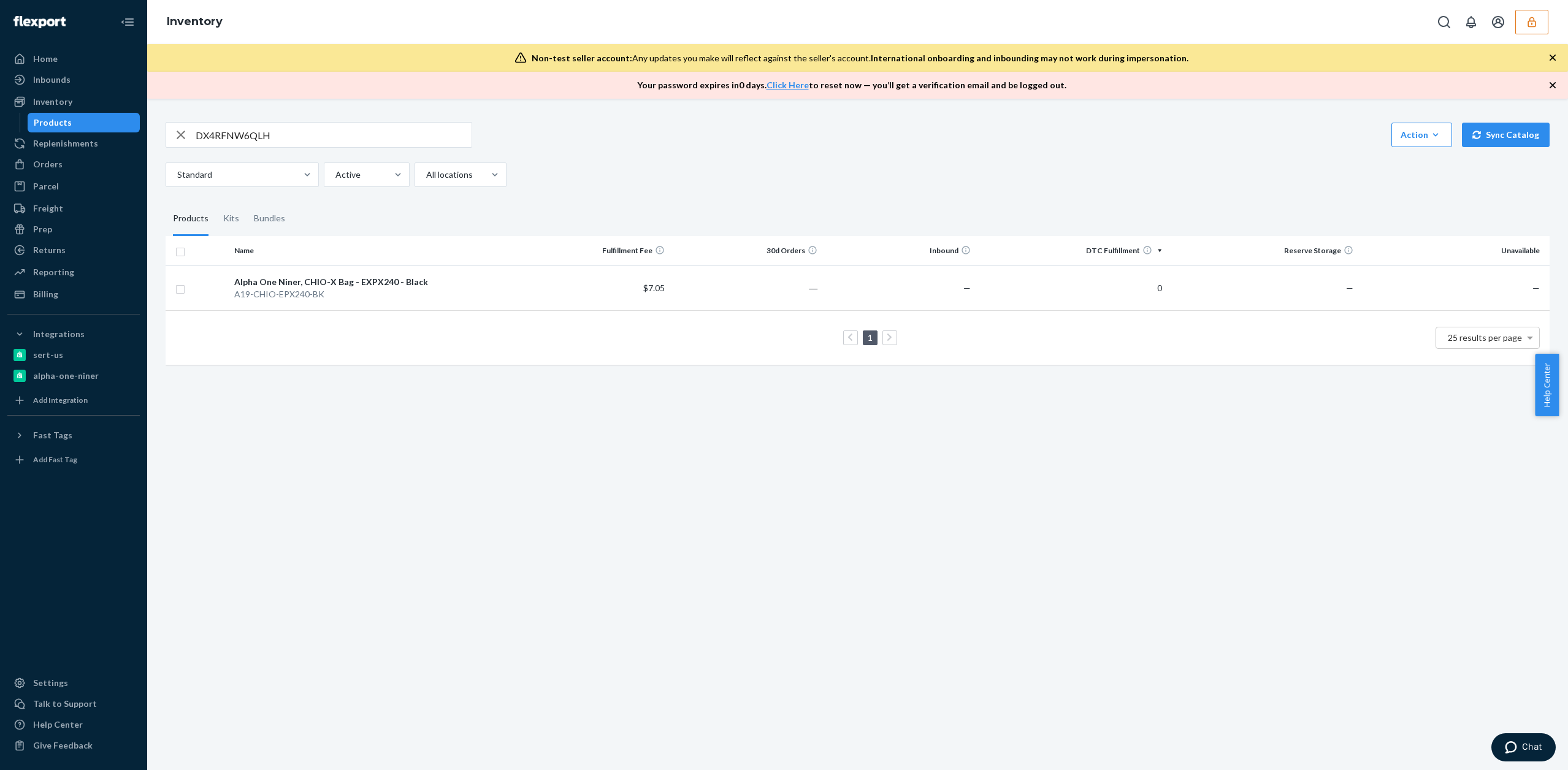 click at bounding box center [1532, 22] 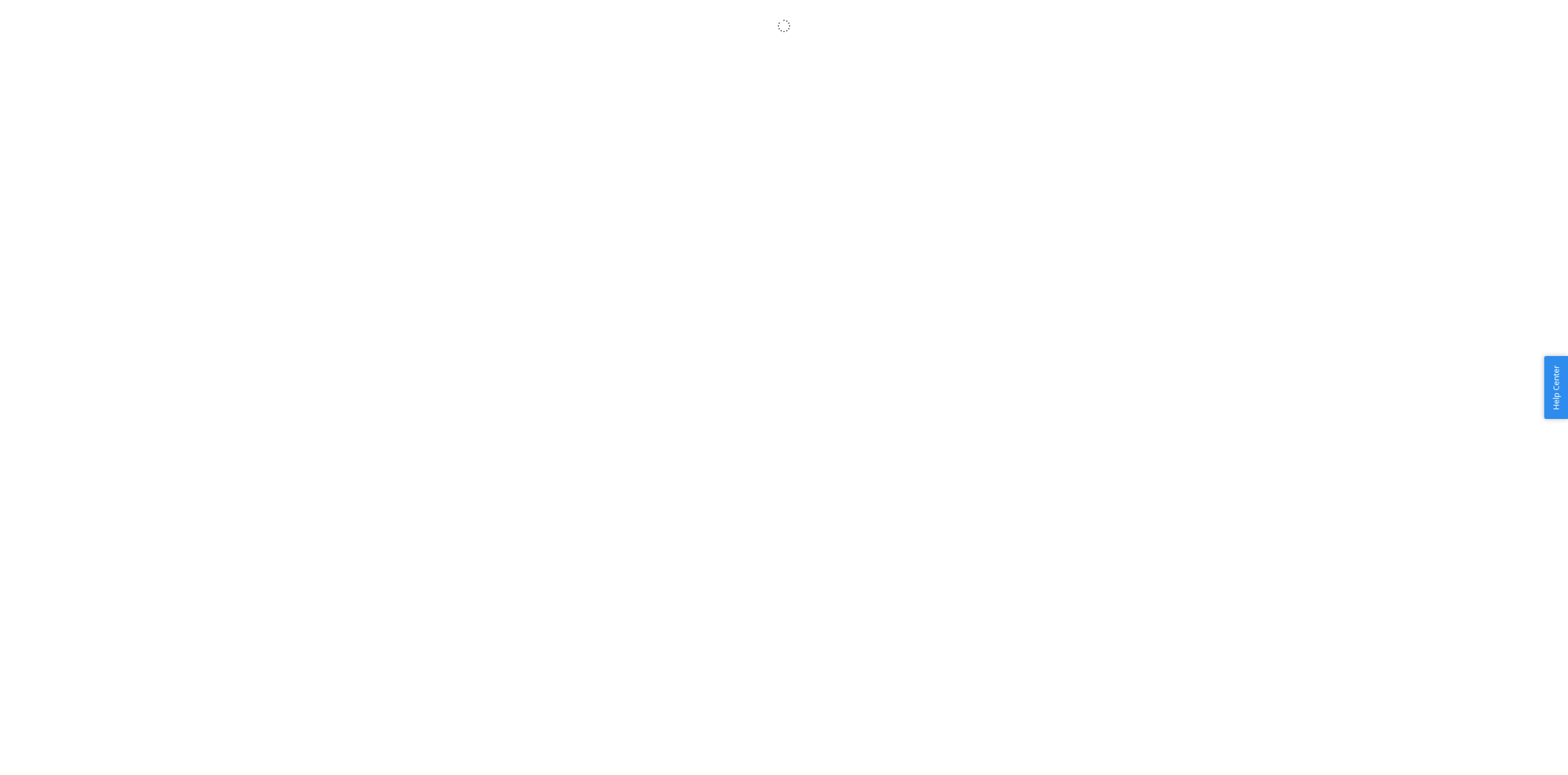 scroll, scrollTop: 0, scrollLeft: 0, axis: both 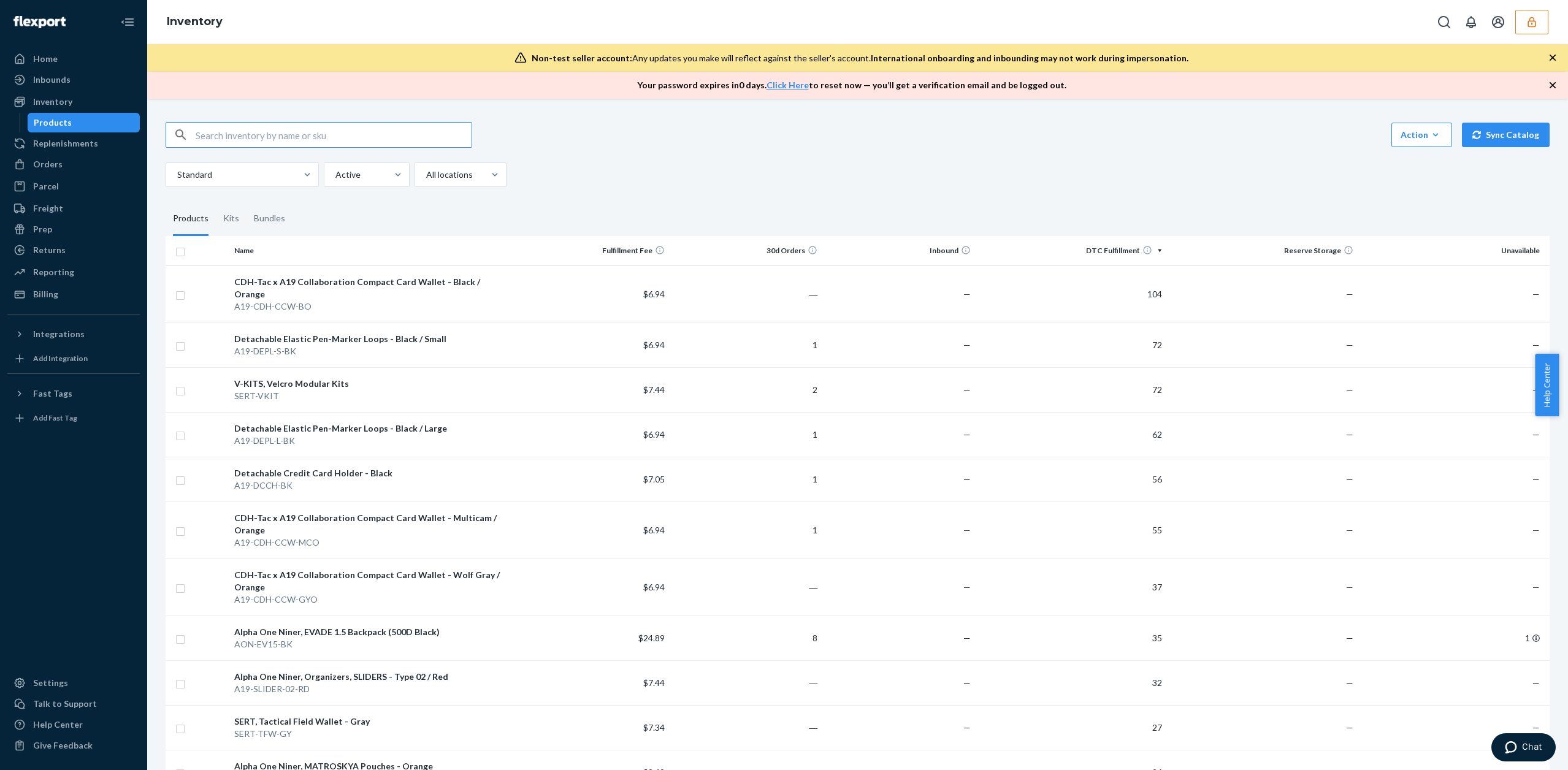 click at bounding box center [334, 135] 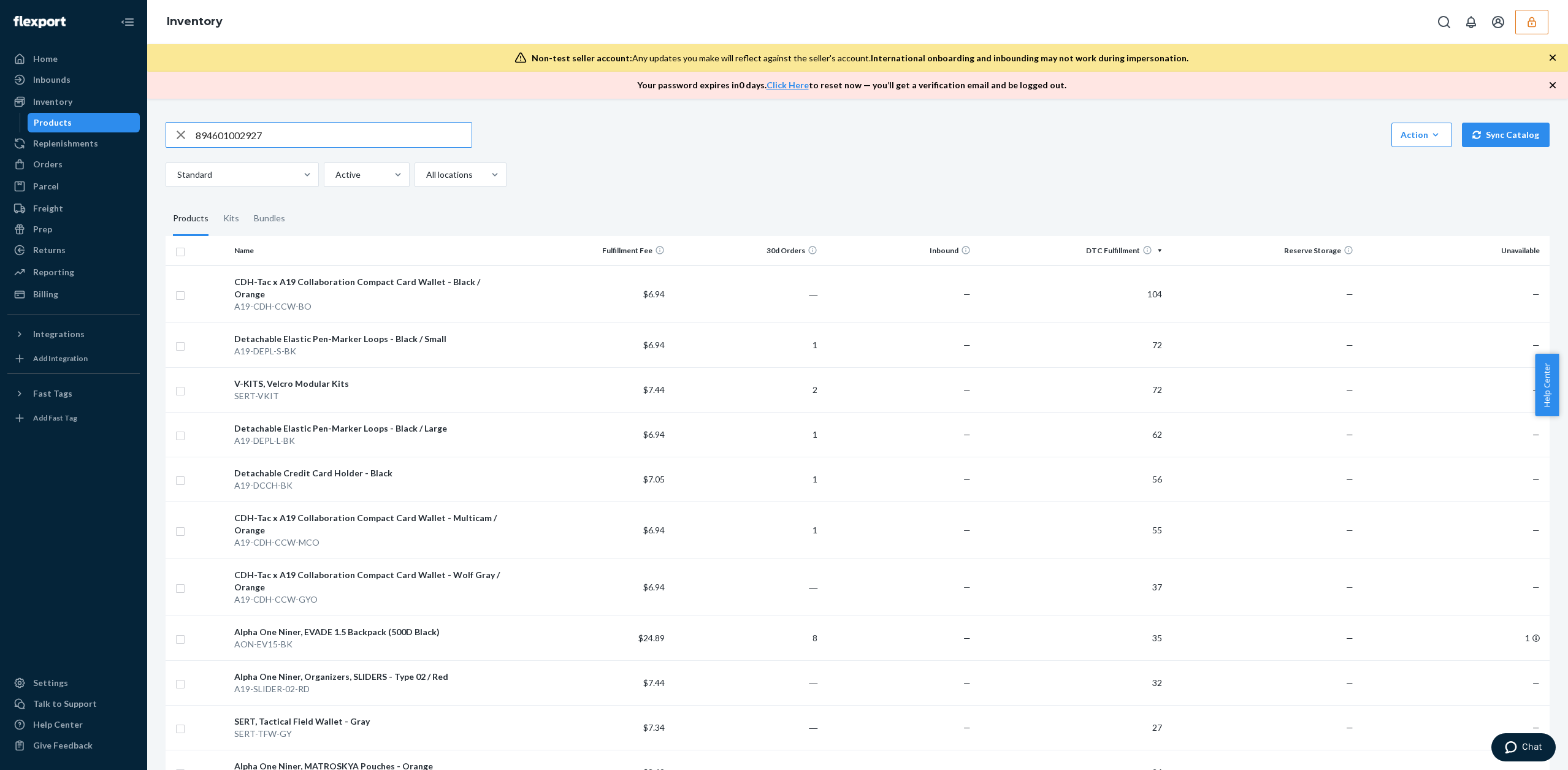click on "894601002927" at bounding box center (334, 135) 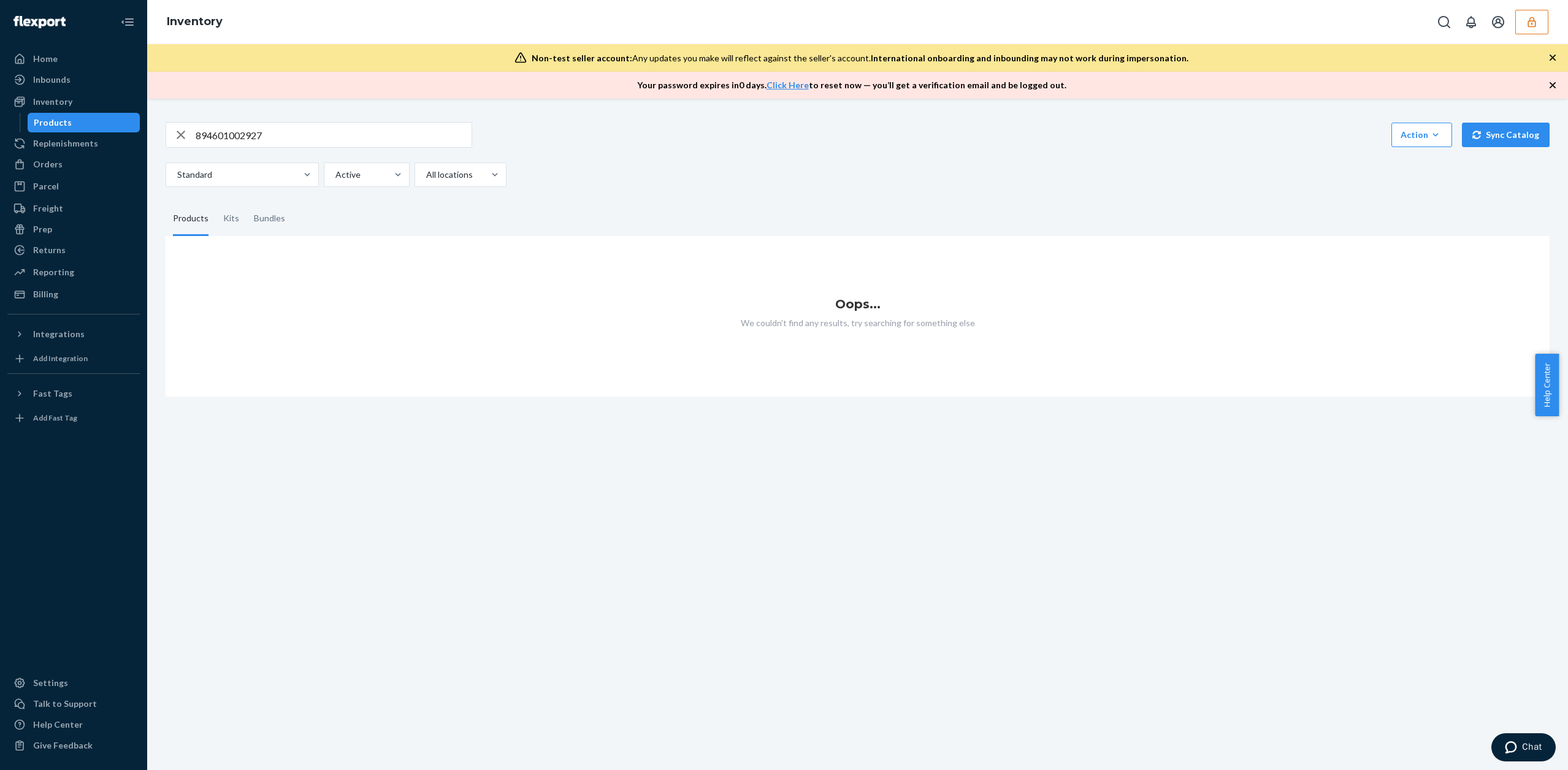 click on "894601002927 Action Create product Create kit or bundle Bulk create products Bulk update products Bulk update bundles Bulk update product alias attribute Sync Catalog Standard Active All locations Products Kits Bundles Oops... We couldn't find any results, try searching for something else" at bounding box center [857, 434] 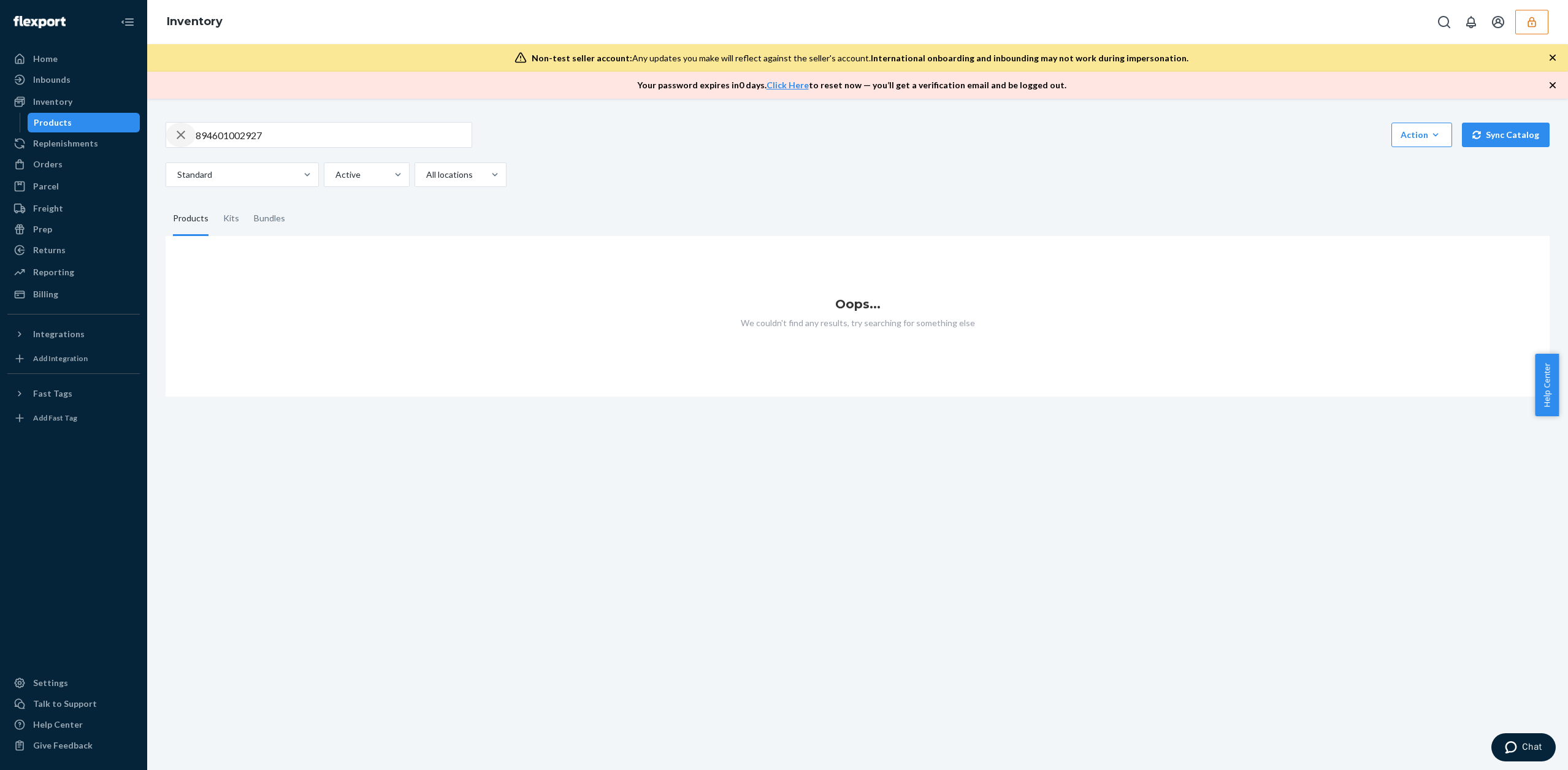 click 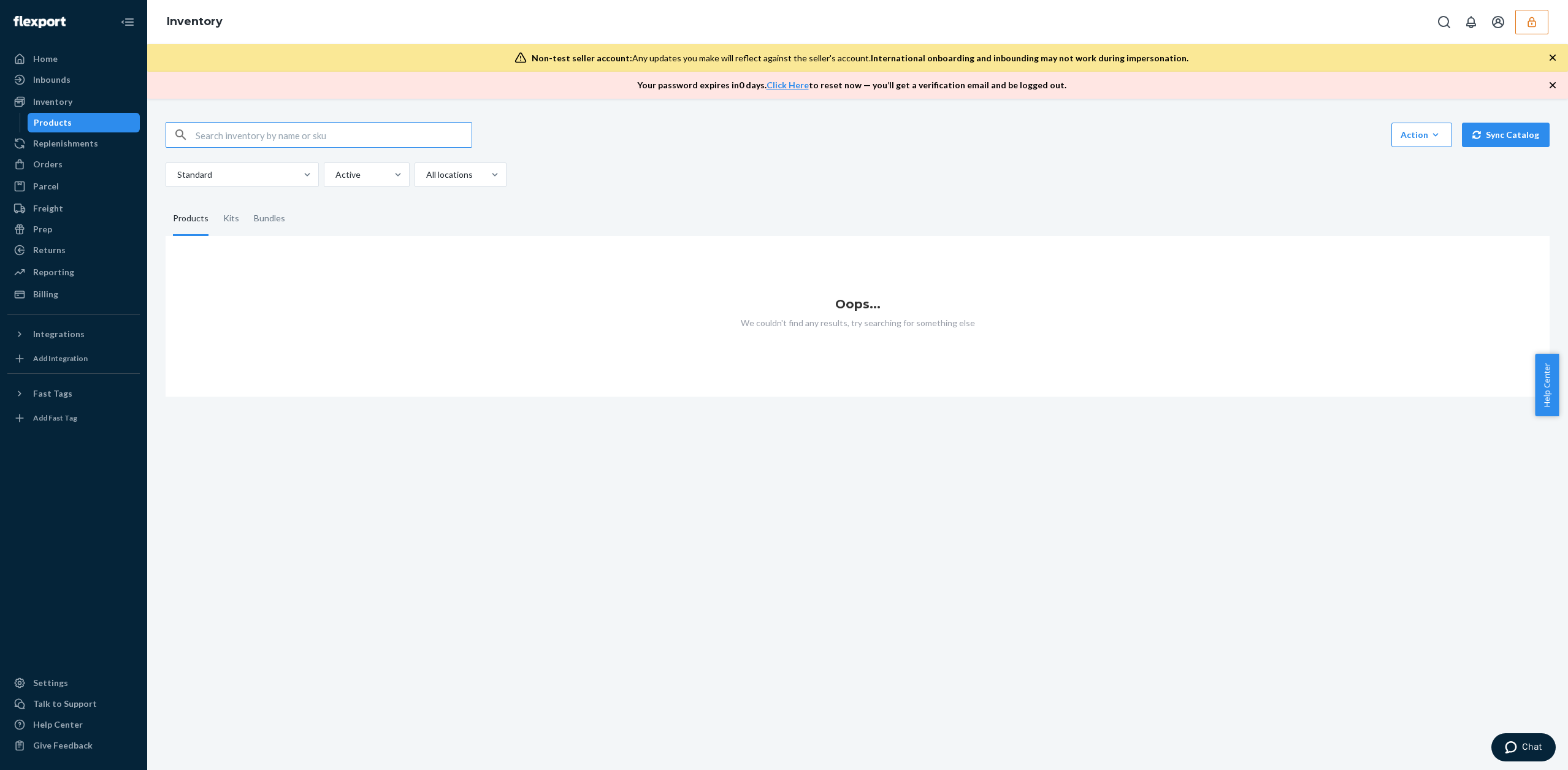 click at bounding box center [334, 135] 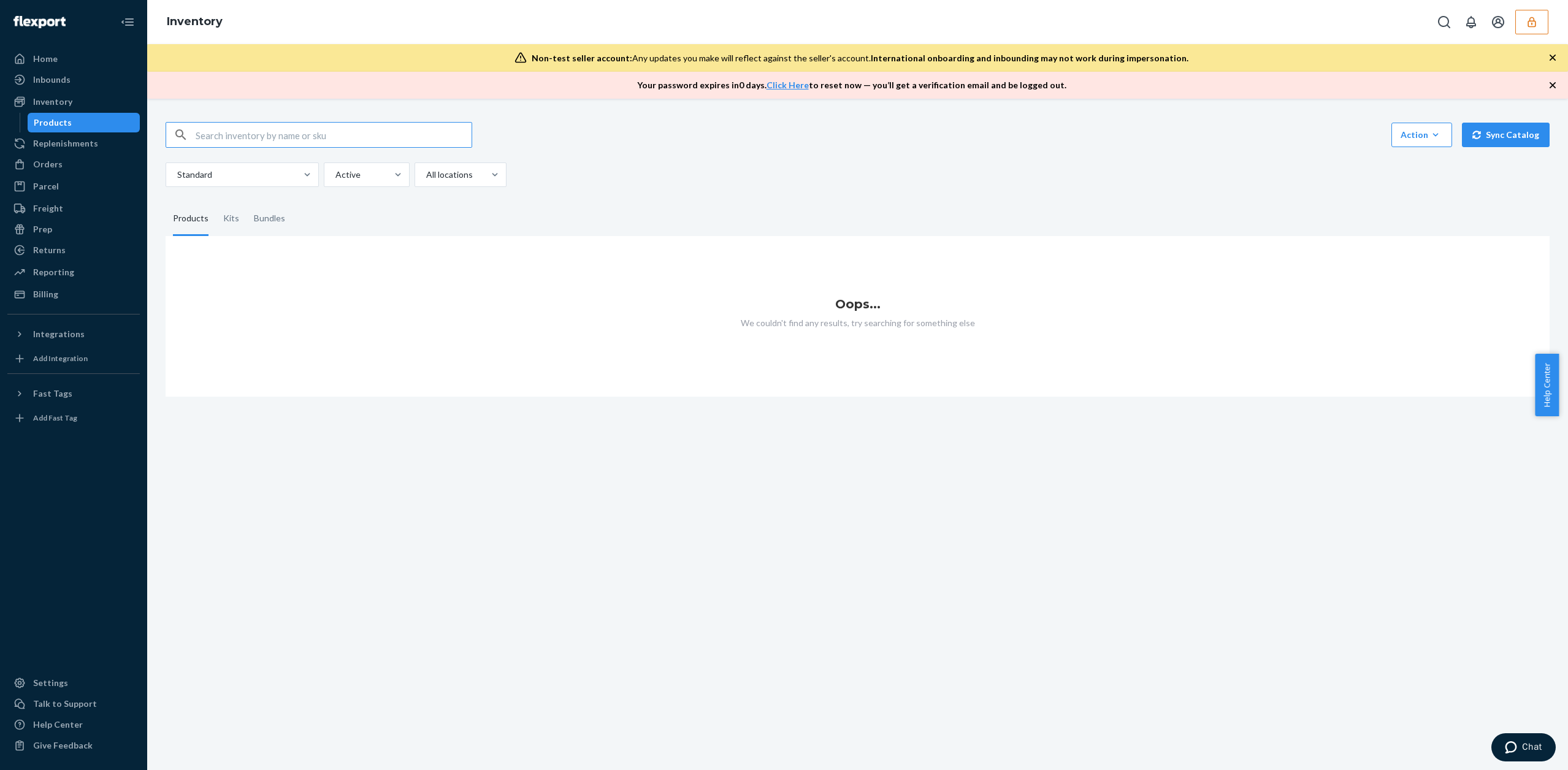 paste on "894601002828" 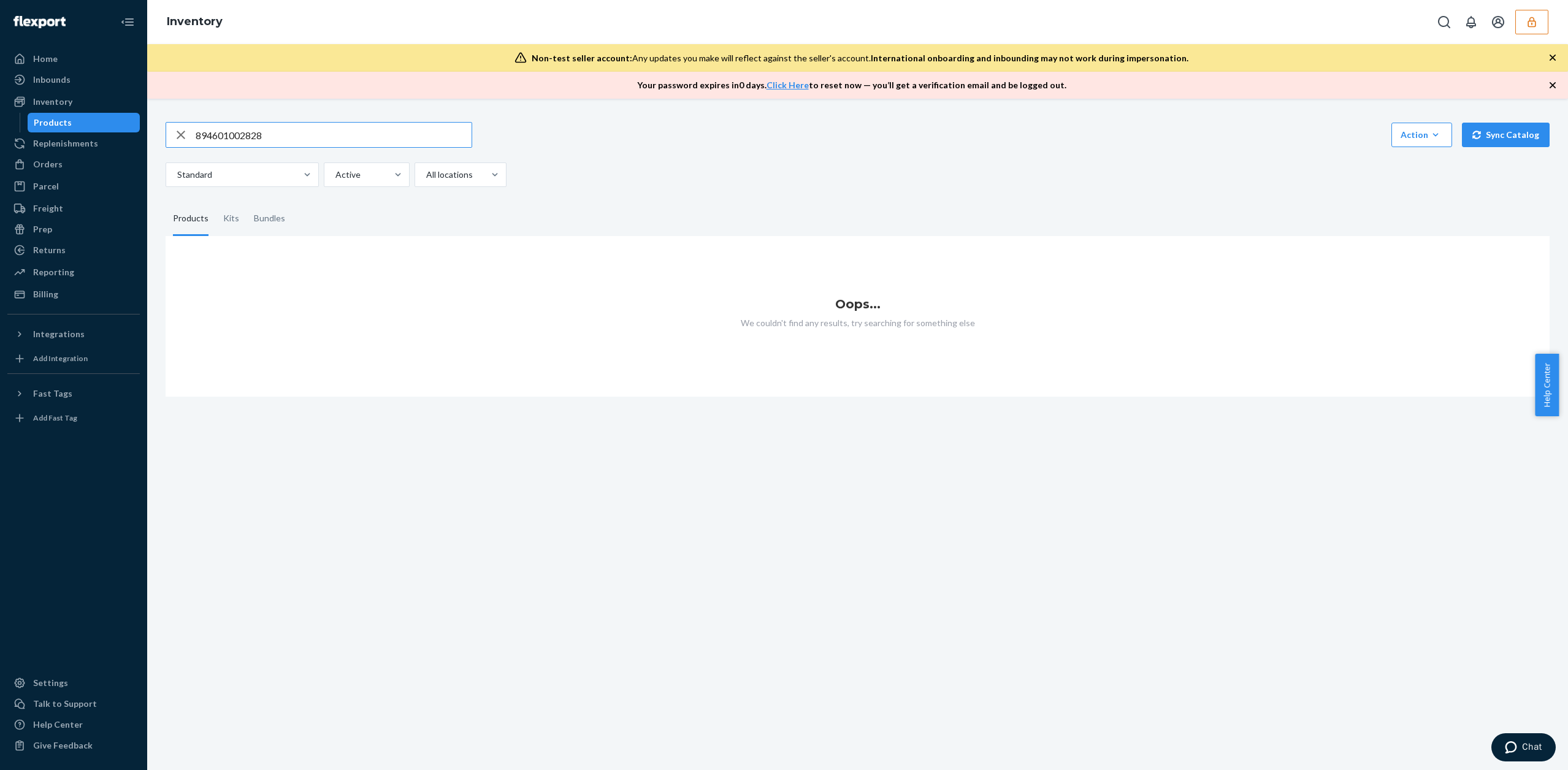 type on "894601002828" 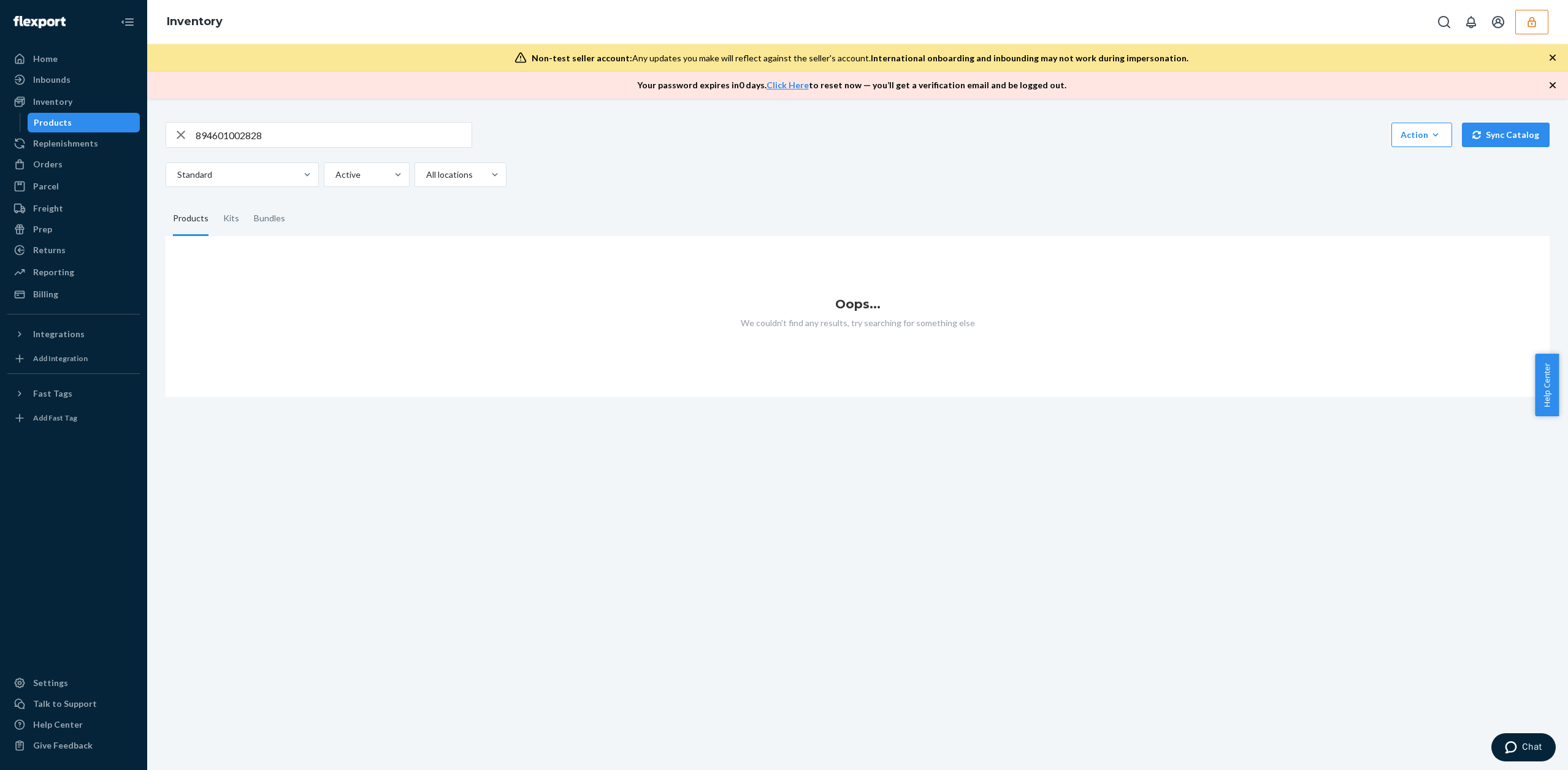 click 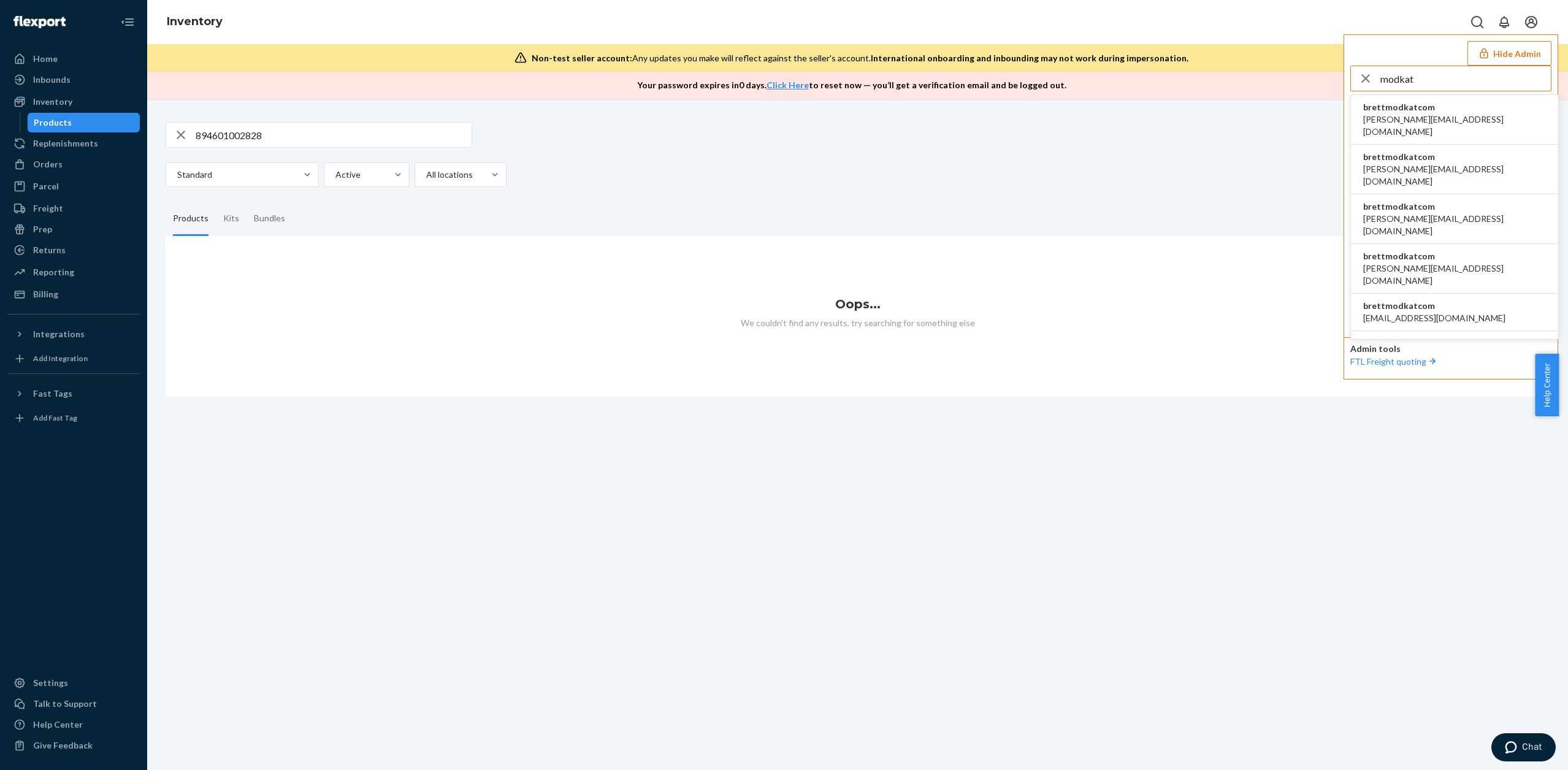 type on "modkat" 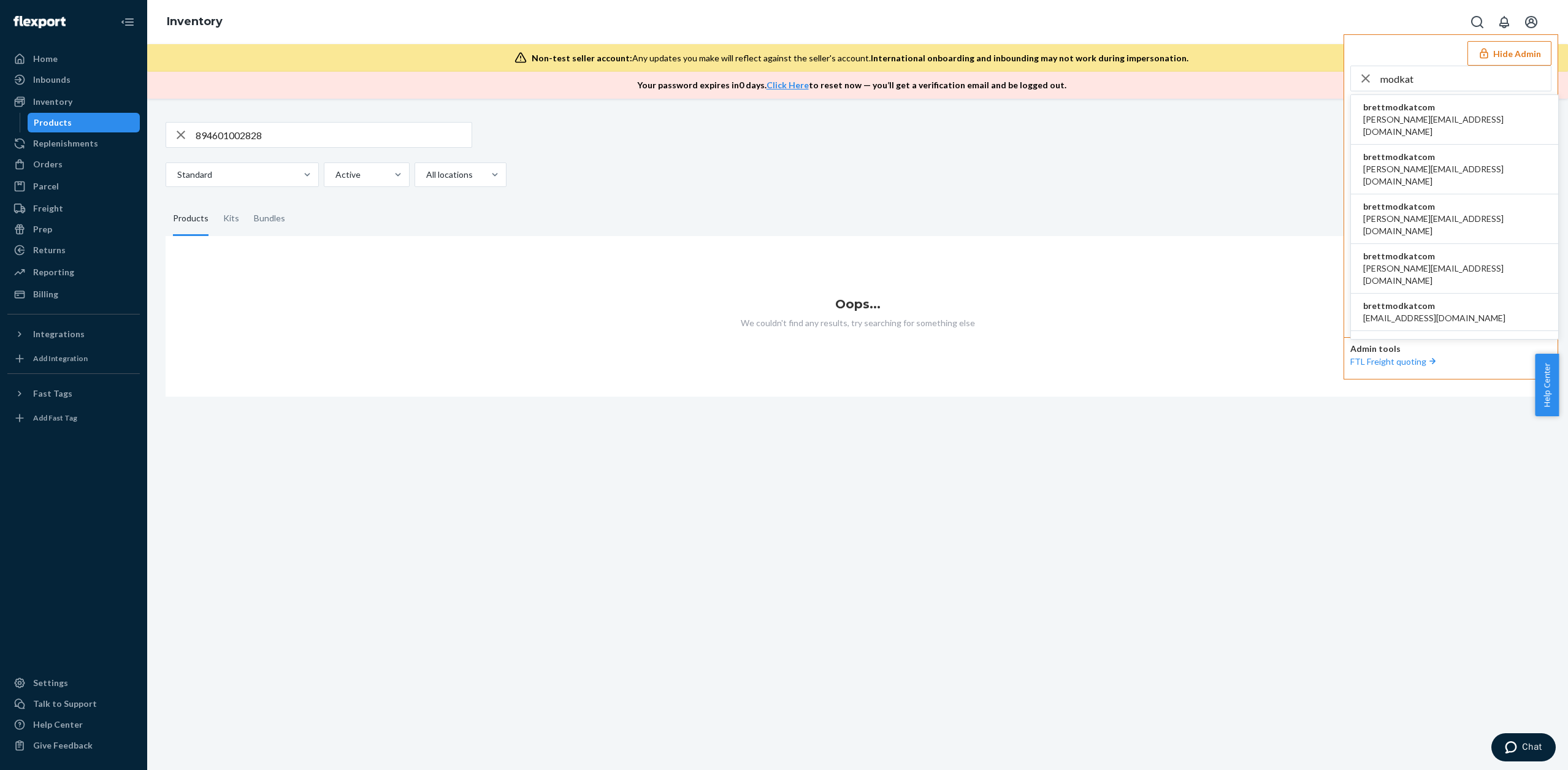 click on "brettmodkatcom [PERSON_NAME][EMAIL_ADDRESS][DOMAIN_NAME]" at bounding box center (1455, 120) 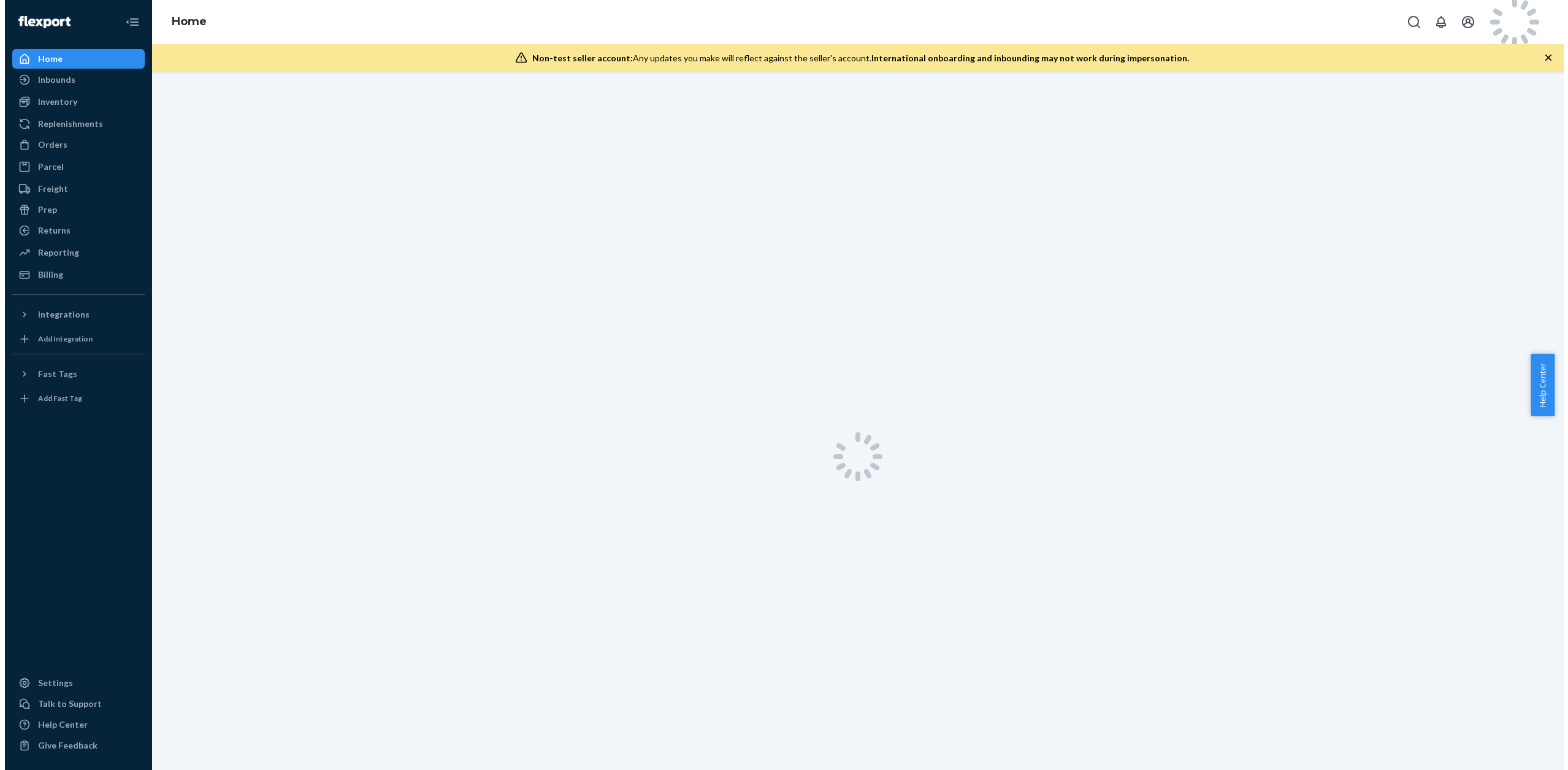 scroll, scrollTop: 0, scrollLeft: 0, axis: both 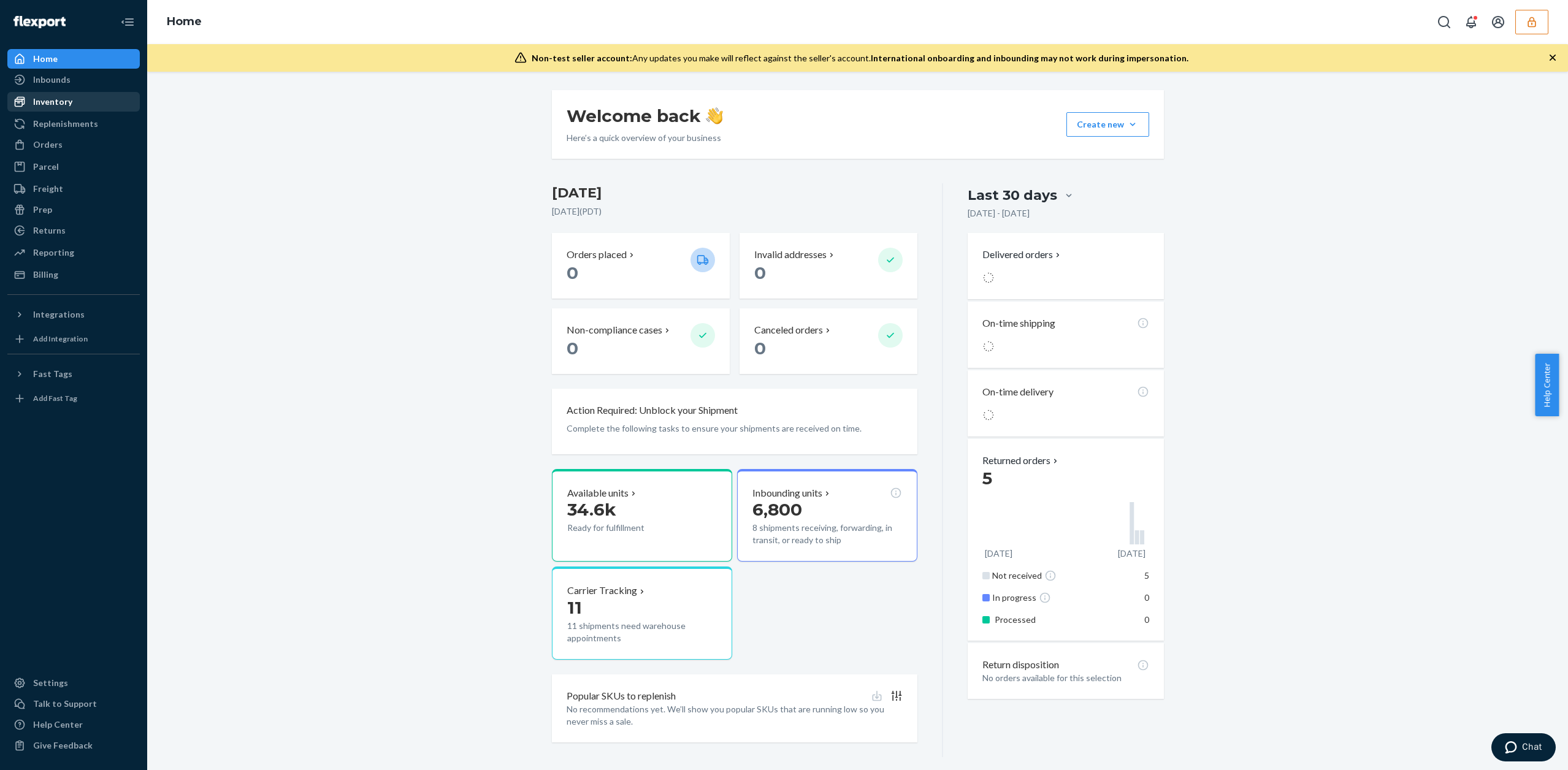 click on "Inventory" at bounding box center (74, 102) 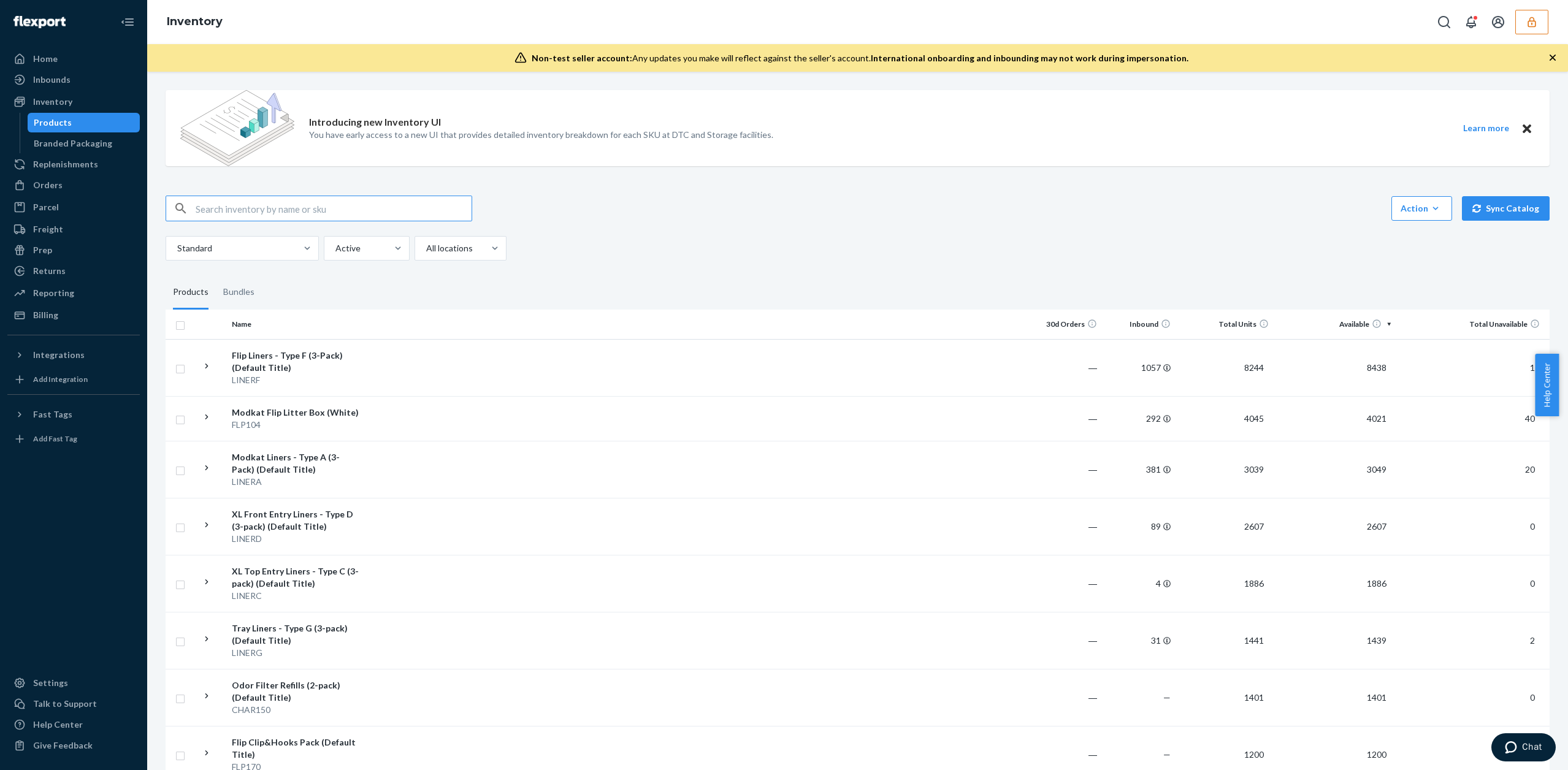 click at bounding box center (334, 208) 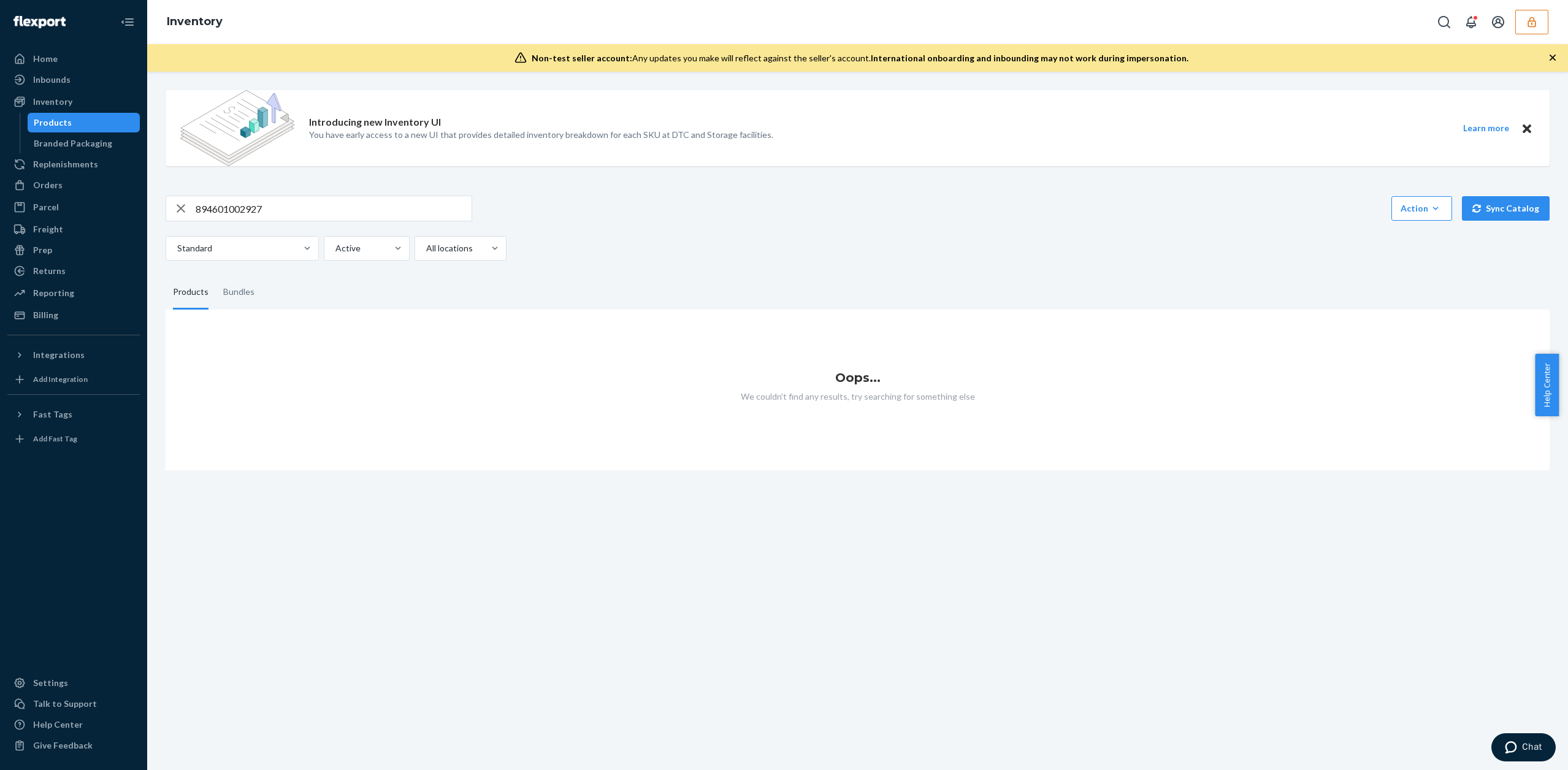 drag, startPoint x: 17, startPoint y: 214, endPoint x: -1, endPoint y: 214, distance: 18 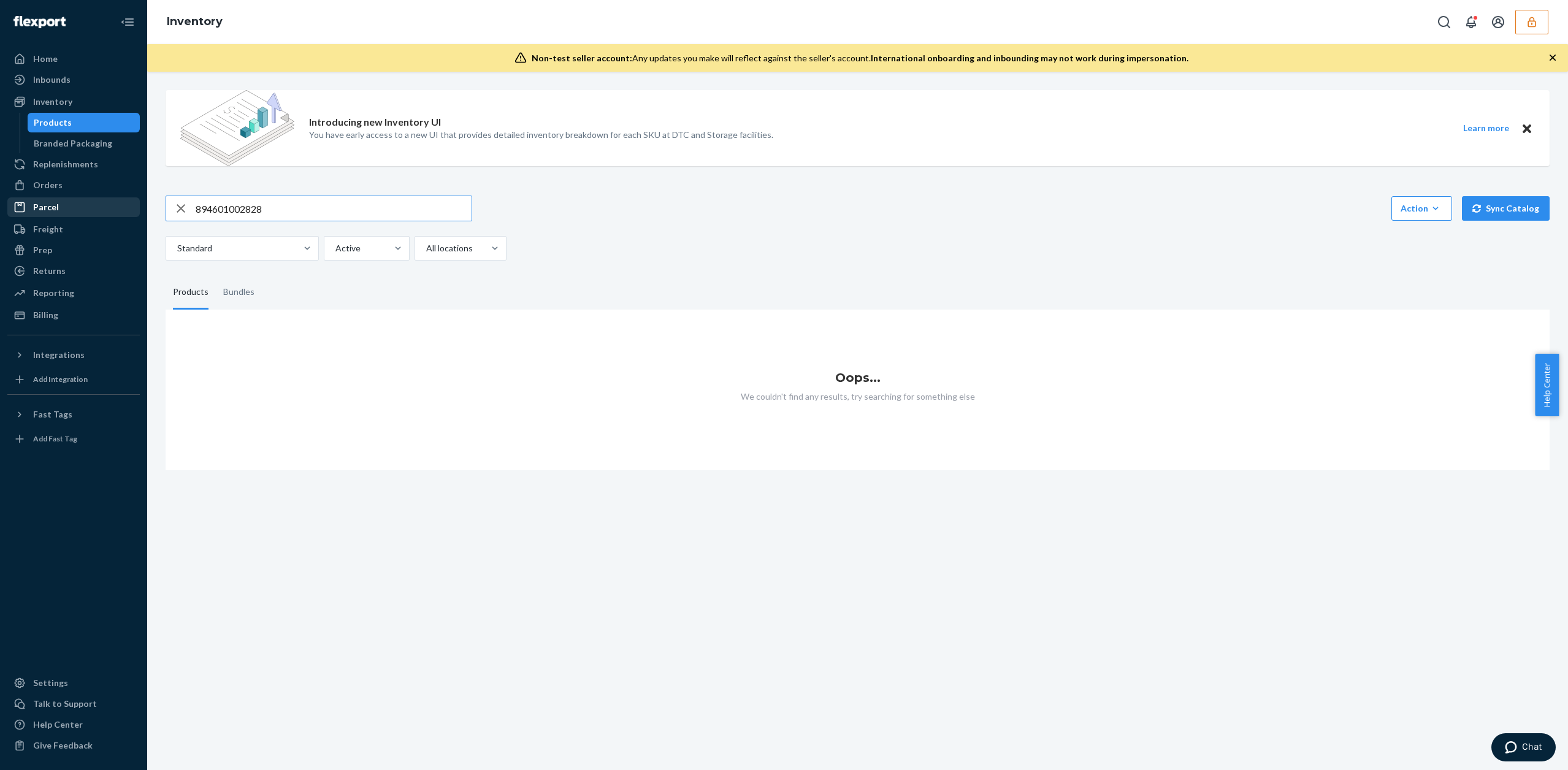 type on "894601002828" 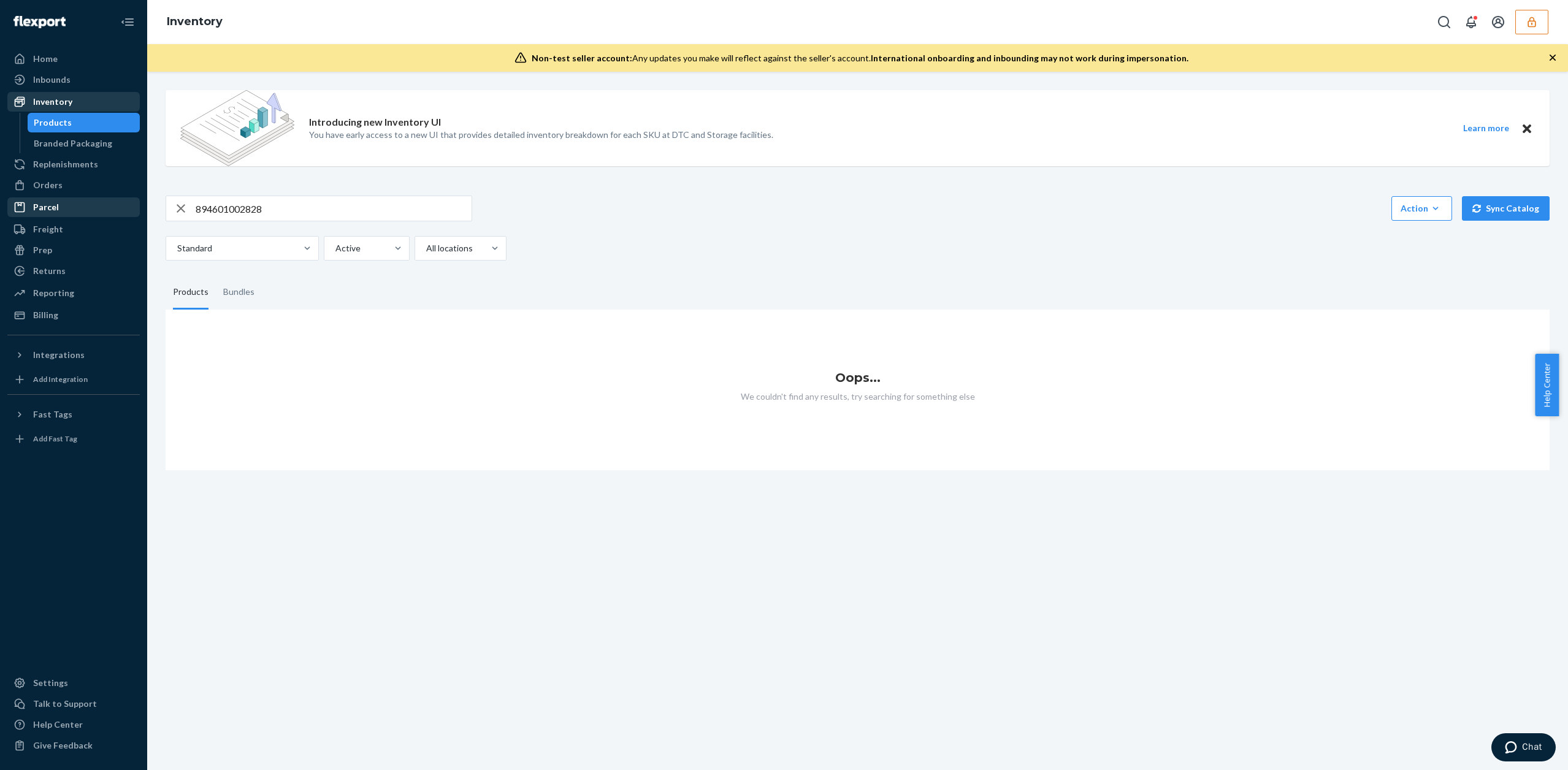 click on "Inventory" at bounding box center [53, 102] 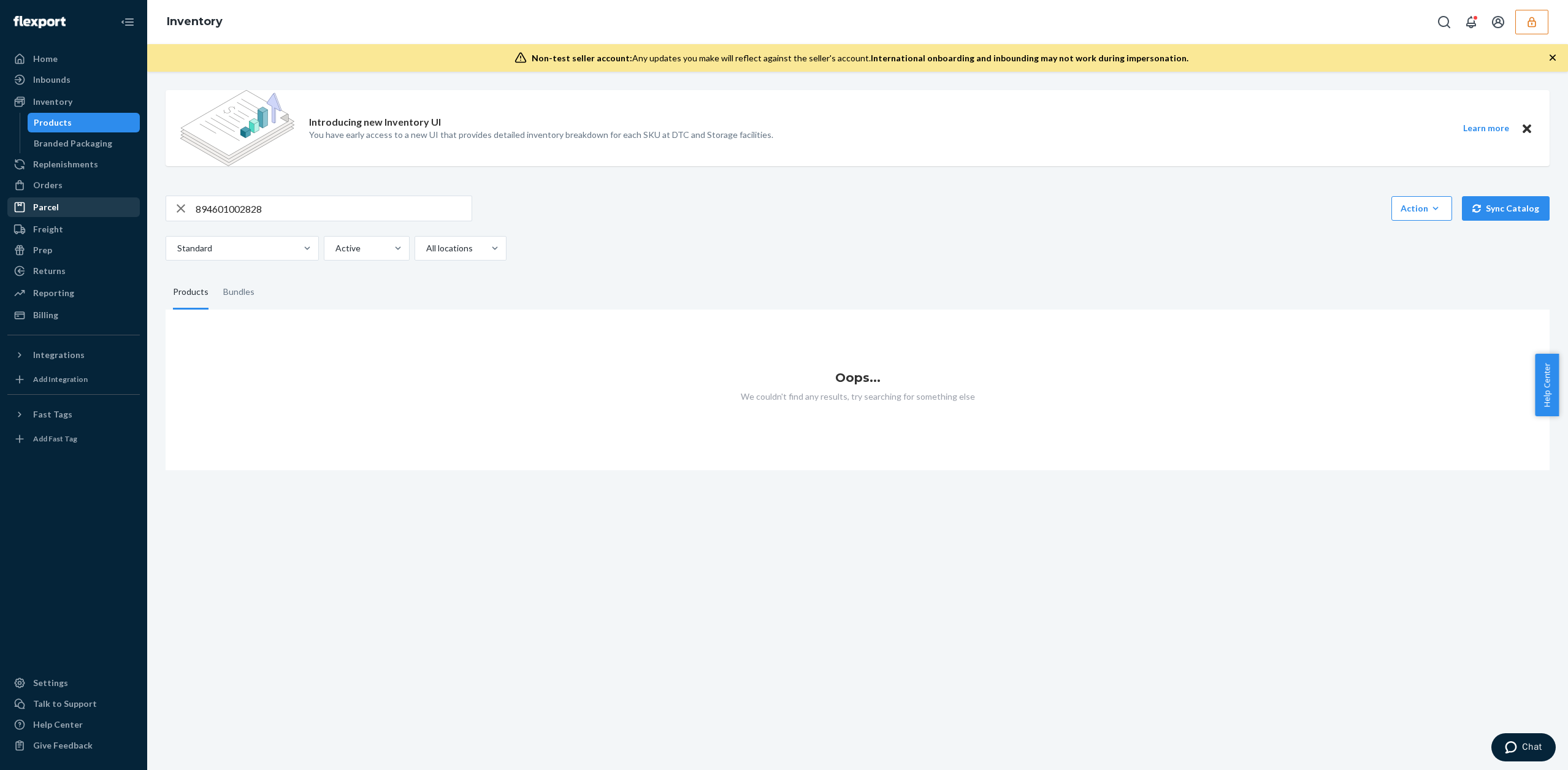 click at bounding box center (1532, 22) 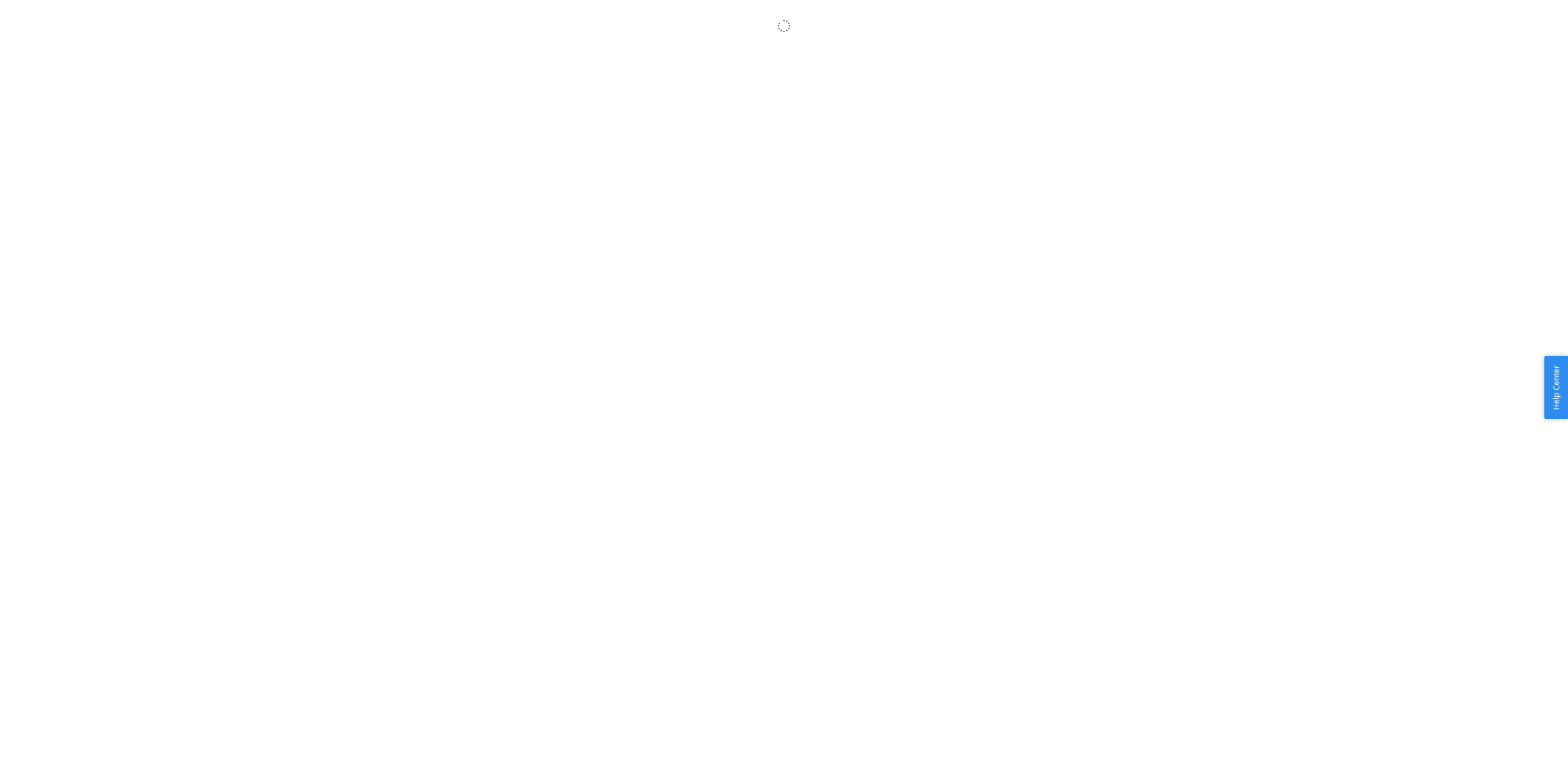scroll, scrollTop: 0, scrollLeft: 0, axis: both 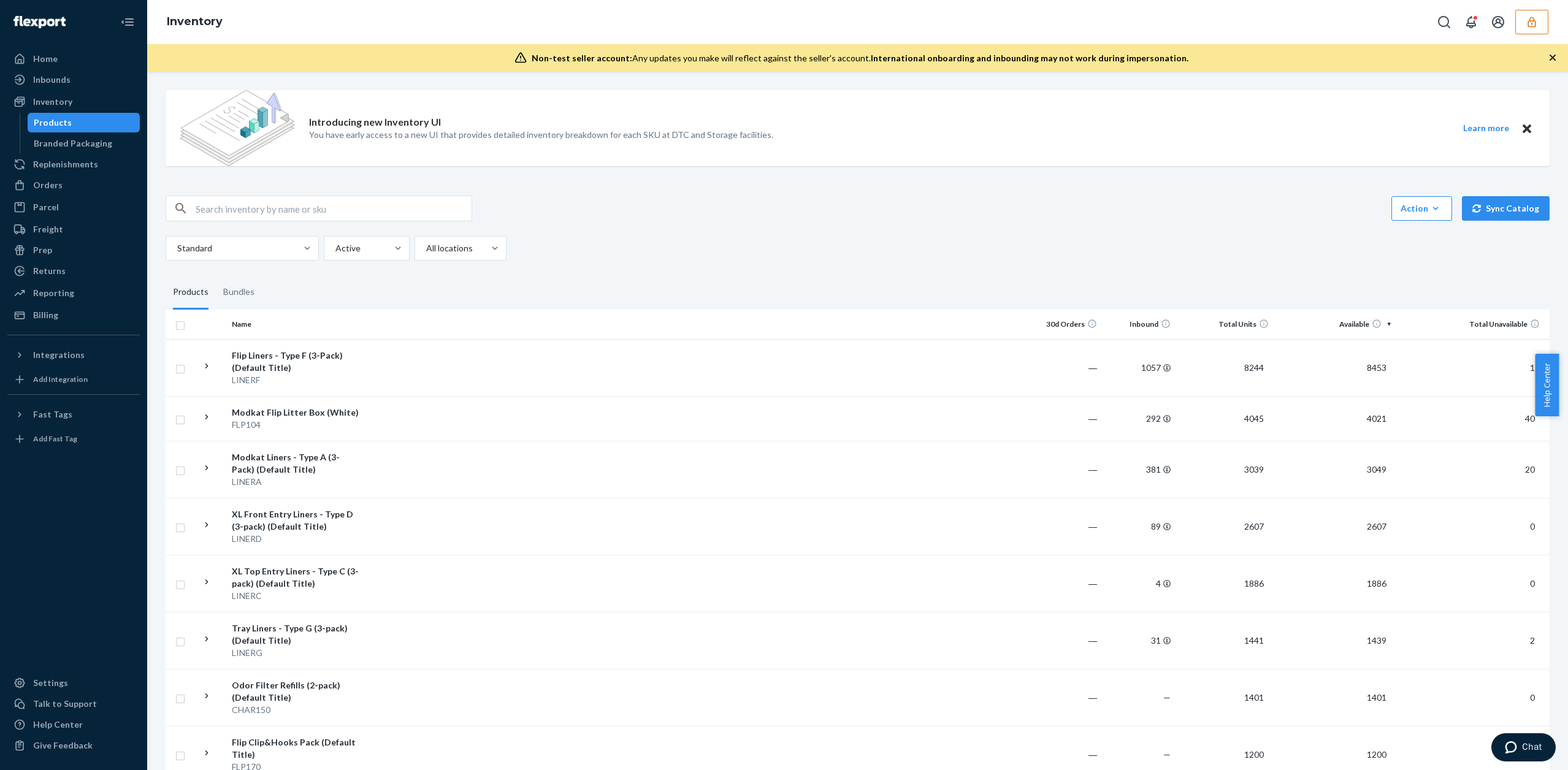click at bounding box center (1532, 22) 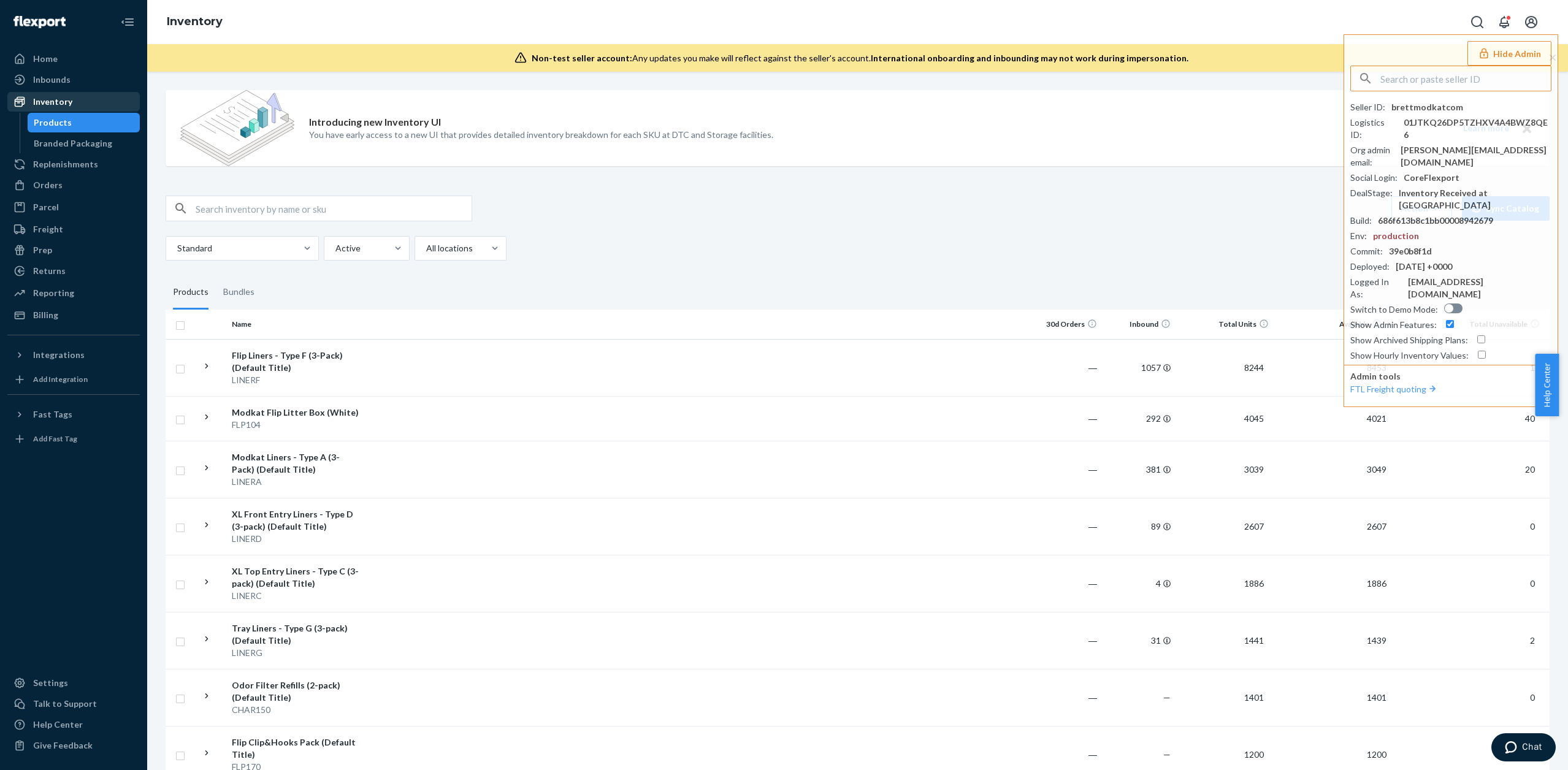 click on "Inventory" at bounding box center [53, 102] 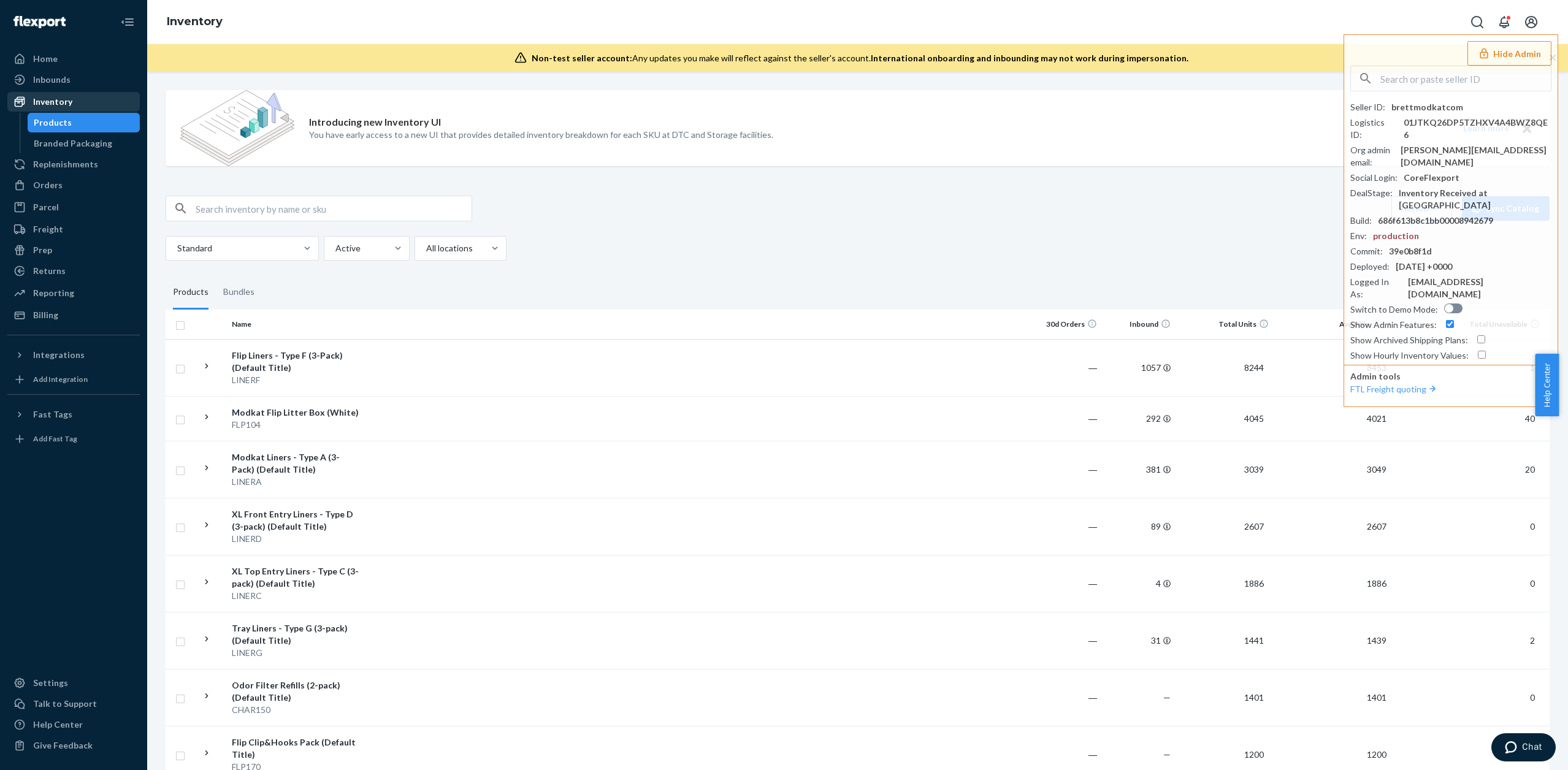 click on "Inventory" at bounding box center [53, 102] 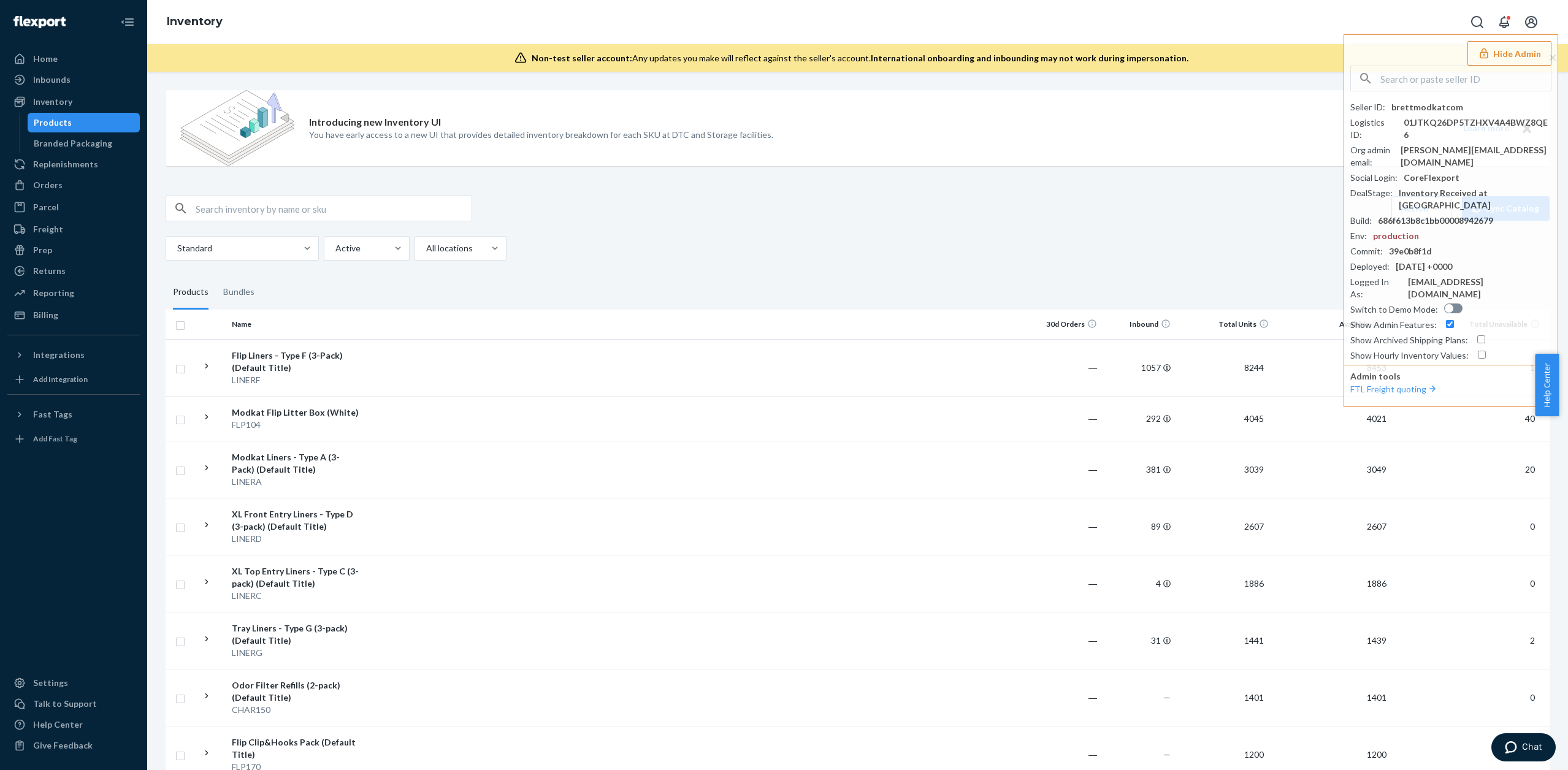 click at bounding box center [334, 208] 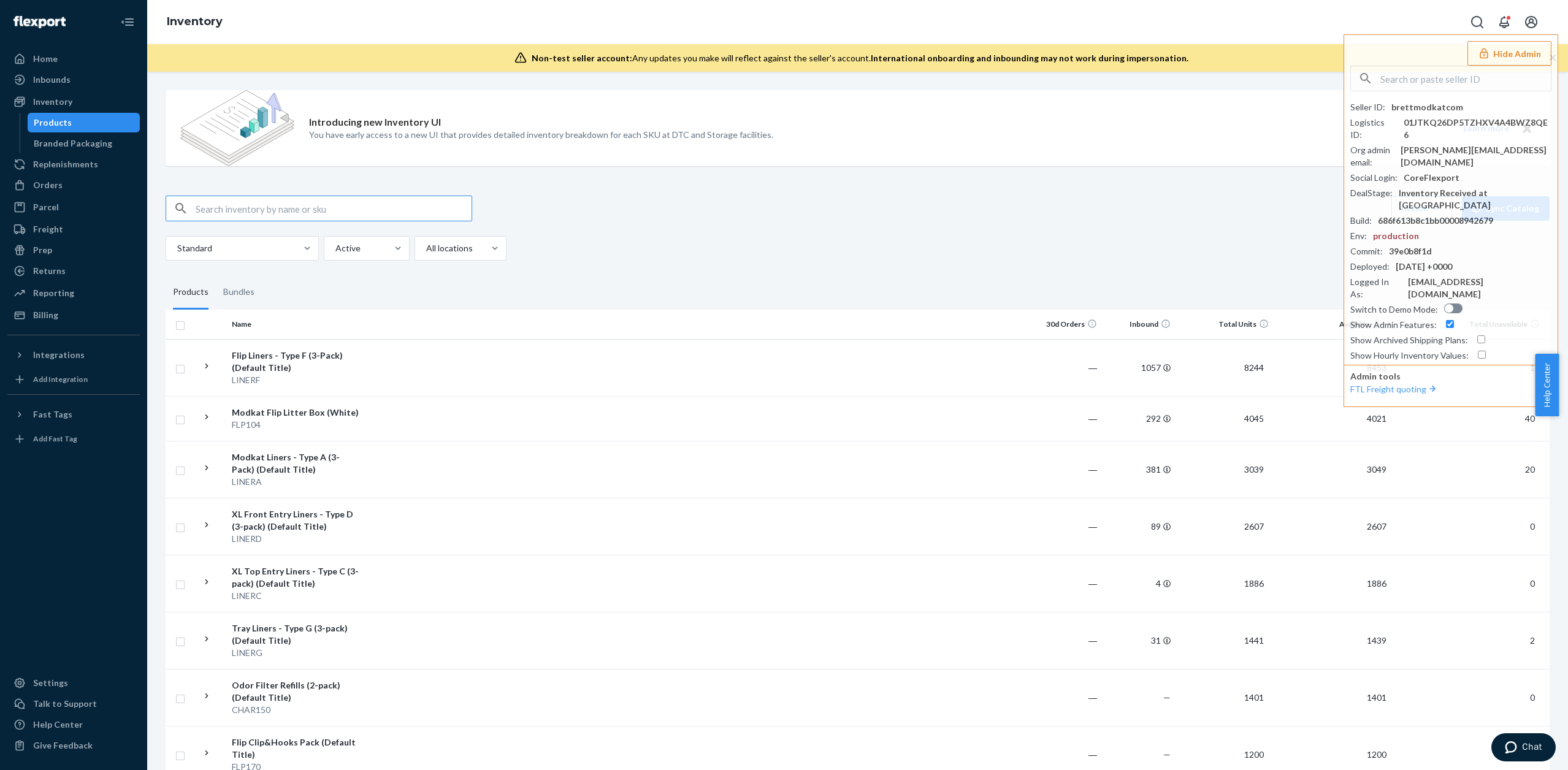 click at bounding box center (334, 208) 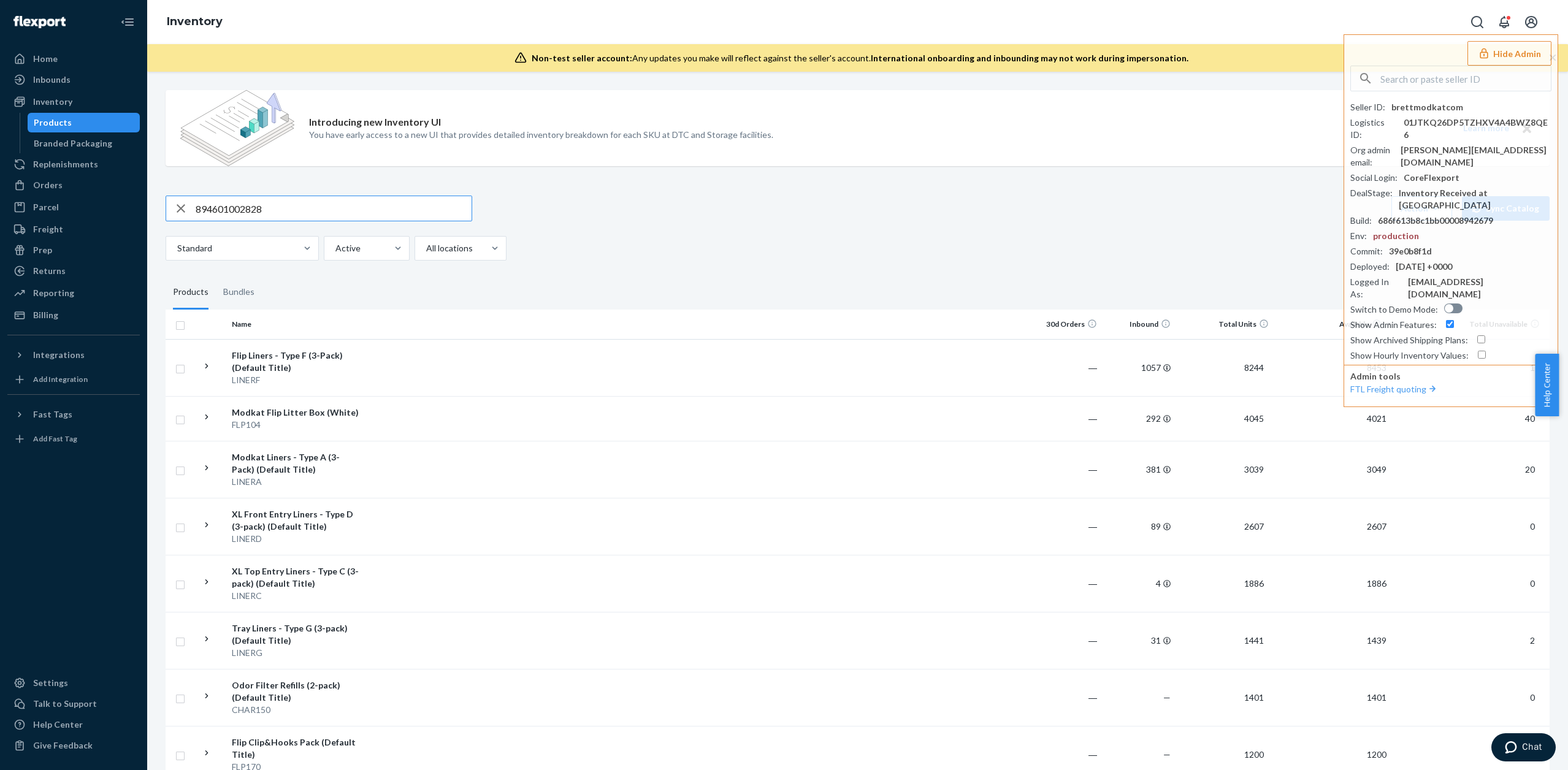type on "894601002828" 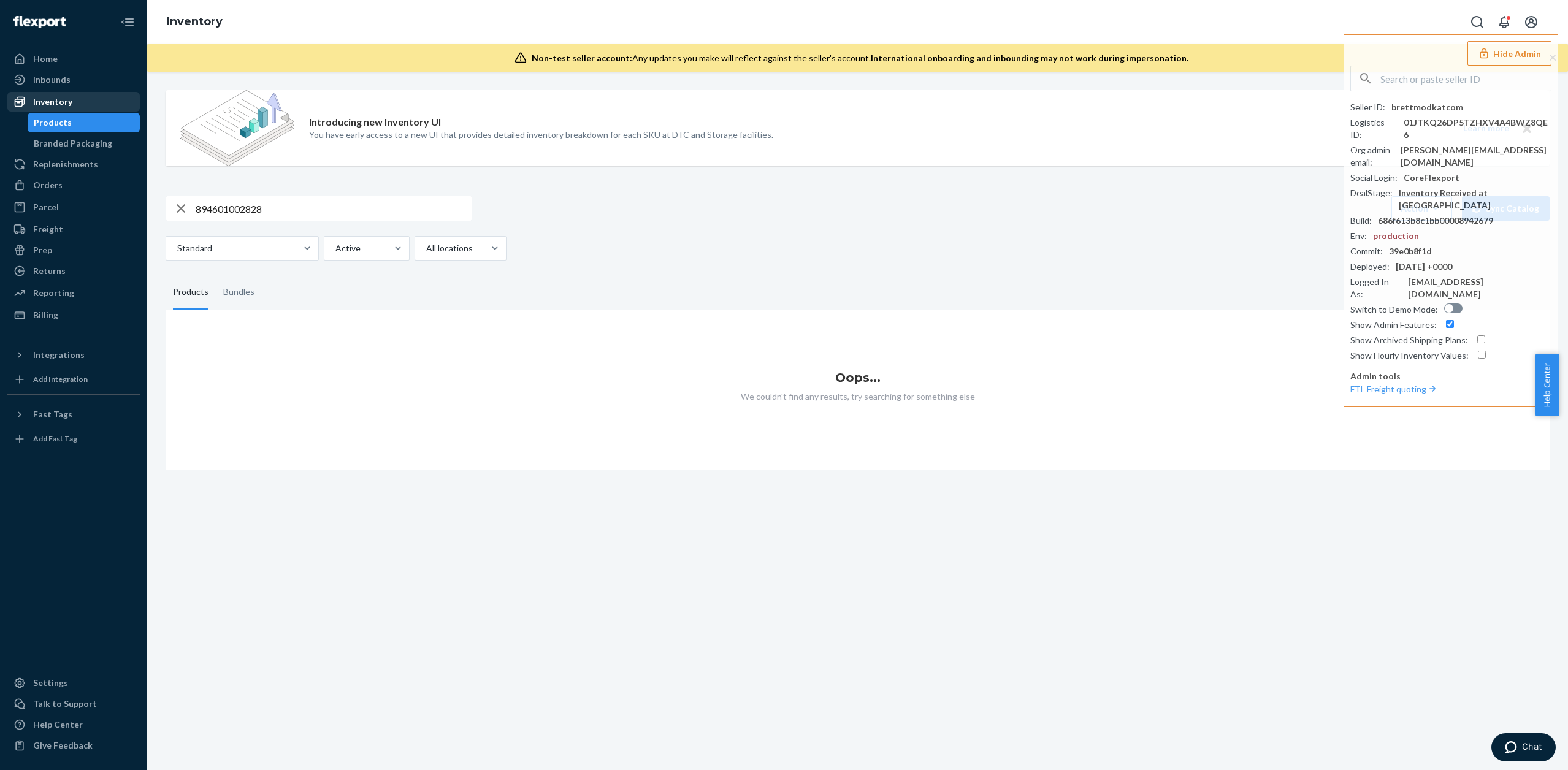 click on "Inventory" at bounding box center (74, 102) 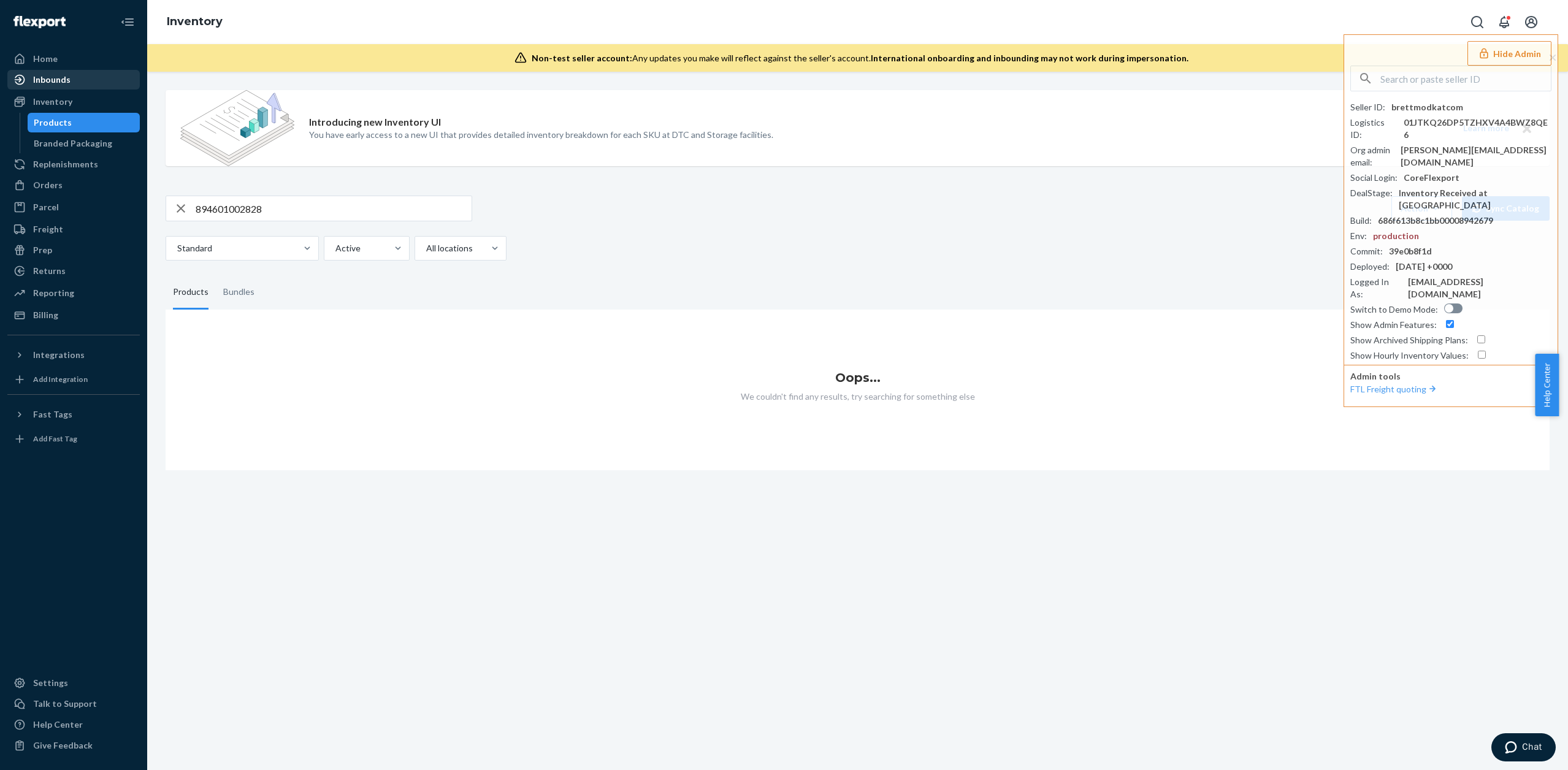 click on "Inbounds" at bounding box center (74, 80) 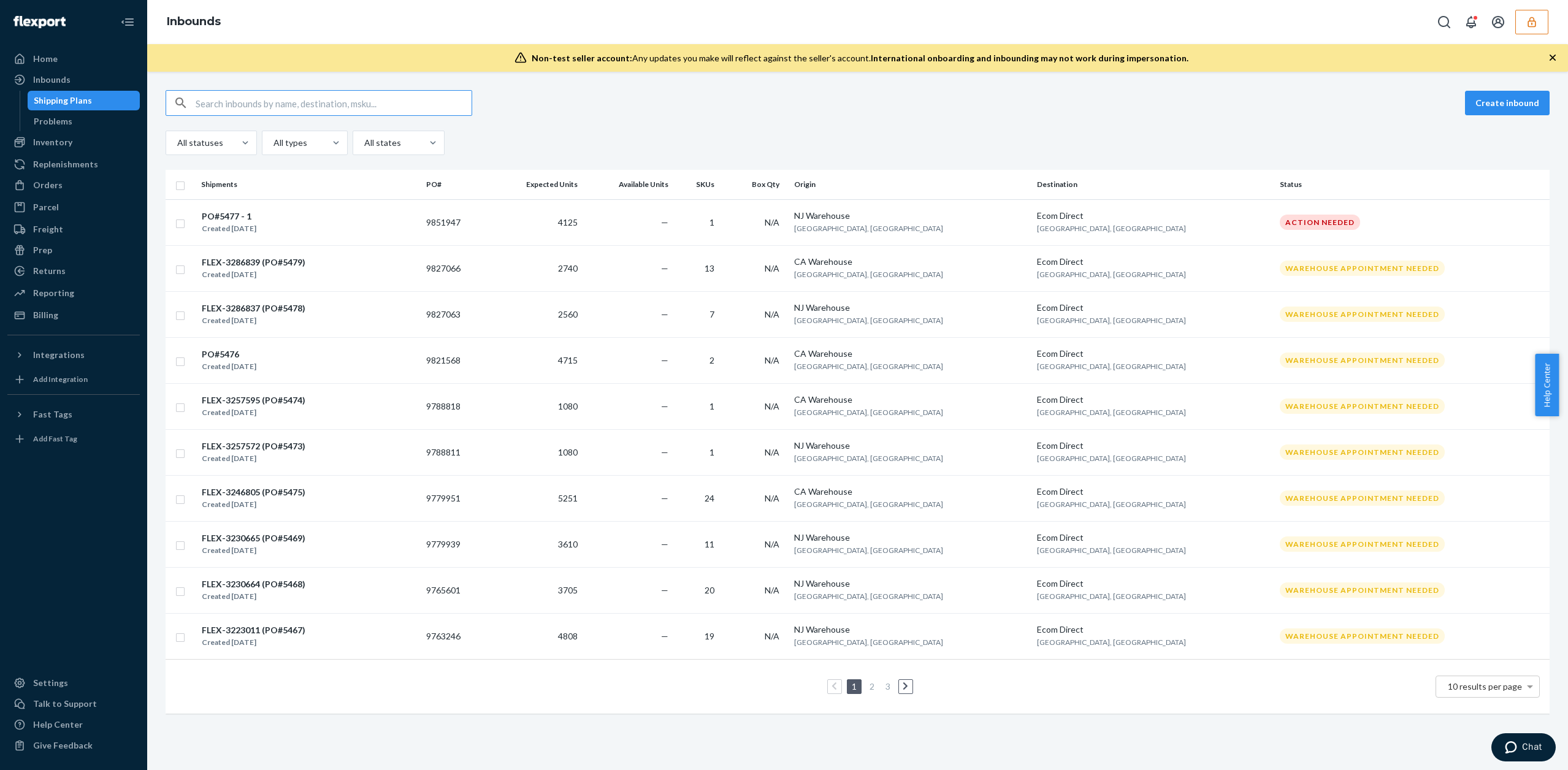 click at bounding box center (334, 103) 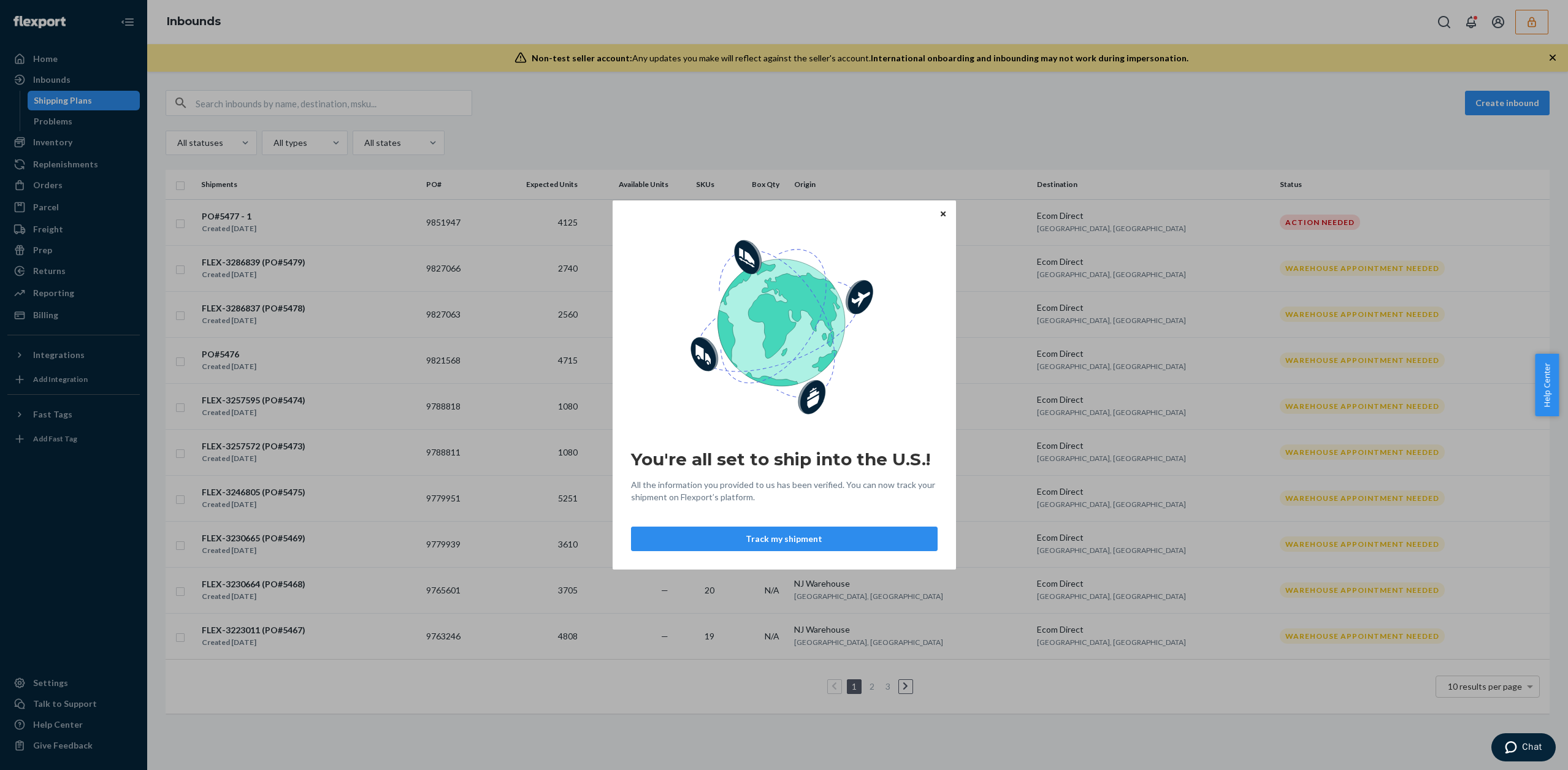 type 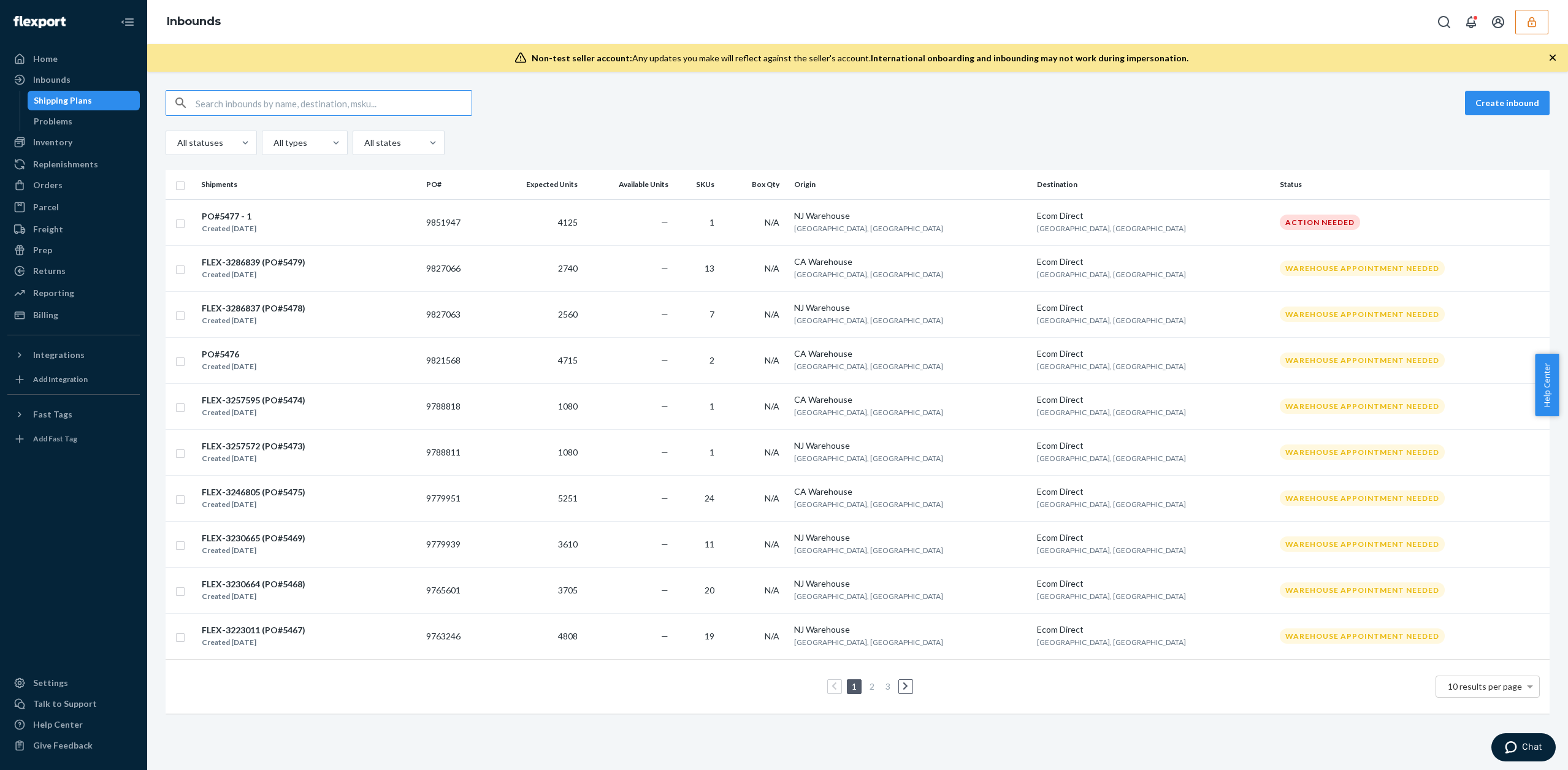 click at bounding box center (334, 103) 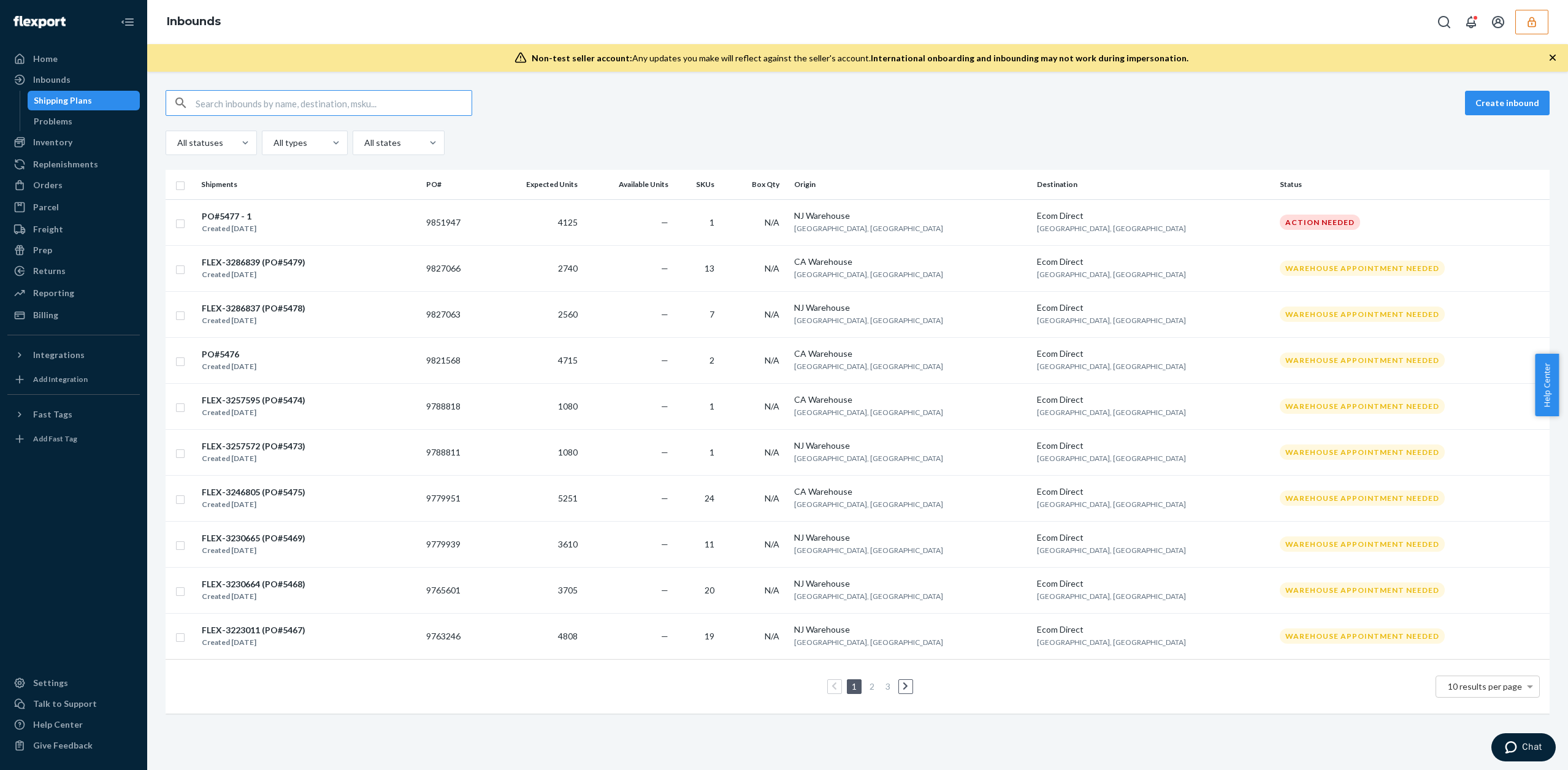 click 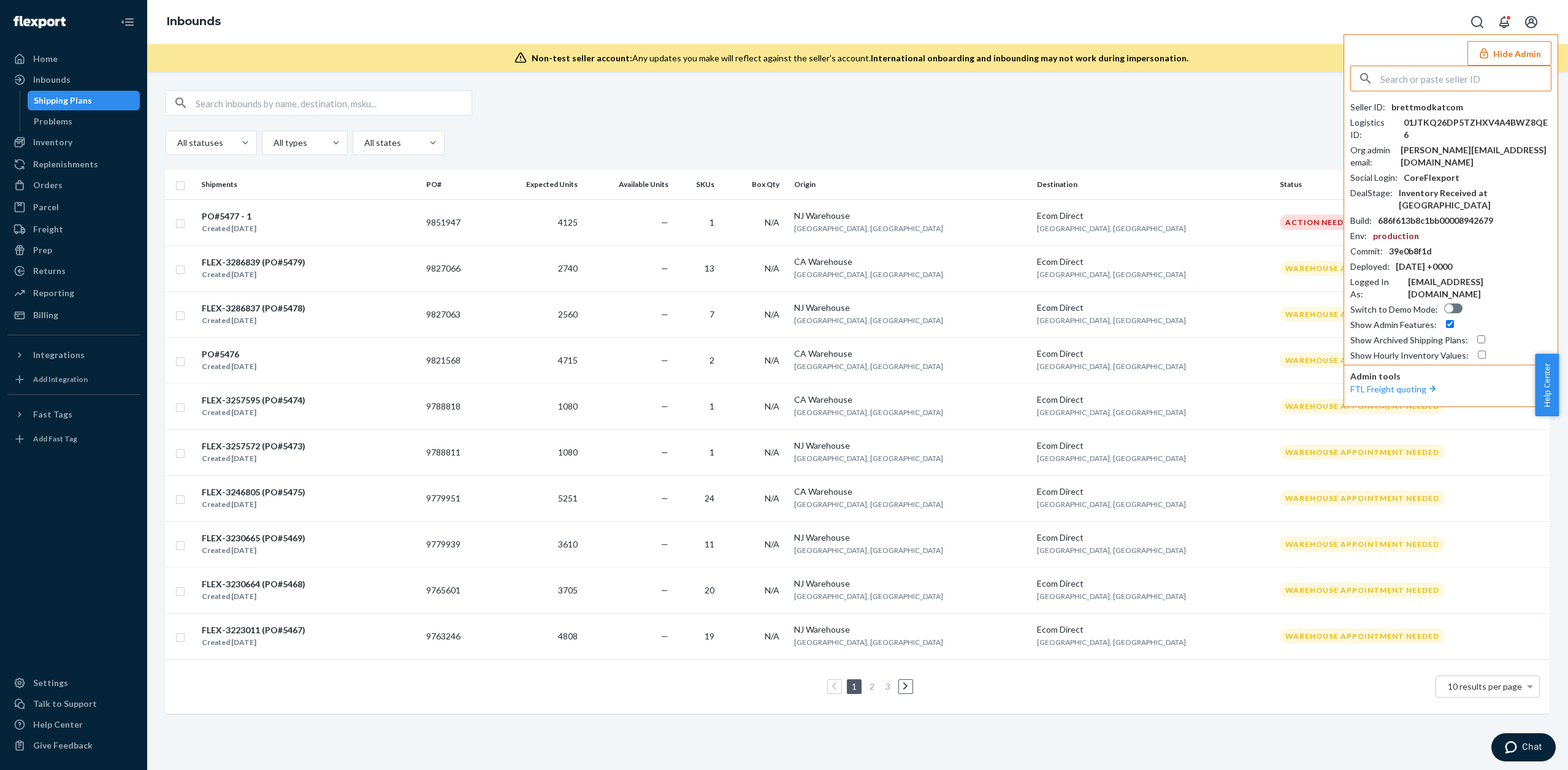 click at bounding box center [1466, 78] 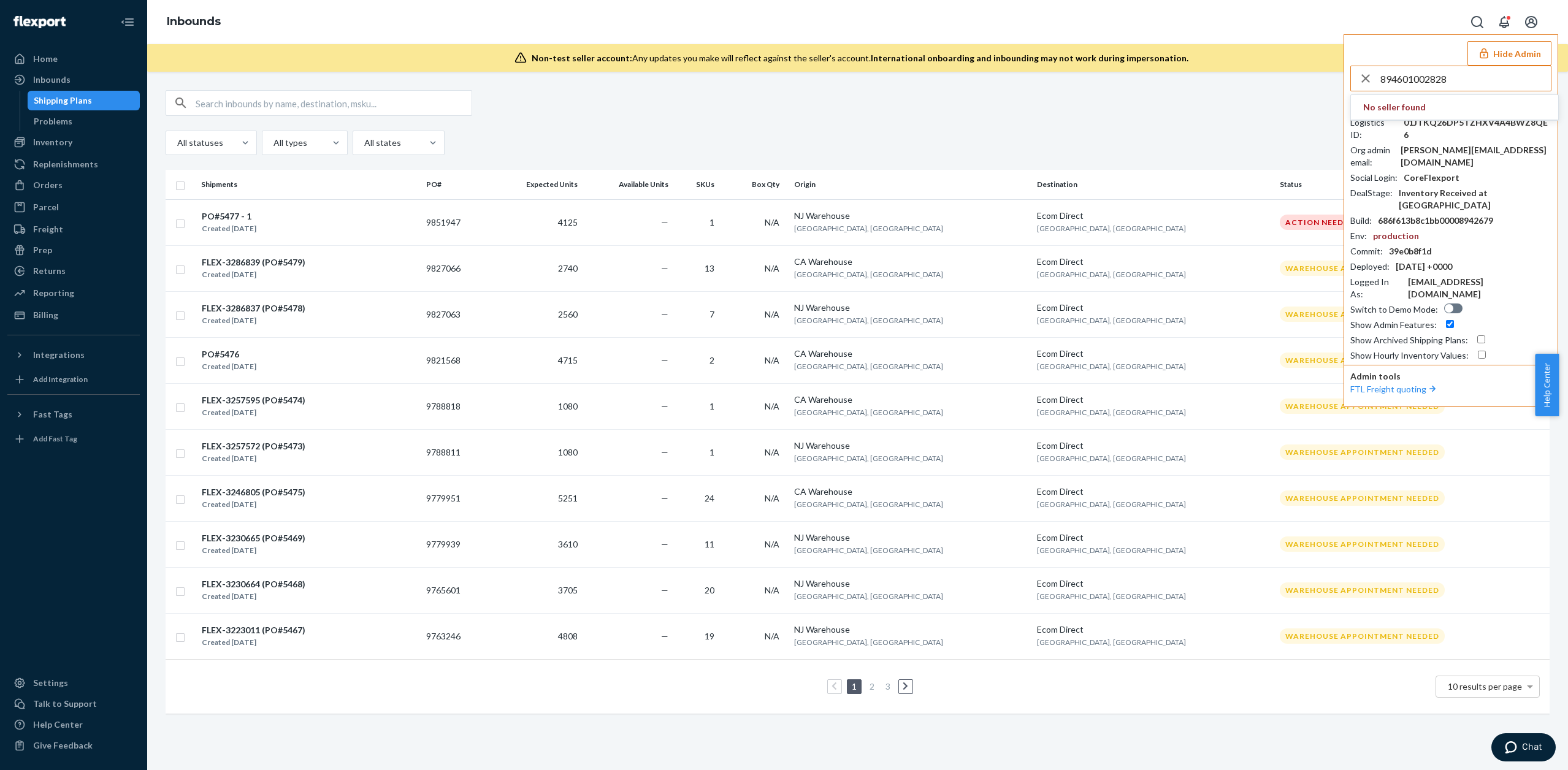 type on "894601002828" 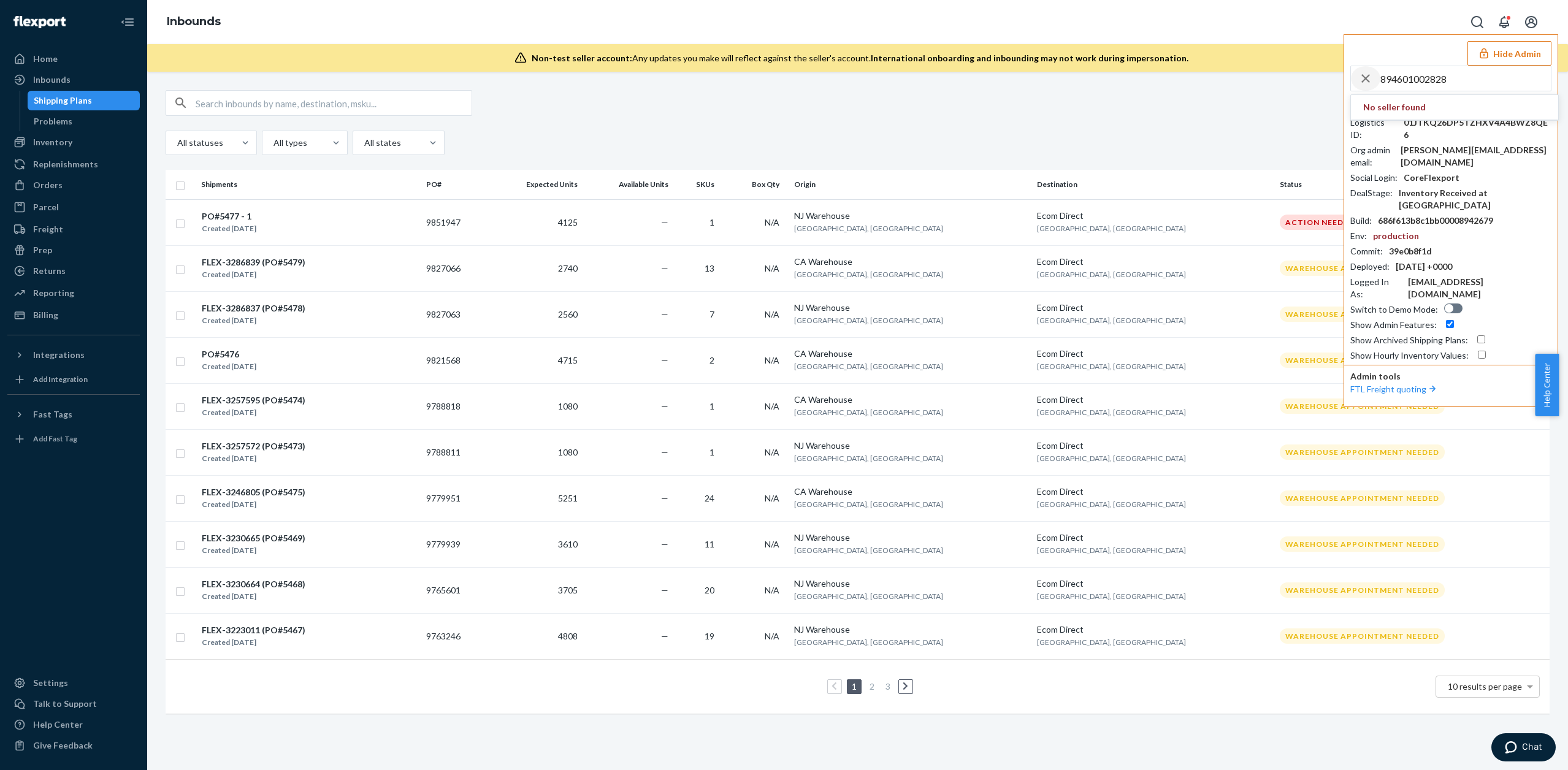 click 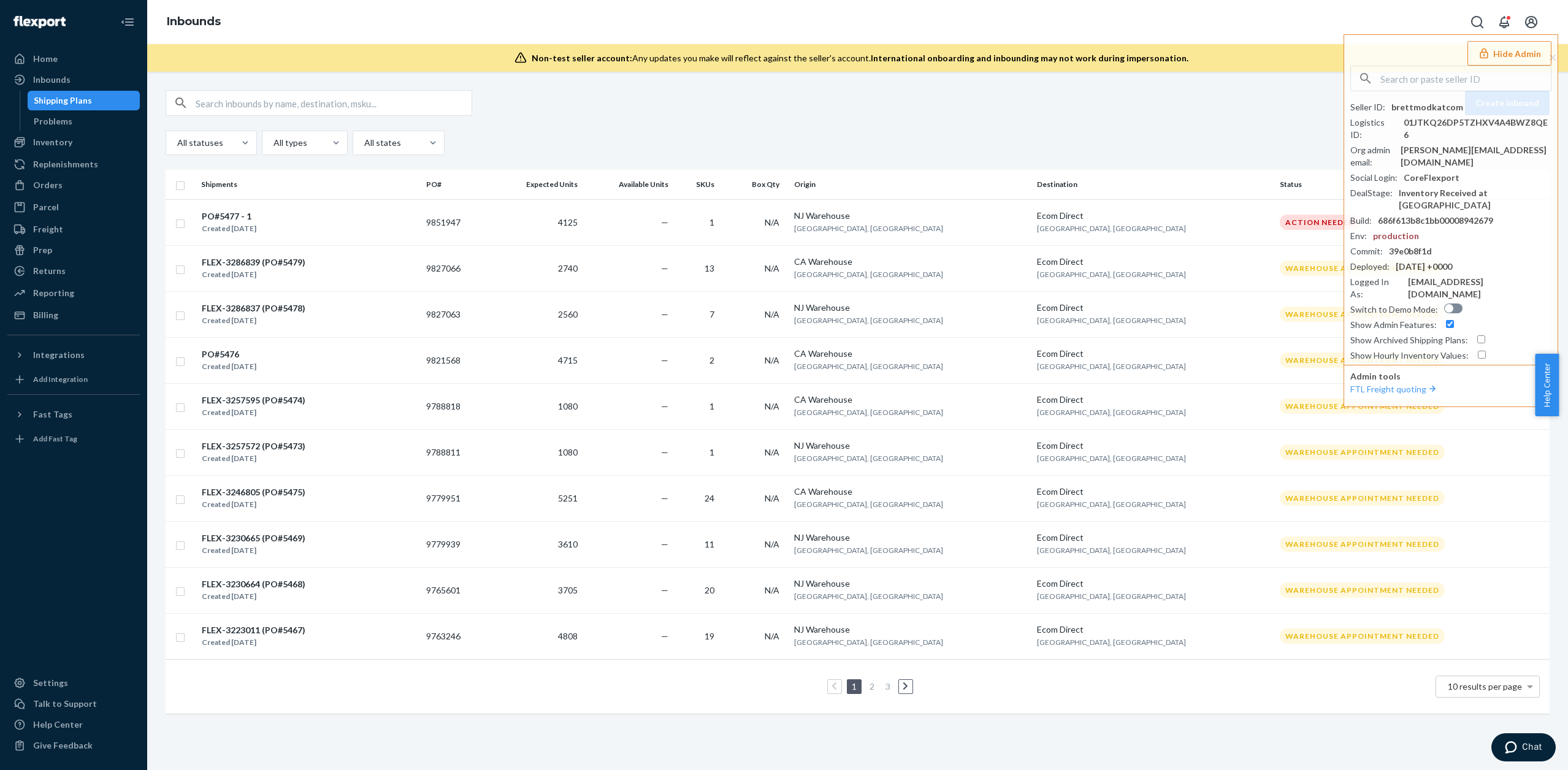 click on "Shipping Plans" at bounding box center (63, 101) 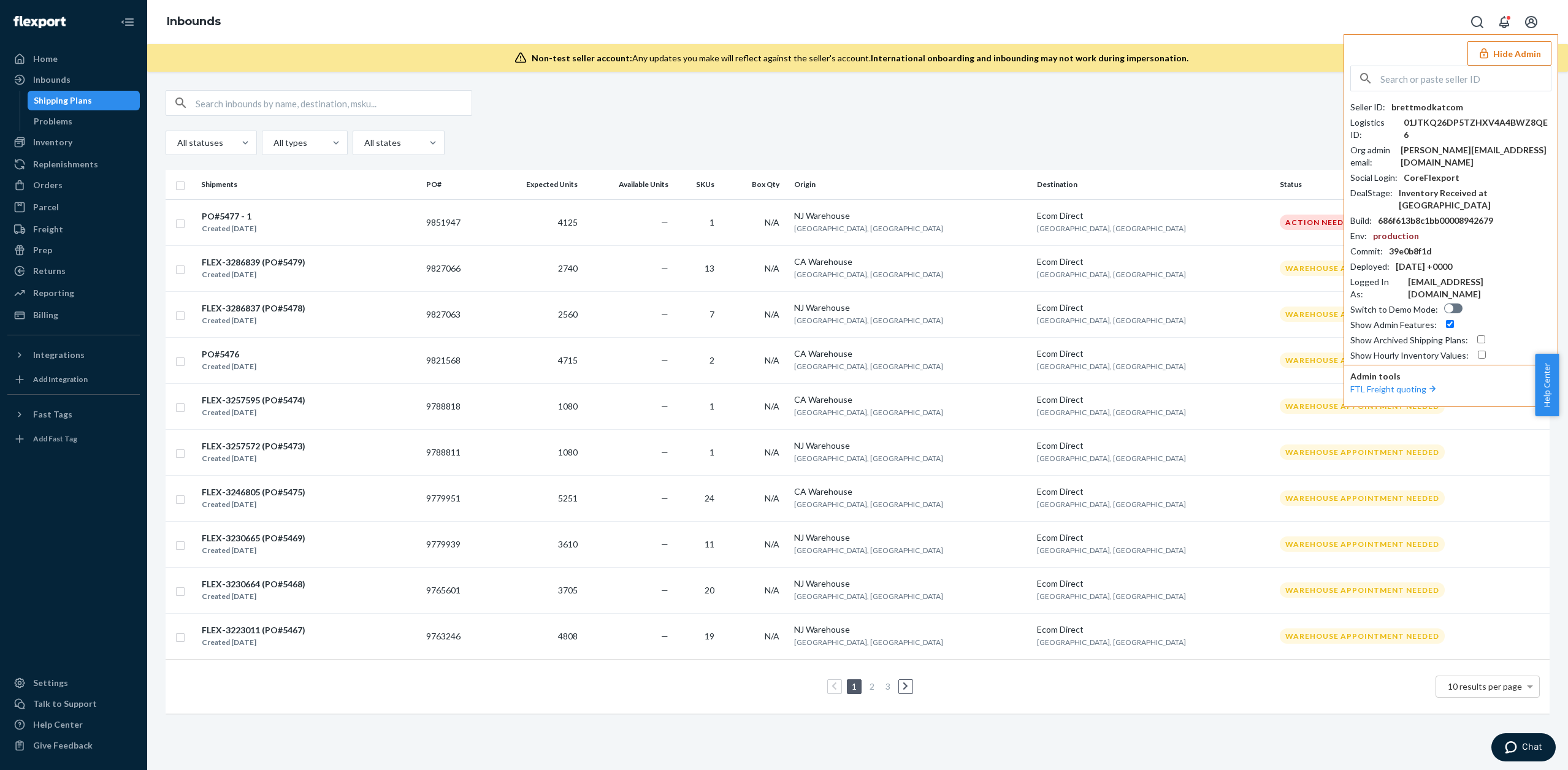 click at bounding box center [1466, 78] 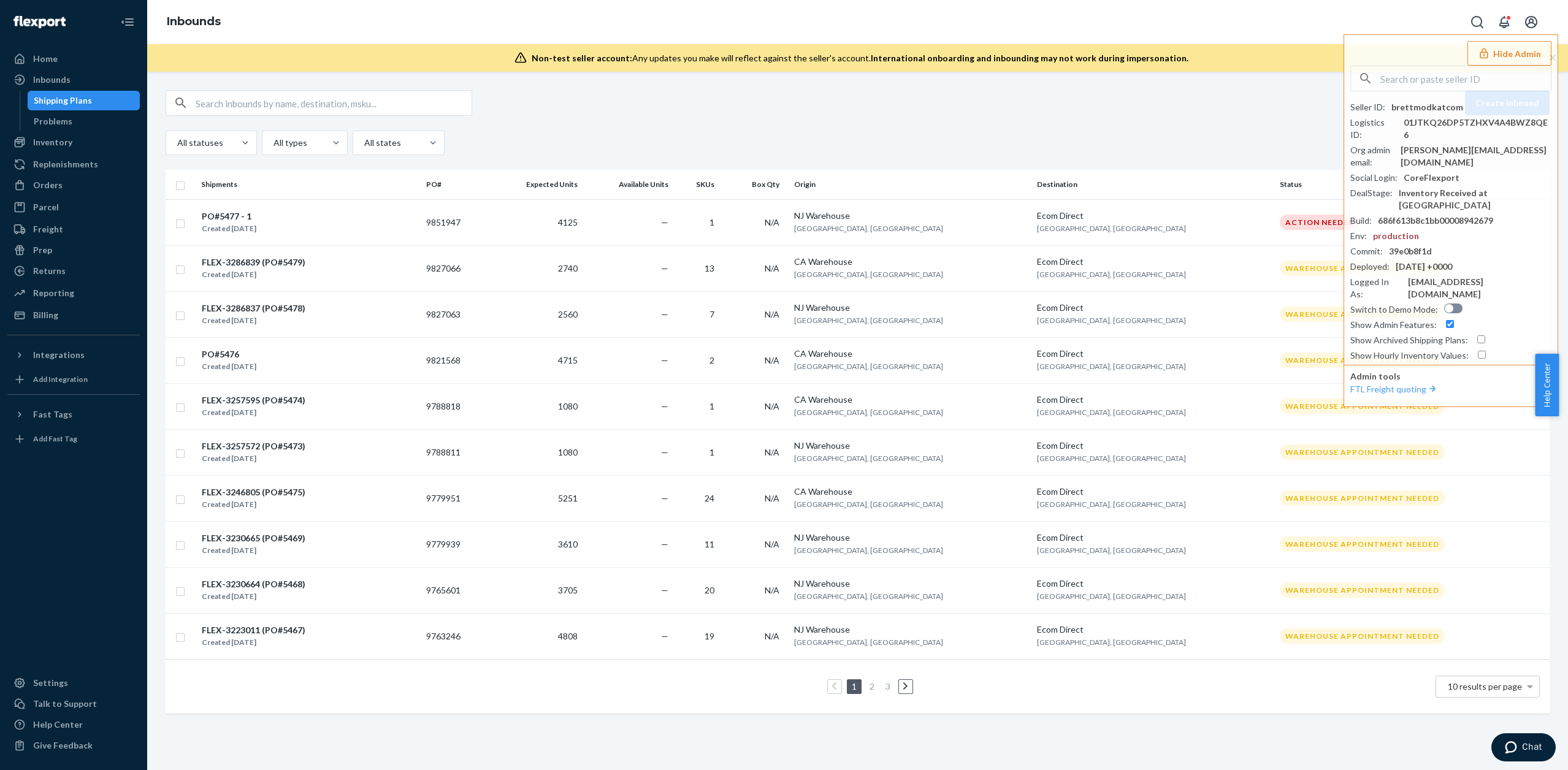click on "Create inbound All statuses All types All states" at bounding box center (857, 123) 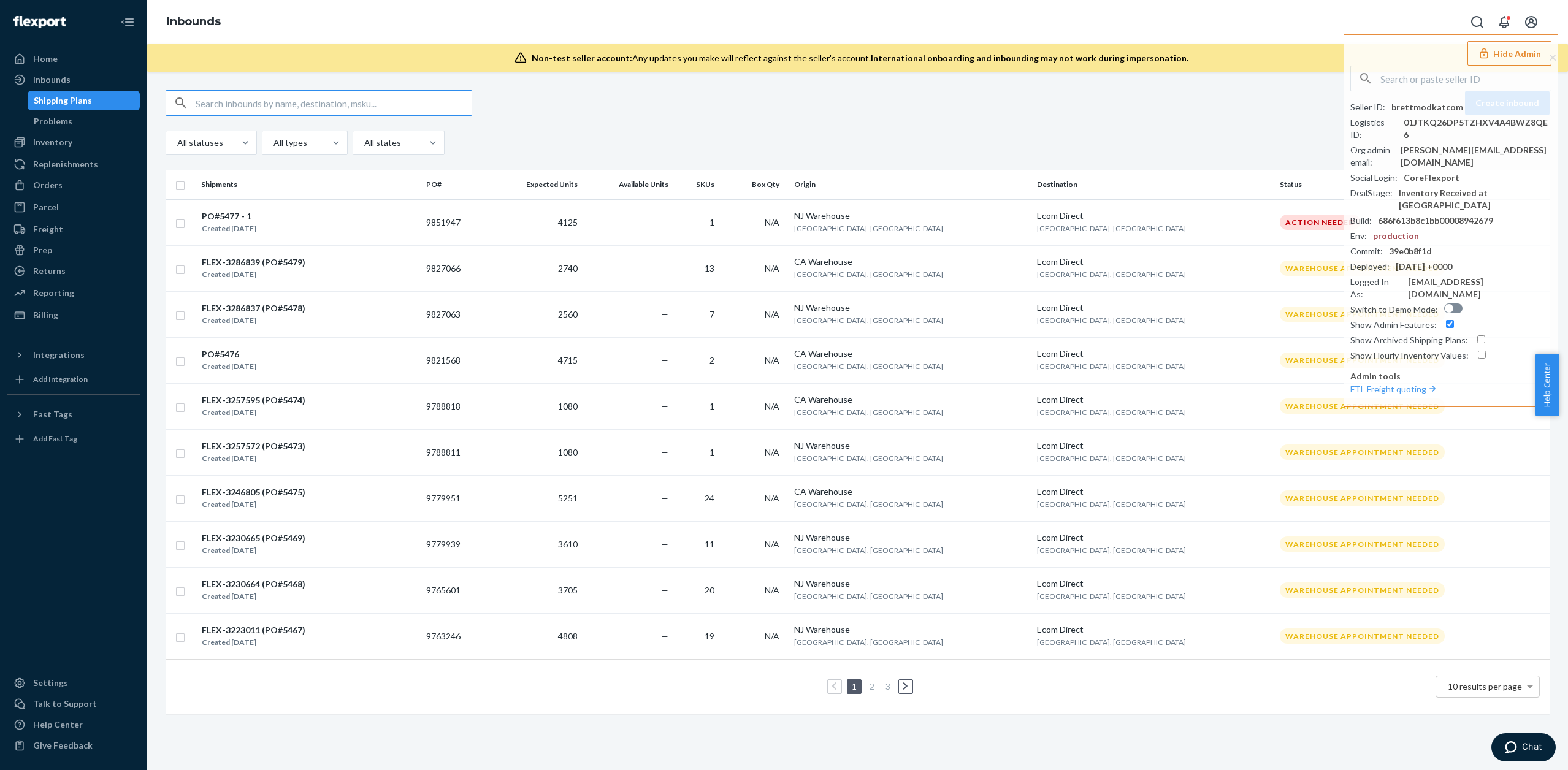 click at bounding box center (334, 103) 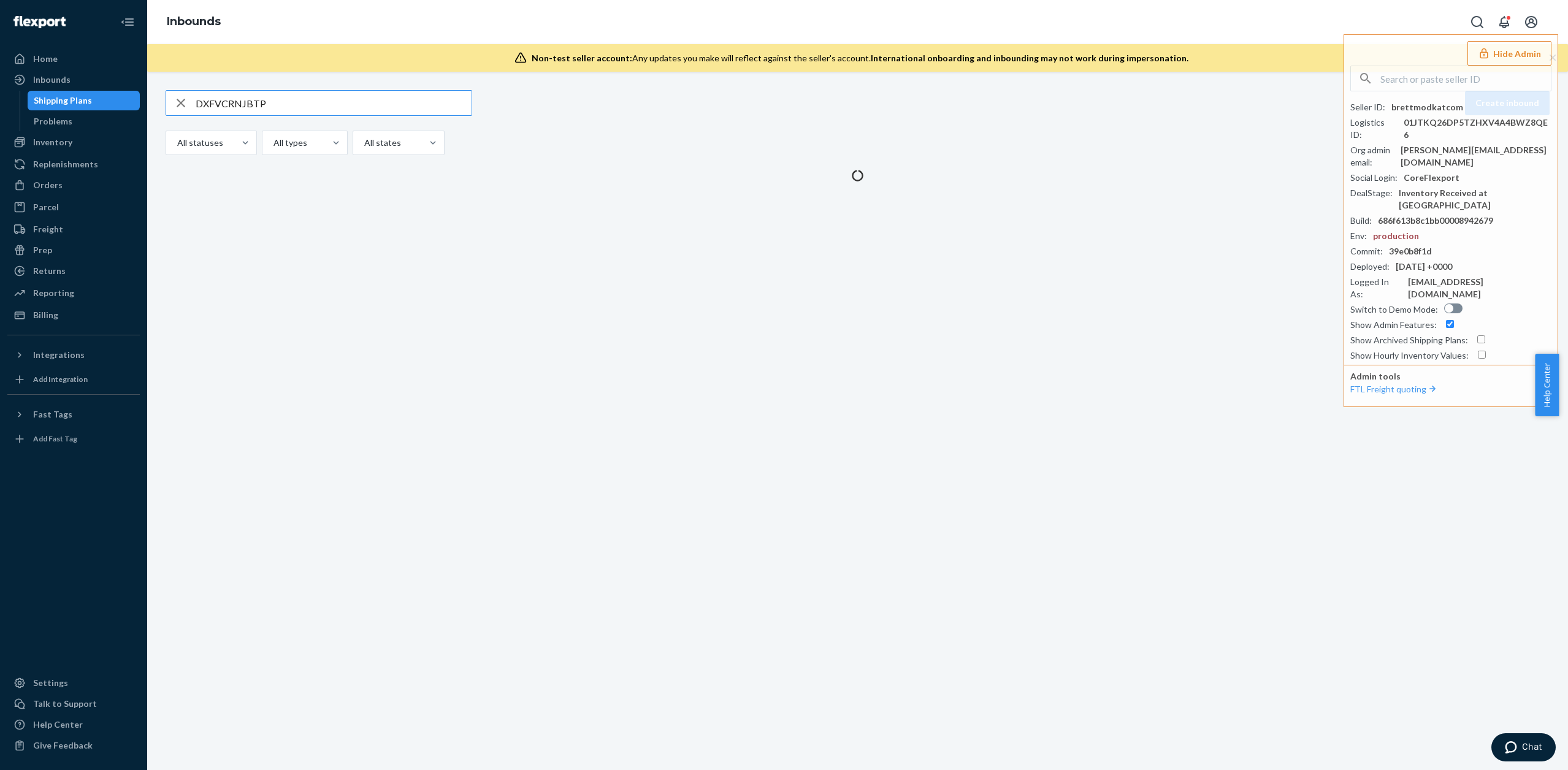 type on "DXFVCRNJBTP" 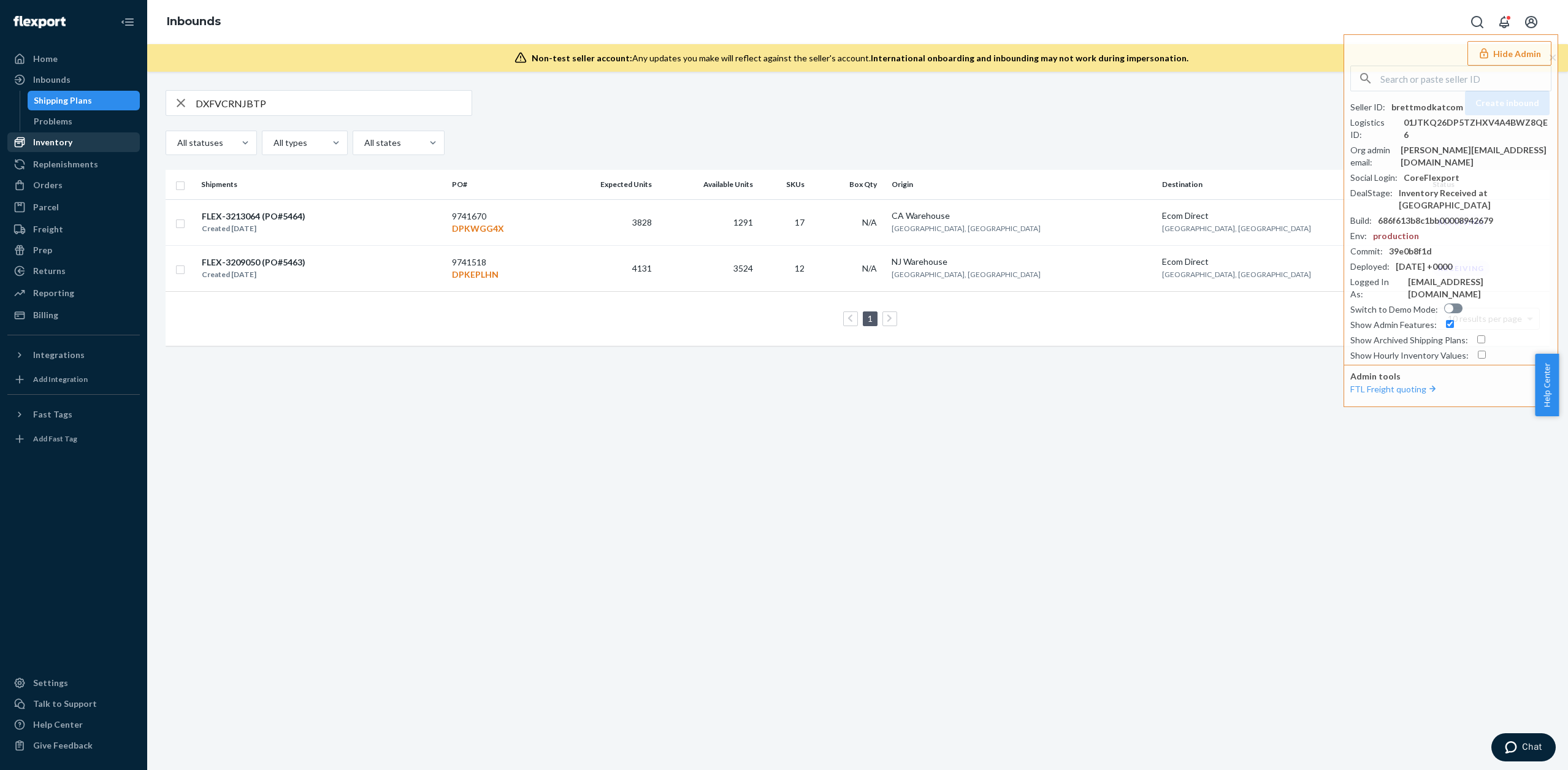 click on "Inventory" at bounding box center (53, 142) 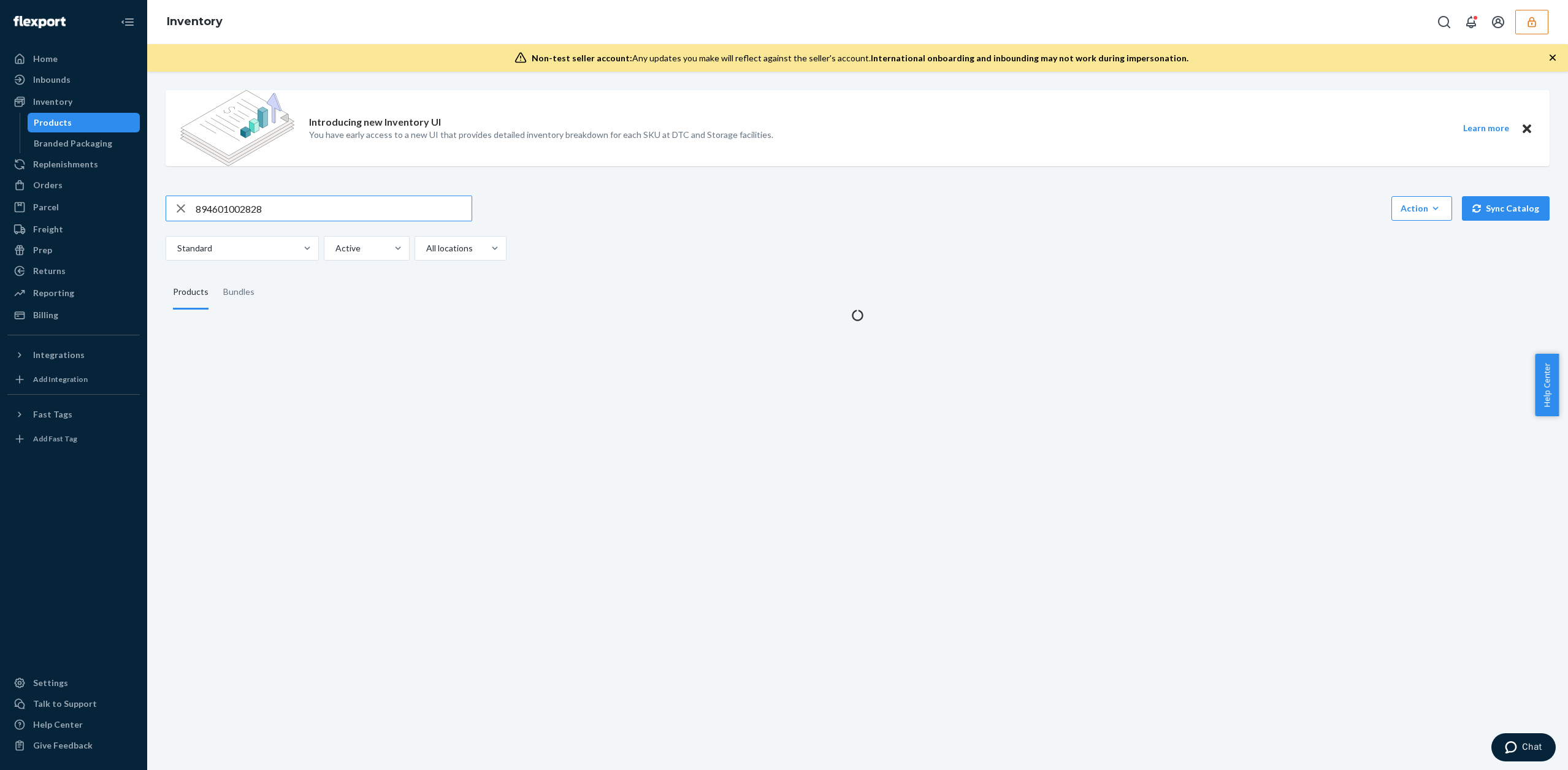 drag, startPoint x: 286, startPoint y: 208, endPoint x: 191, endPoint y: 210, distance: 95.02105 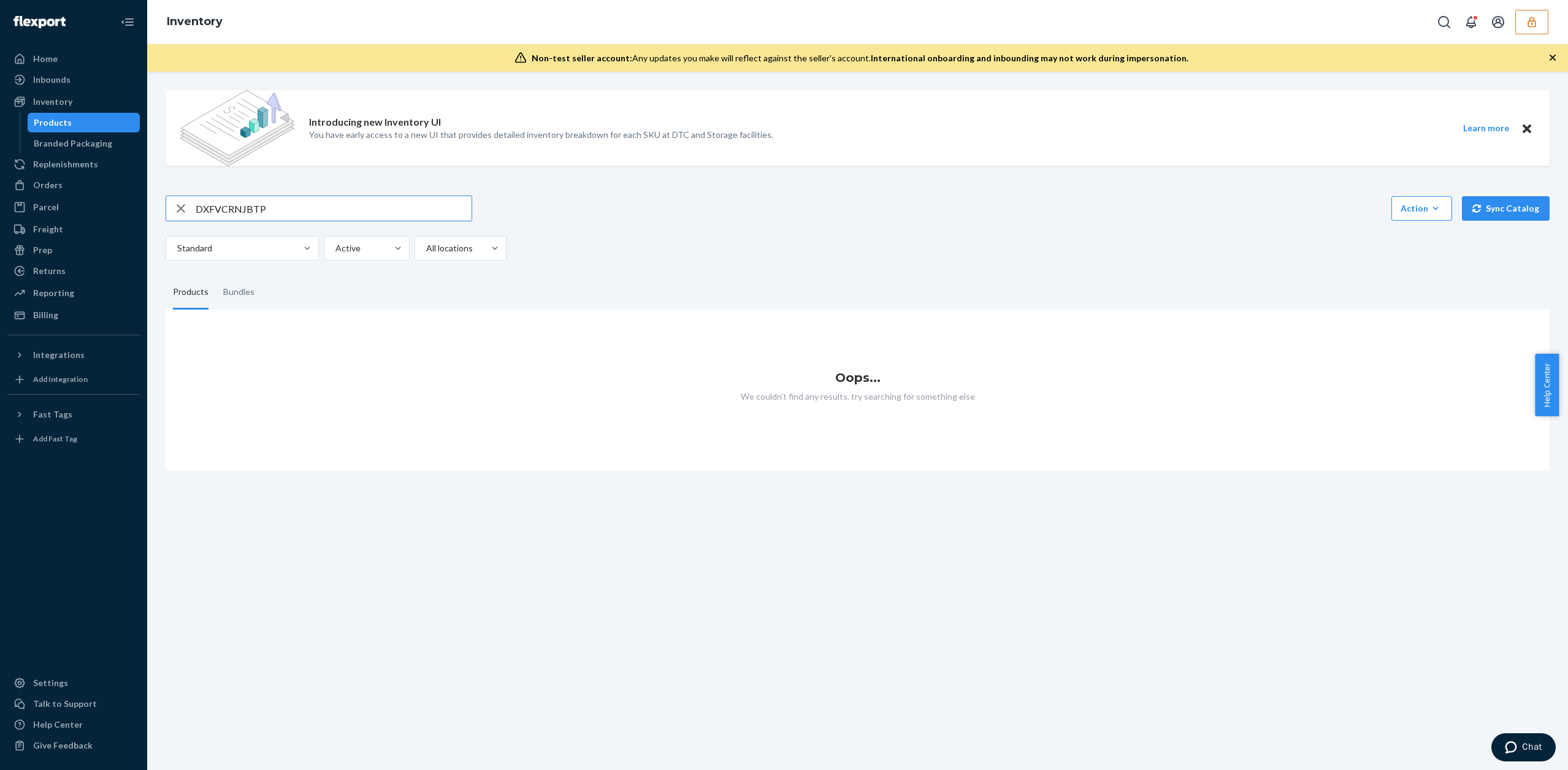 type on "DXFVCRNJBTP" 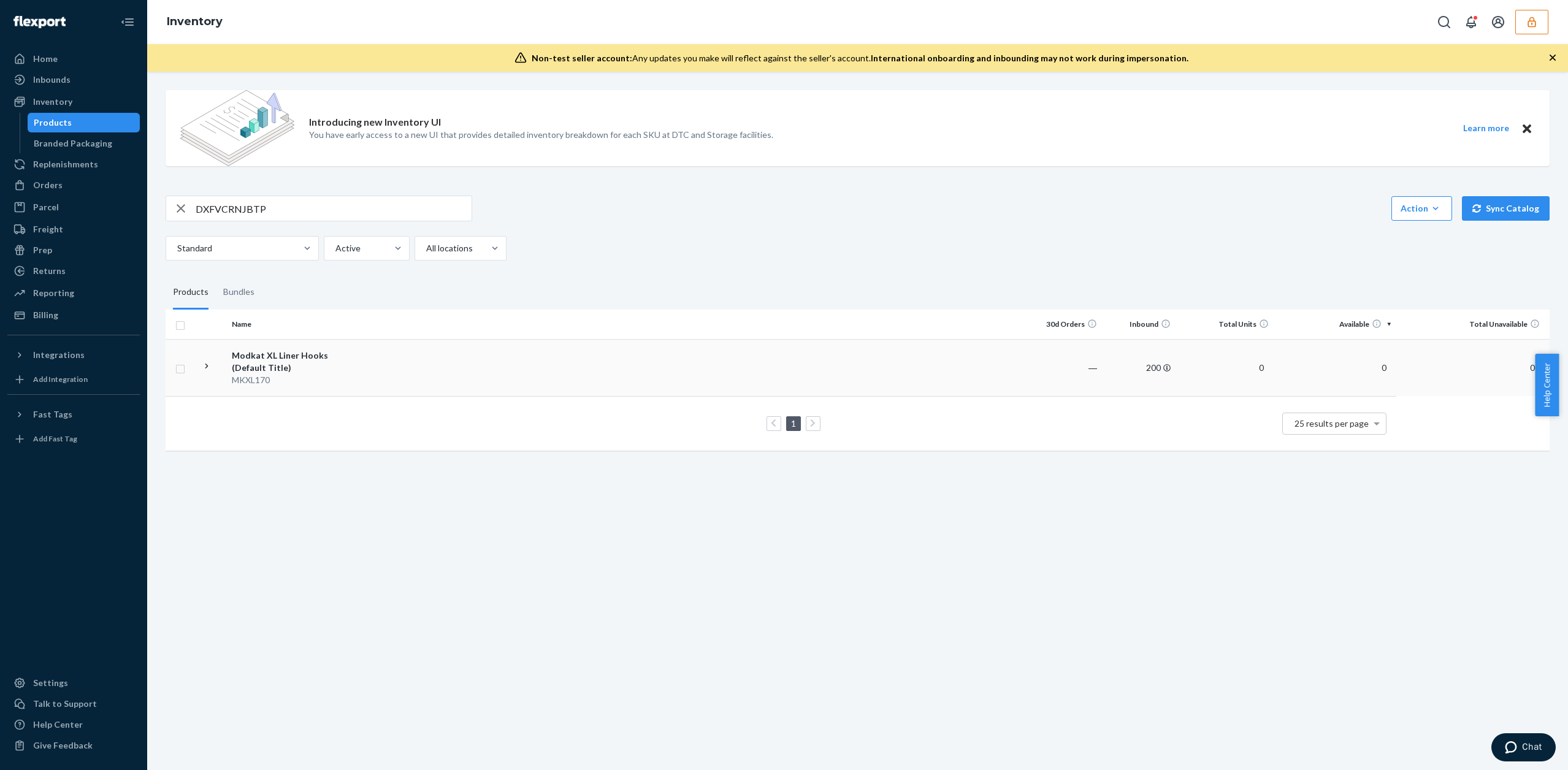 click at bounding box center [697, 367] 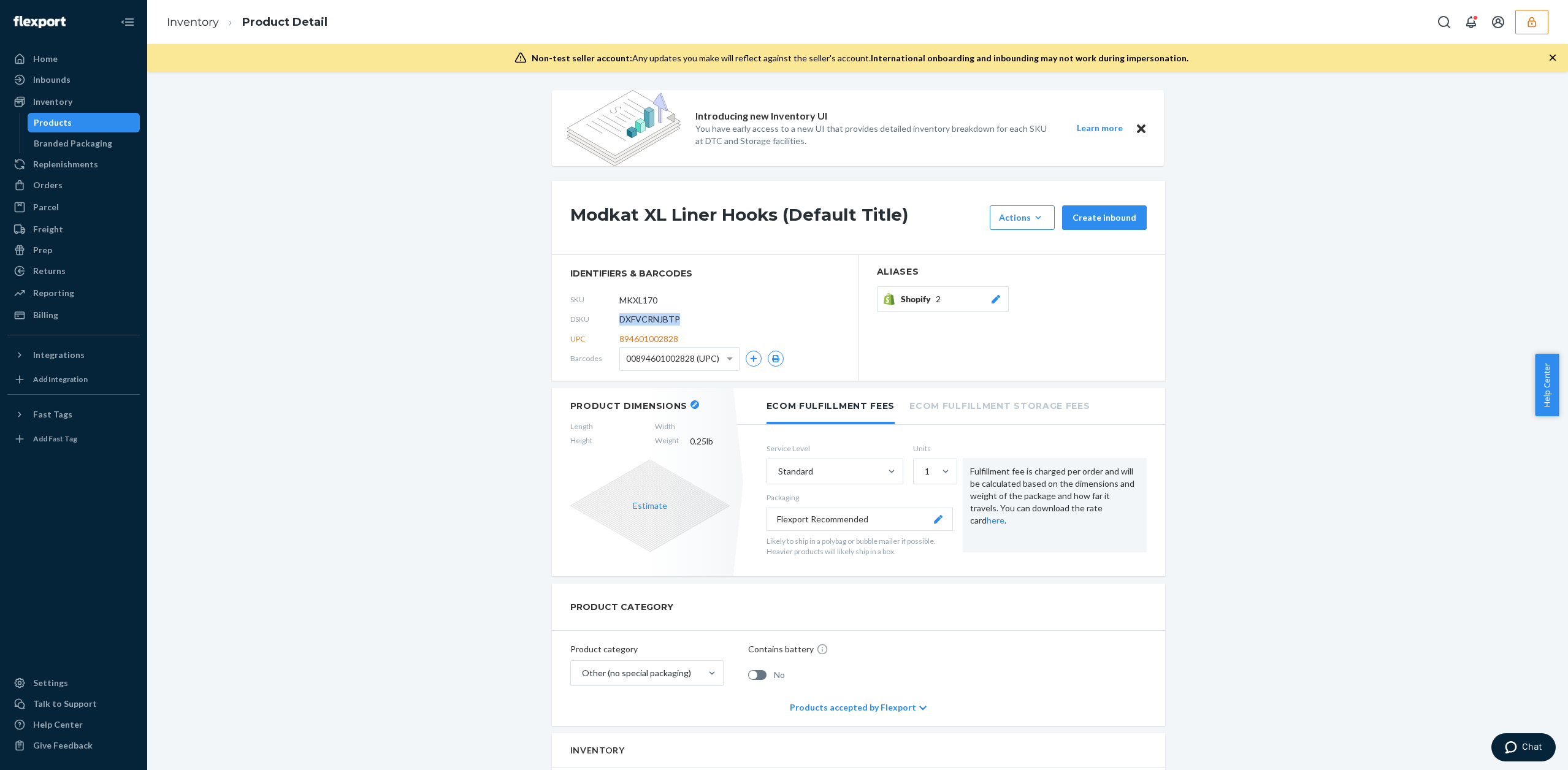 click 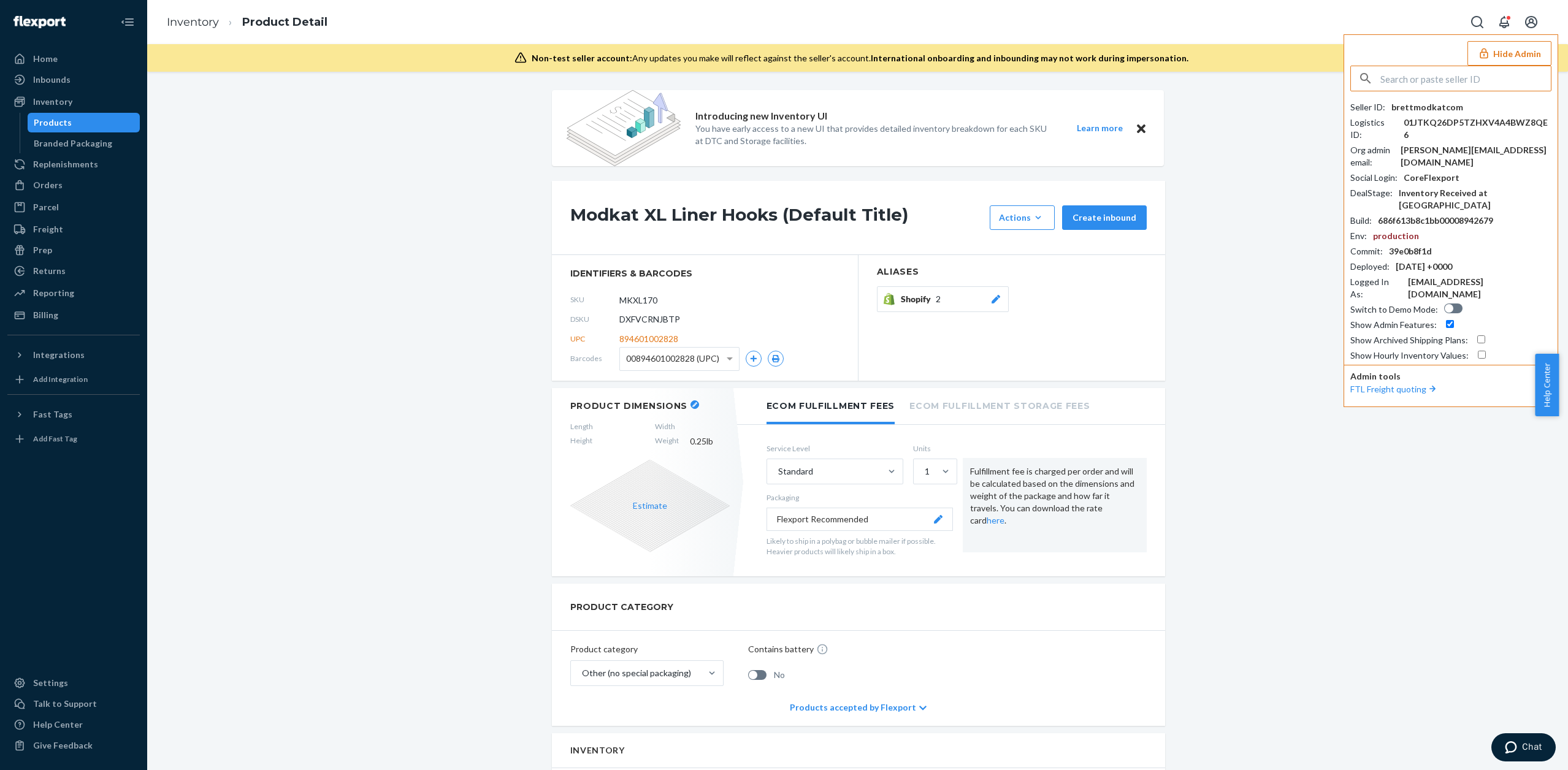 click on "Introducing new Inventory UI You have early access to a new UI that provides detailed inventory breakdown for each SKU at DTC and Storage facilities. Learn more Modkat XL Liner Hooks (Default Title) Actions Hide Create inbound identifiers & barcodes SKU MKXL170 DSKU DXFVCRNJBTP UPC 894601002828 Barcodes 00894601002828 (UPC) Aliases Shopify 2 Product Dimensions Length Width Height Weight 0.25 lb Estimate Ecom Fulfillment Fees Ecom Fulfillment Storage Fees Service Level Standard Units 1 Packaging Flexport Recommended Likely to ship in a polybag or bubble mailer if possible. Heavier products will likely ship in a box. Fulfillment fee is charged per order and will be calculated based on the dimensions and weight of the package and how far it travels. You can download the rate card  here . PRODUCT CATEGORY Product category Other (no special packaging) Contains battery No Products accepted by Flexport Inventory DTC AND STORAGE (RESERVE) INVENTORY Inbound 200 Fast Tags Website Service To see coverage, please enable" at bounding box center (857, 644) 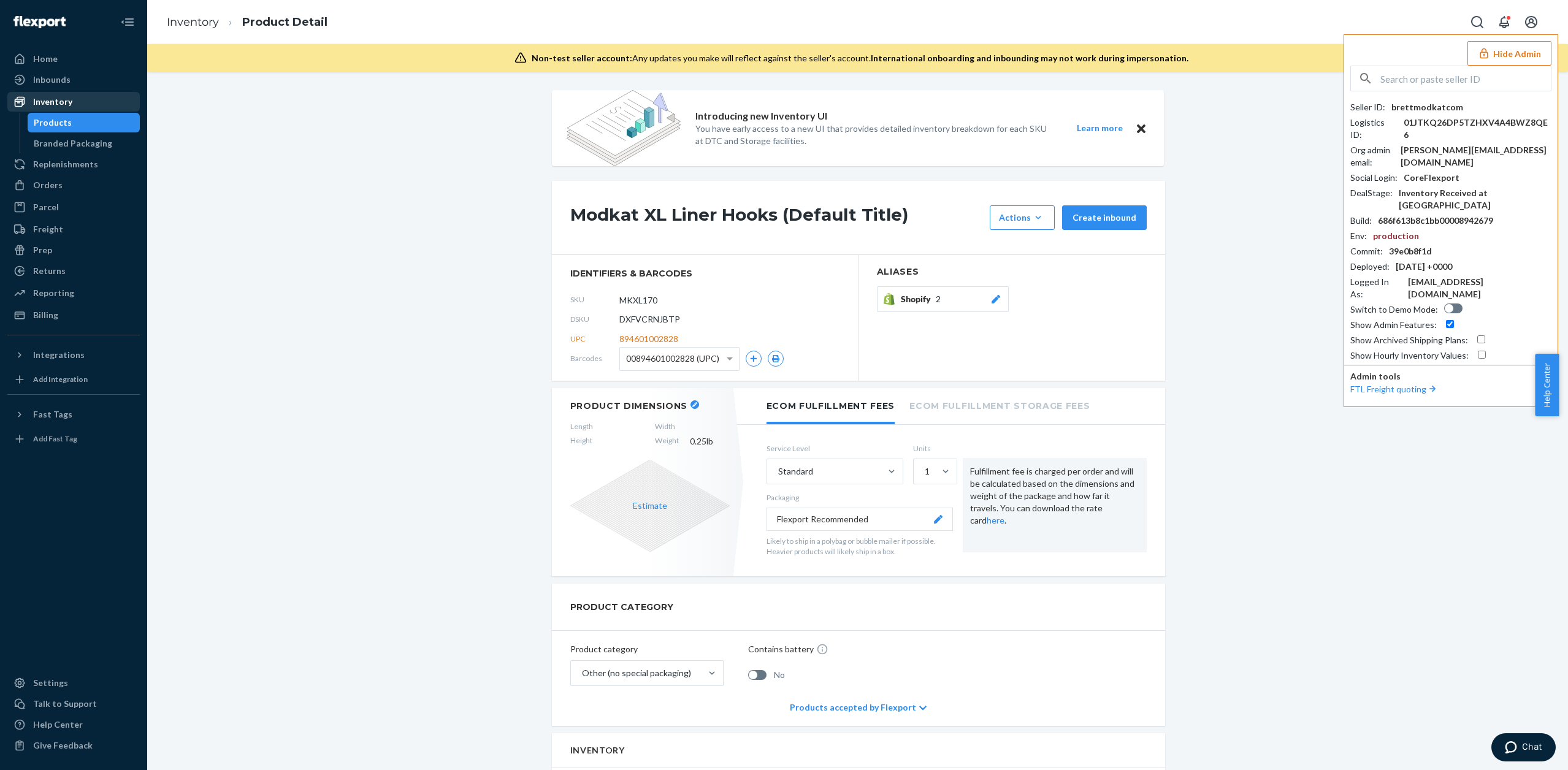click on "Inventory" at bounding box center [53, 102] 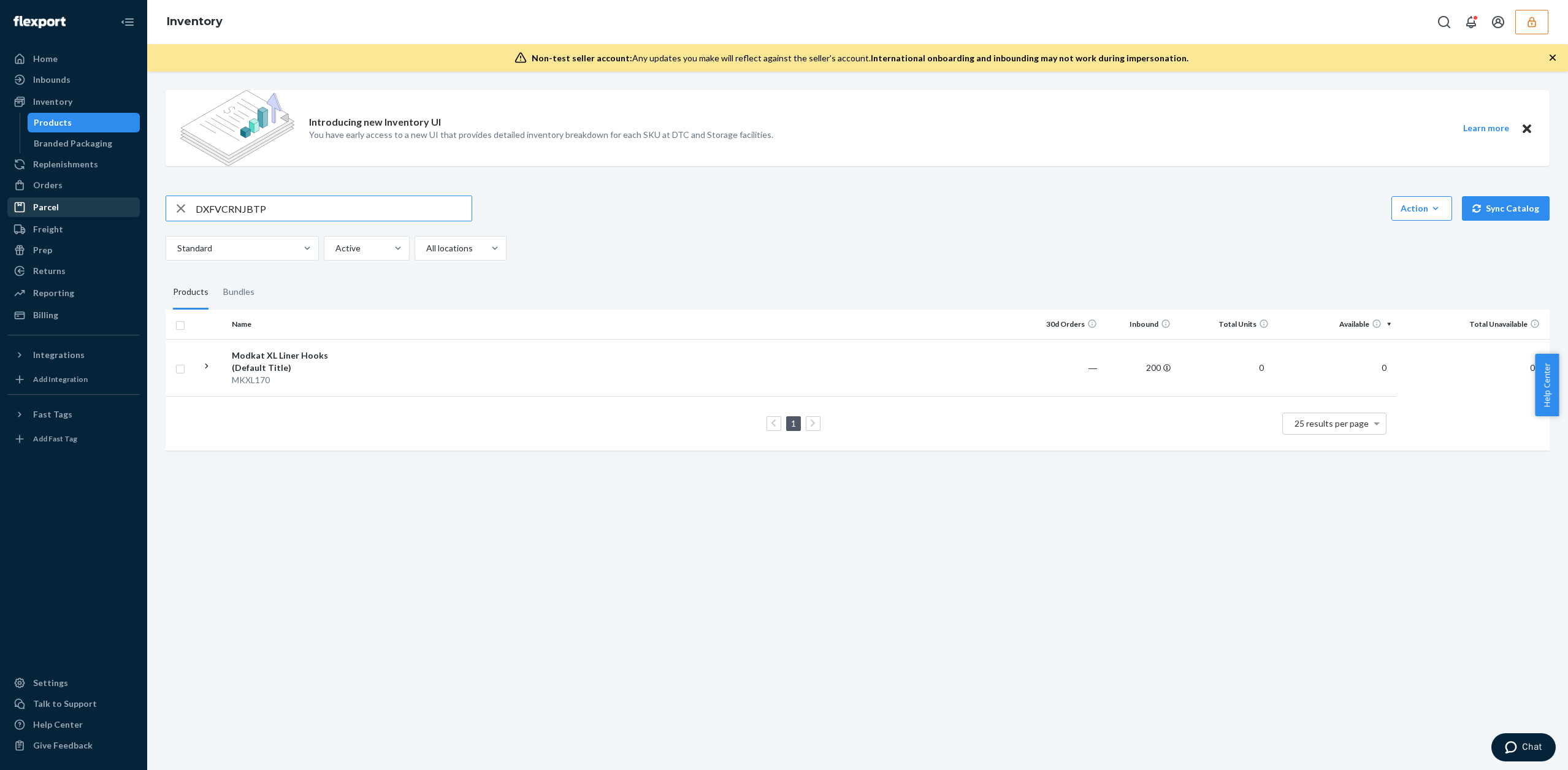 drag, startPoint x: 297, startPoint y: 213, endPoint x: 69, endPoint y: 208, distance: 228.05482 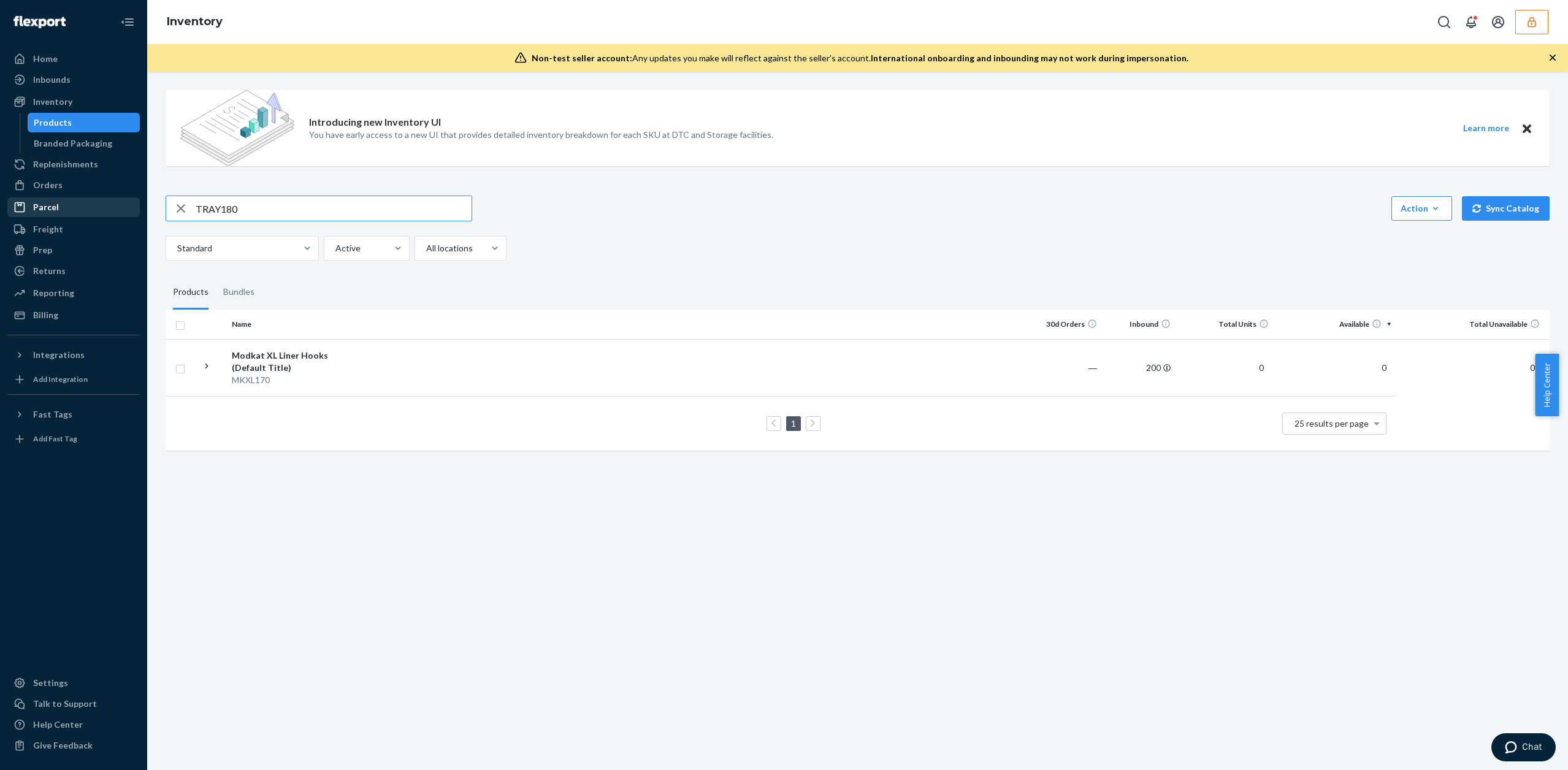 type on "TRAY180" 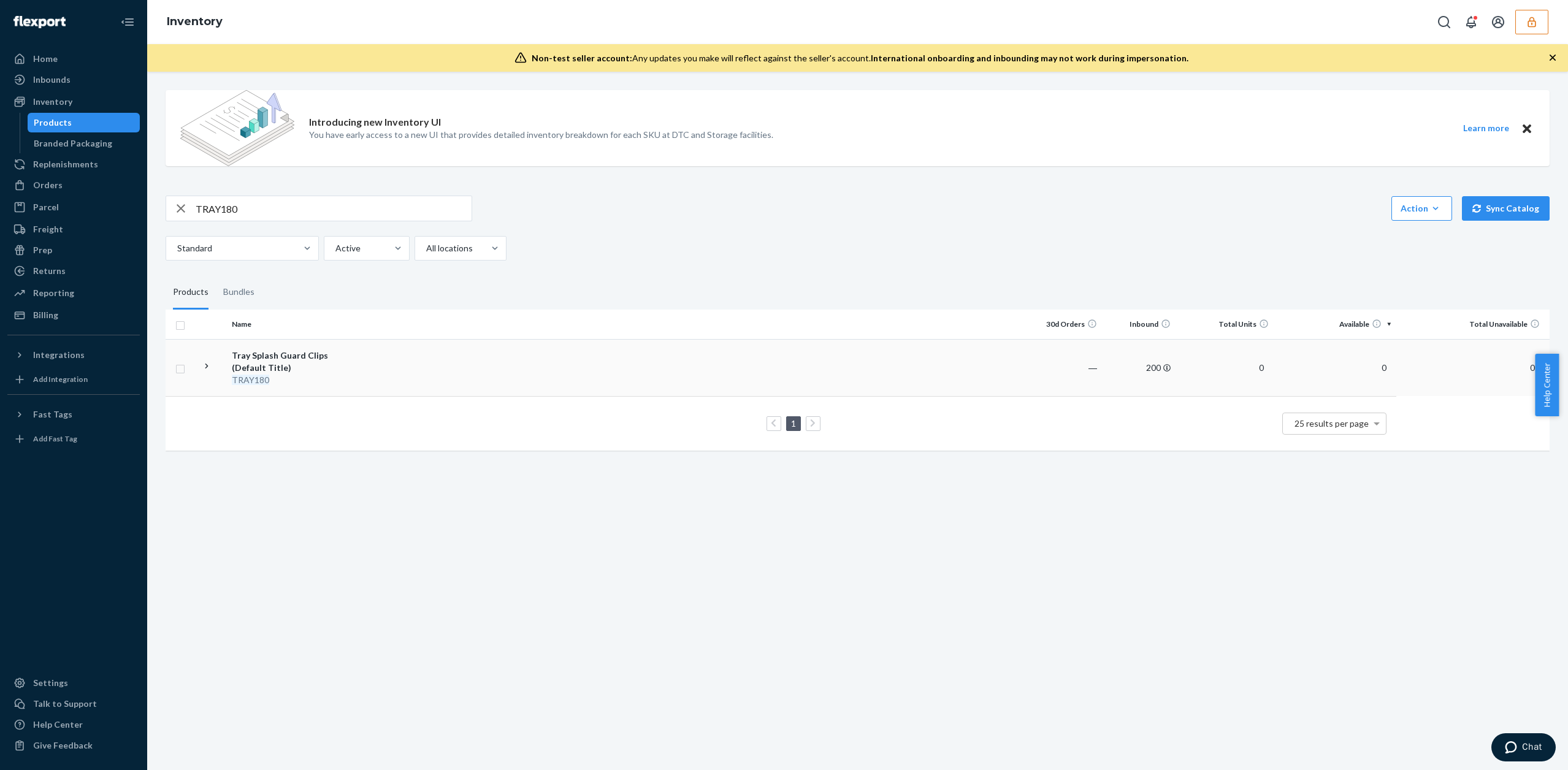 click at bounding box center (697, 367) 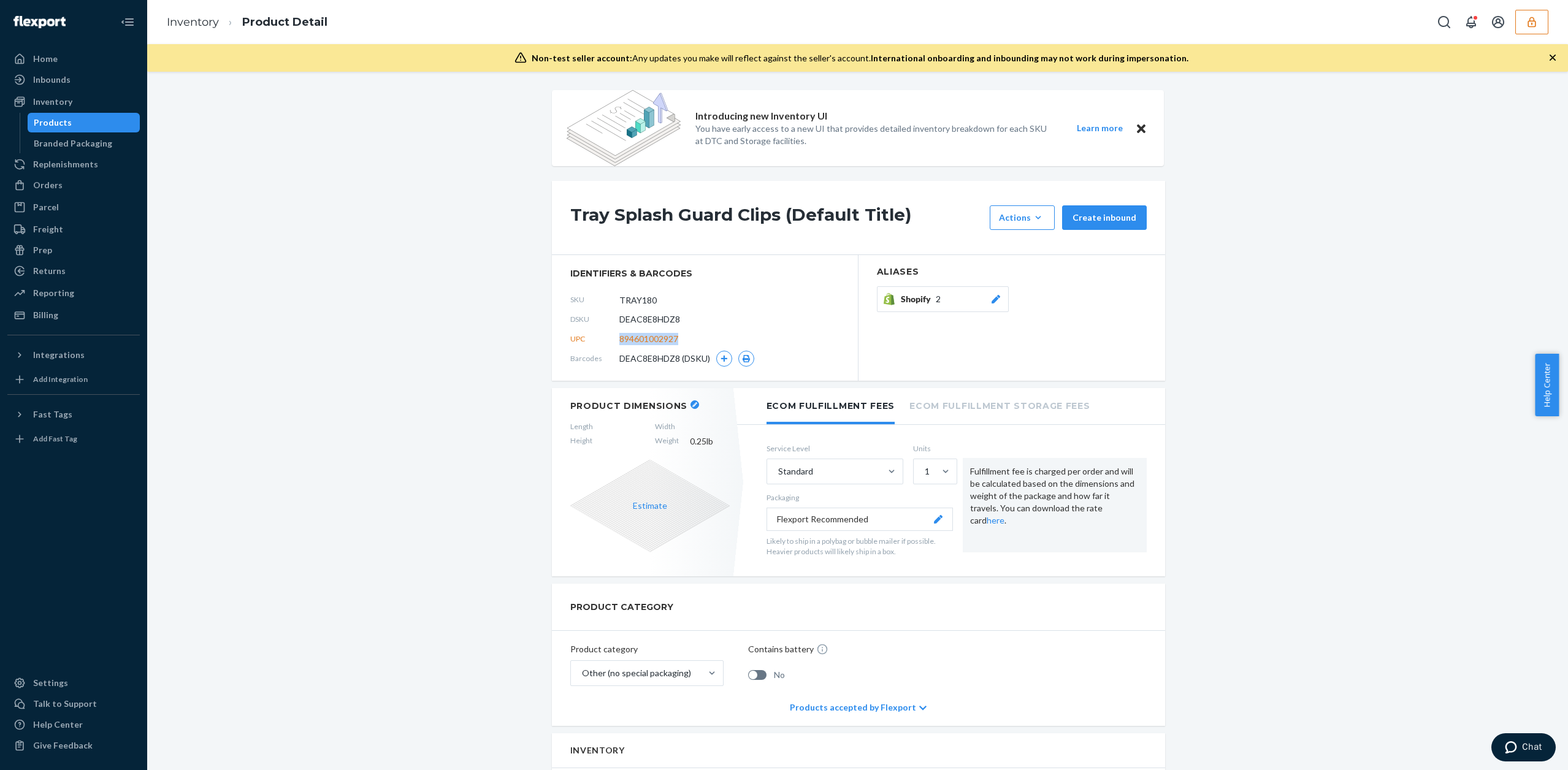 drag, startPoint x: 681, startPoint y: 337, endPoint x: 616, endPoint y: 334, distance: 65.069194 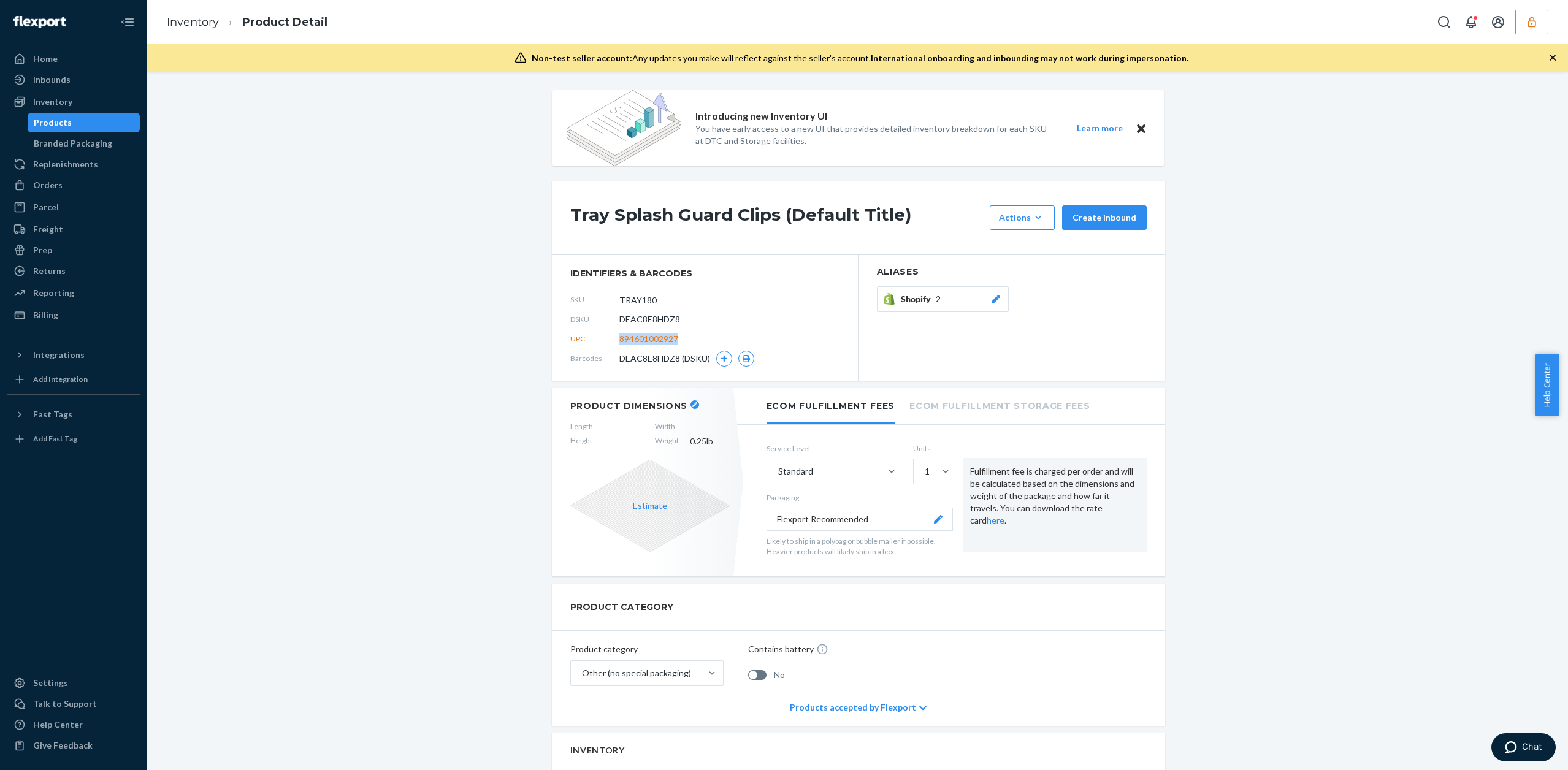 click on "UPC 894601002927" at bounding box center [705, 339] 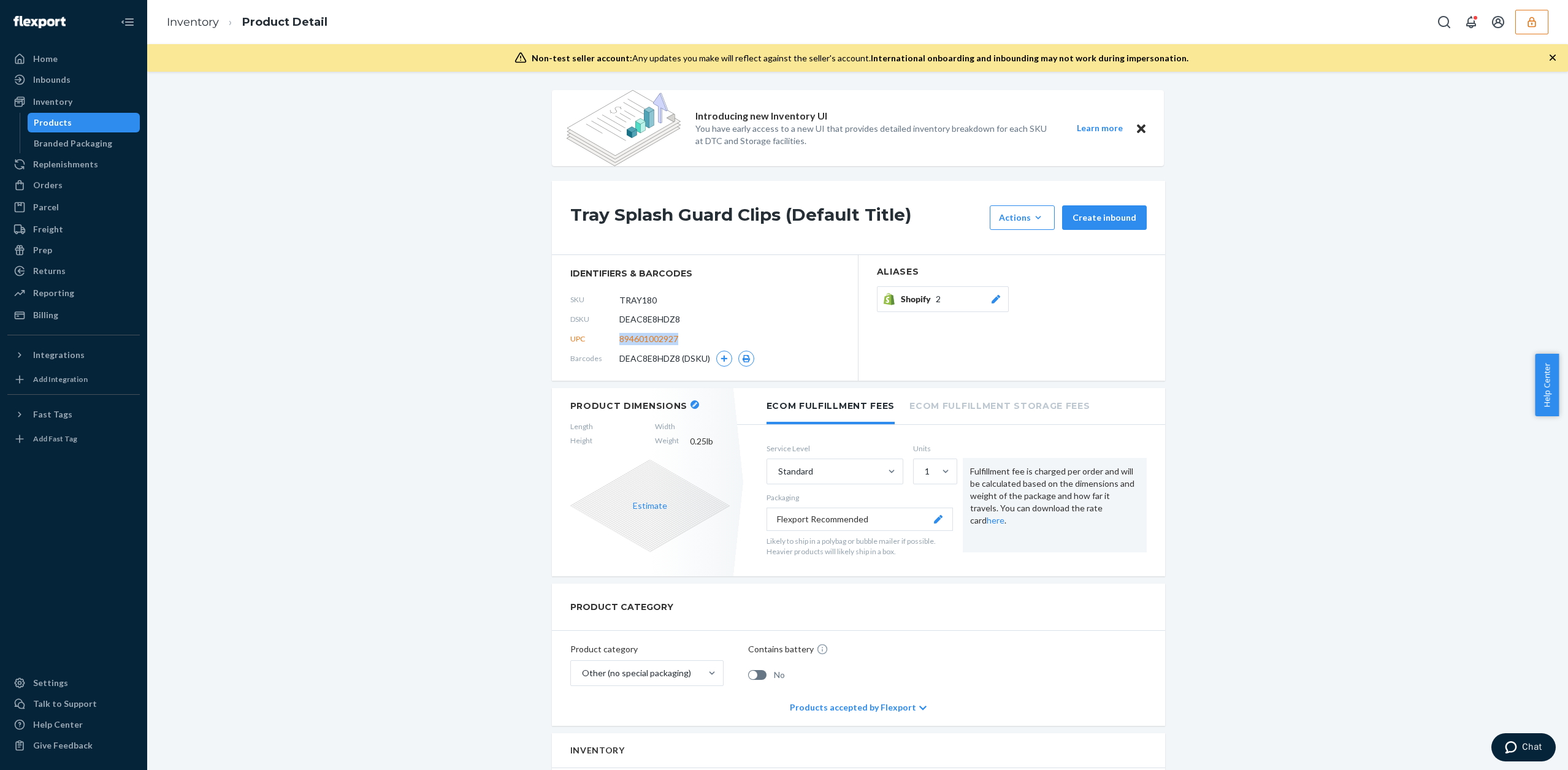 copy on "894601002927" 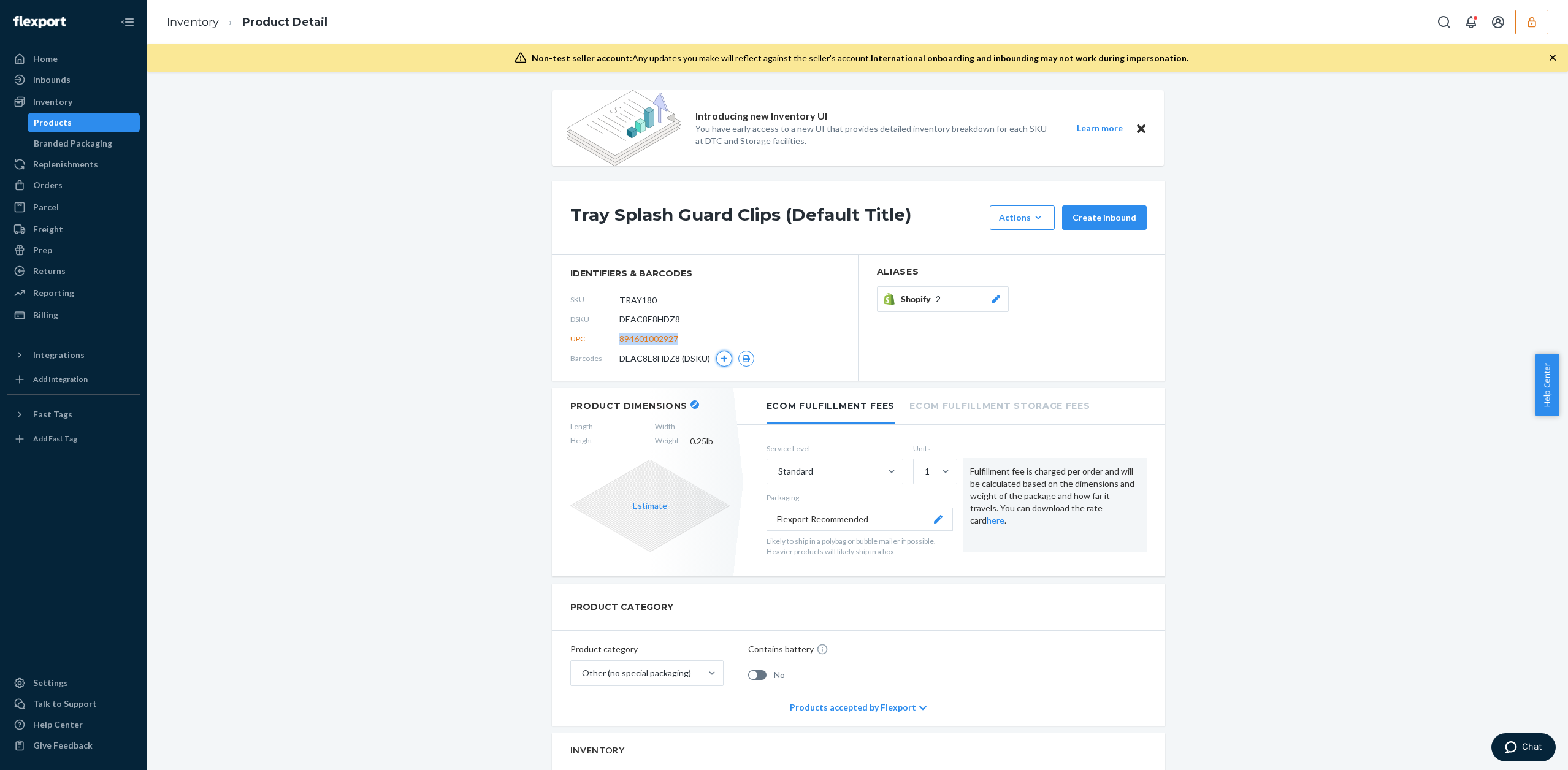 click at bounding box center (724, 359) 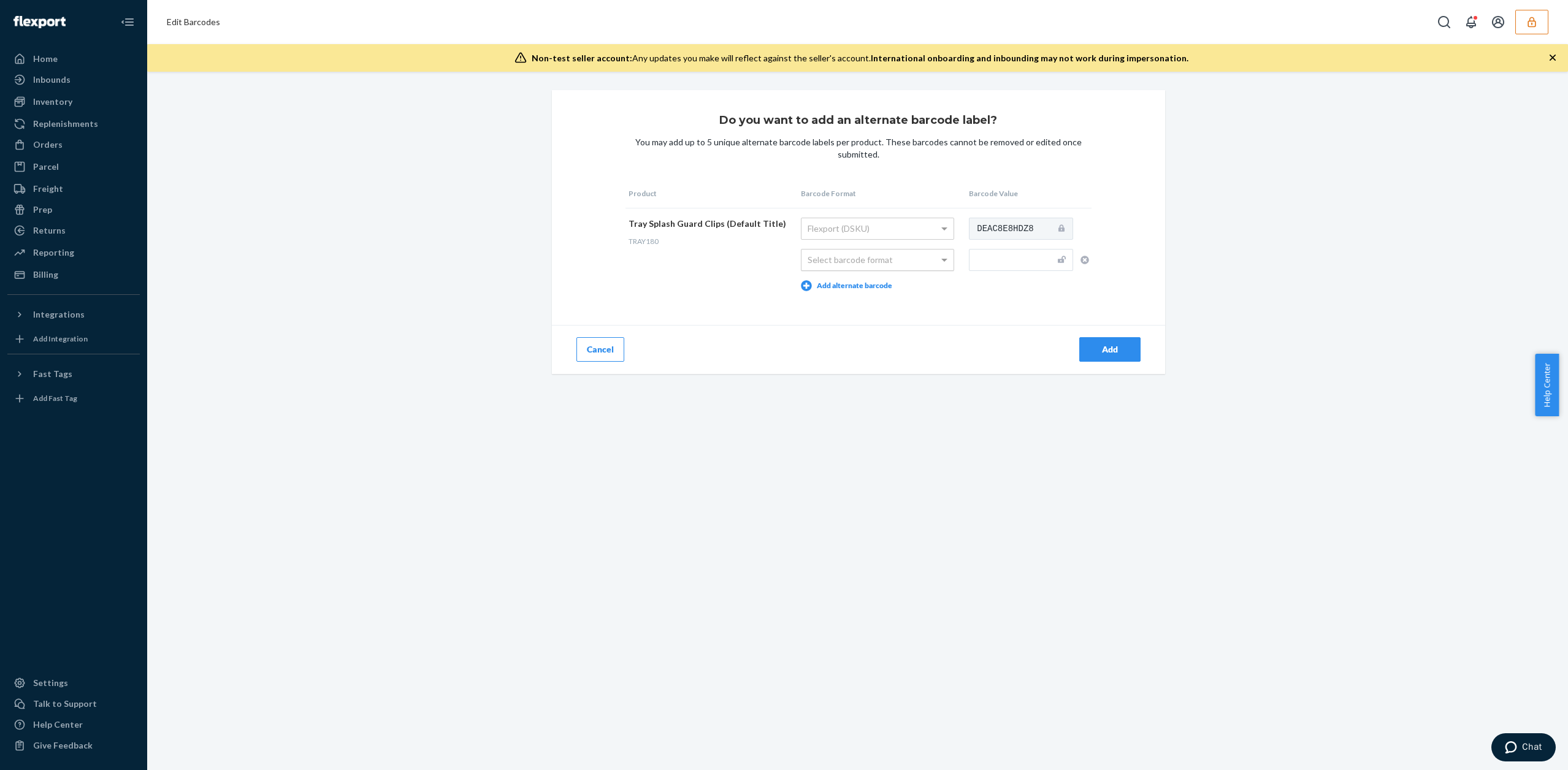 click on "Select barcode format" at bounding box center [878, 260] 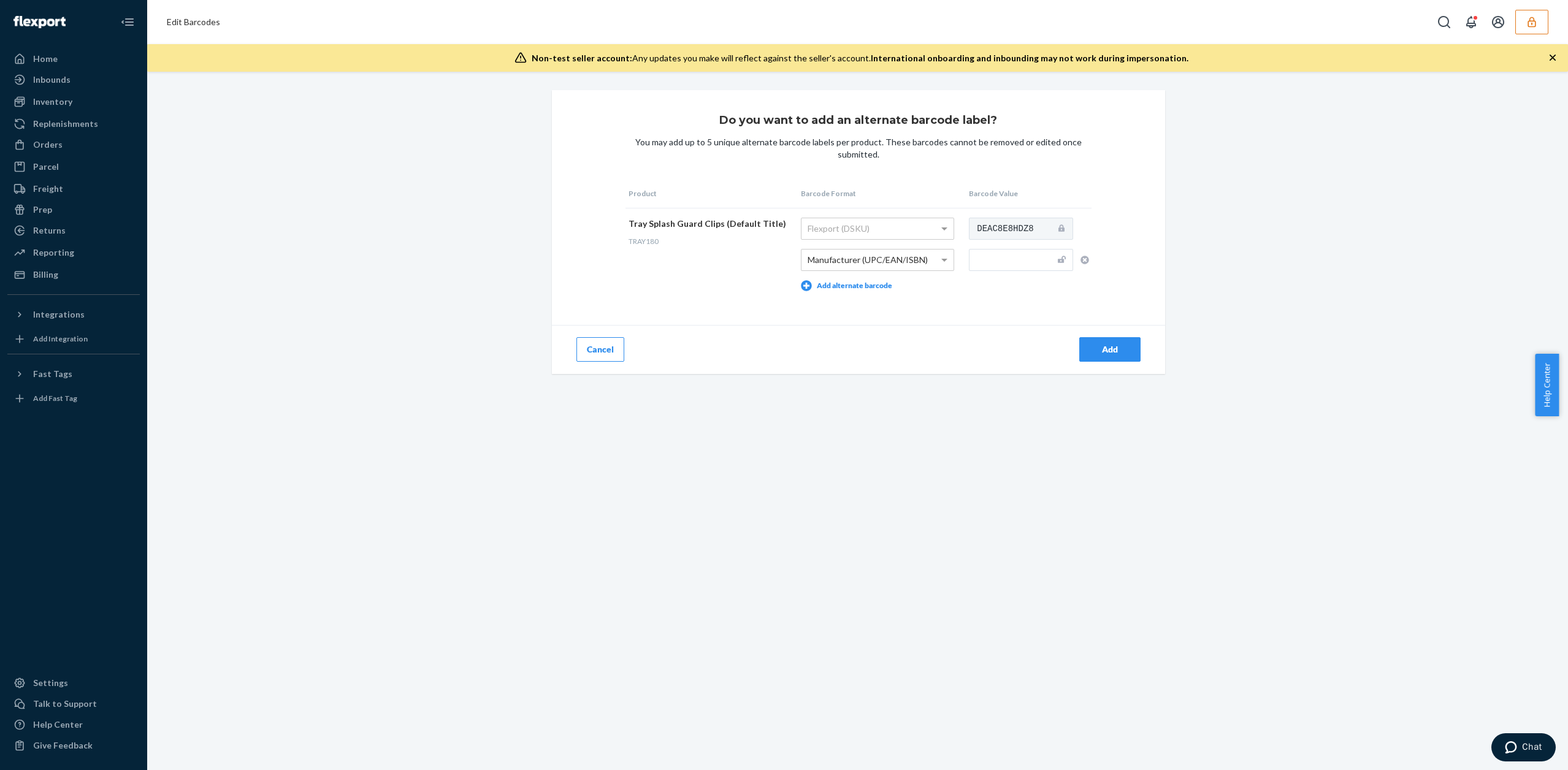 click at bounding box center [1021, 260] 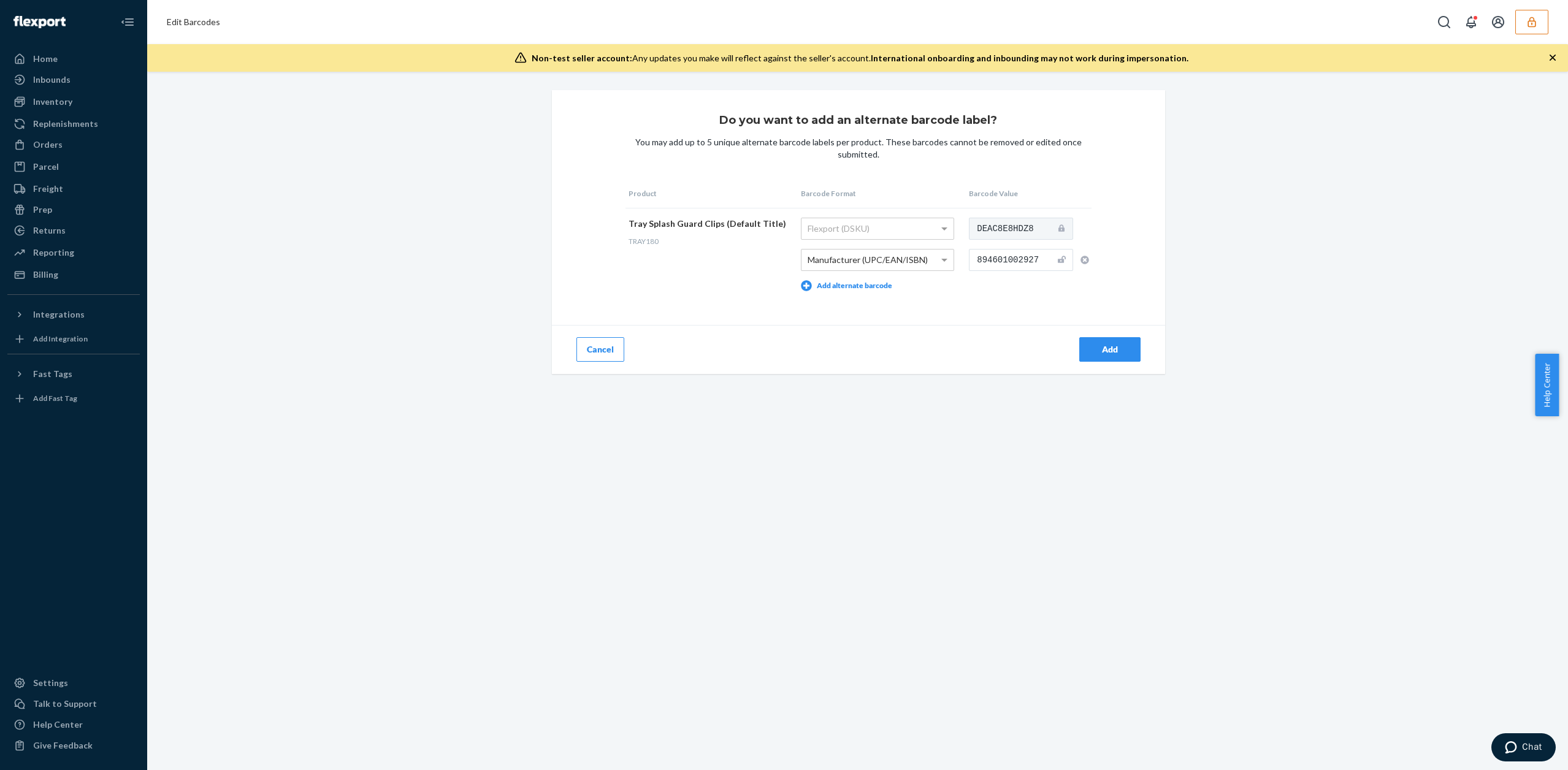type on "894601002927" 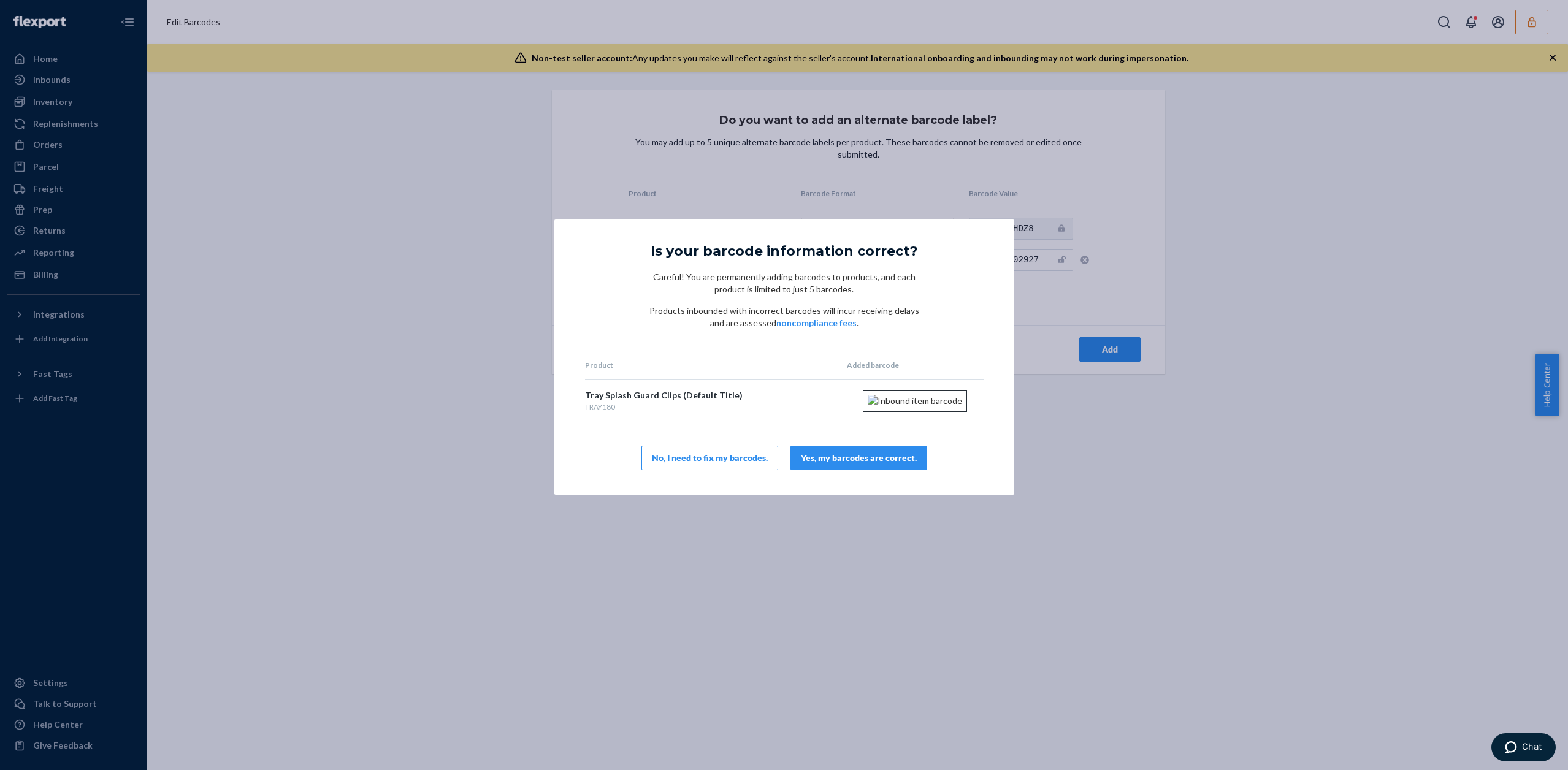 click on "Yes, my barcodes are correct." at bounding box center (859, 458) 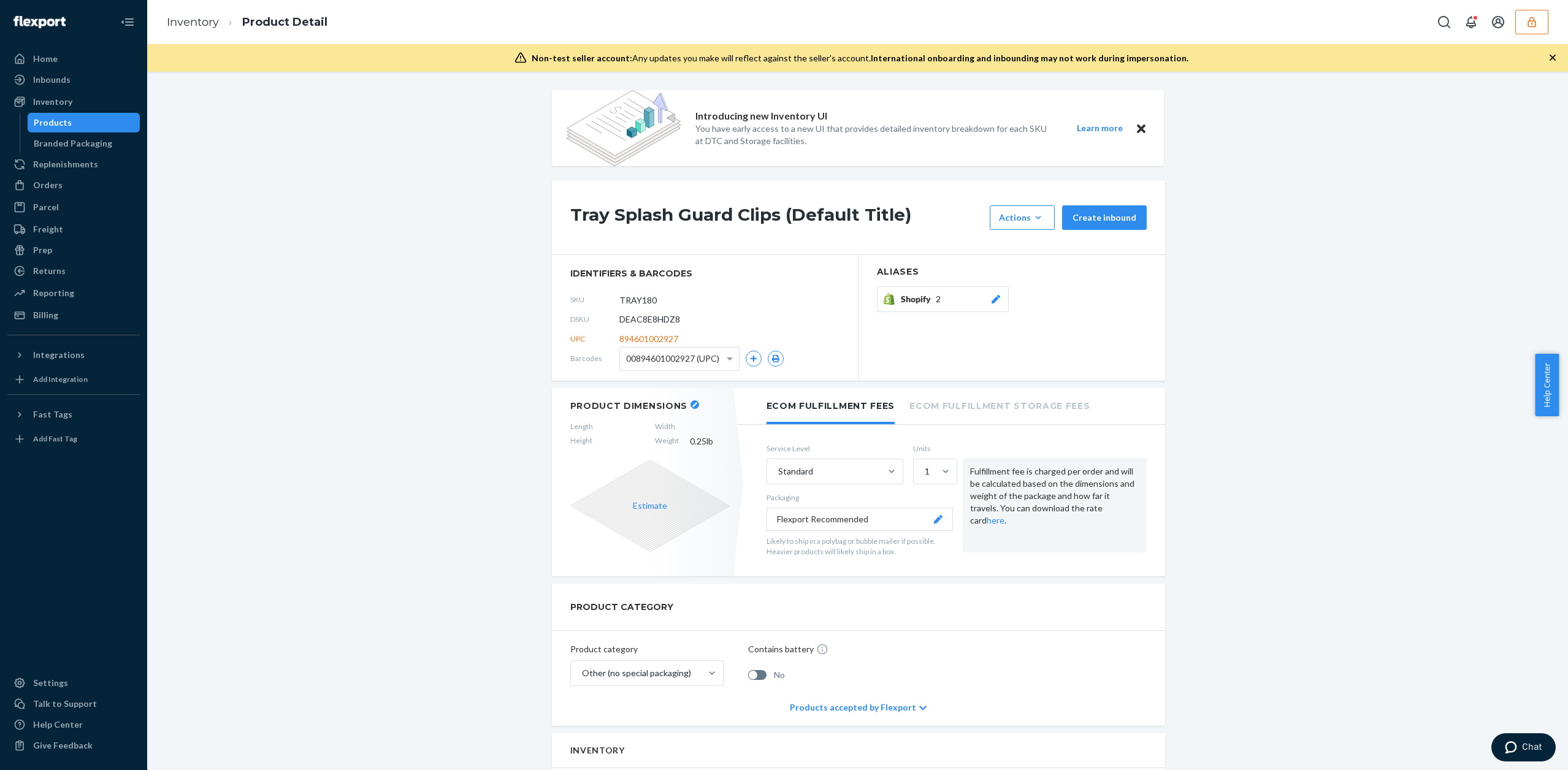 click on "Introducing new Inventory UI You have early access to a new UI that provides detailed inventory breakdown for each SKU at DTC and Storage facilities. Learn more Tray Splash Guard Clips (Default Title) Actions Hide Create inbound identifiers & barcodes SKU TRAY180 DSKU DEAC8E8HDZ8 UPC 894601002927 Barcodes 00894601002927 (UPC) Aliases Shopify 2 Product Dimensions Length Width Height Weight 0.25 lb Estimate Ecom Fulfillment Fees Ecom Fulfillment Storage Fees Service Level Standard Units 1 Packaging Flexport Recommended Likely to ship in a polybag or bubble mailer if possible. Heavier products will likely ship in a box. Fulfillment fee is charged per order and will be calculated based on the dimensions and weight of the package and how far it travels. You can download the rate card  here . PRODUCT CATEGORY Product category Other (no special packaging) Contains battery No Products accepted by Flexport Inventory DTC AND STORAGE (RESERVE) INVENTORY Inbound 200 Fast Tags Website Service Shopify Fast Tags . Location" at bounding box center [857, 644] 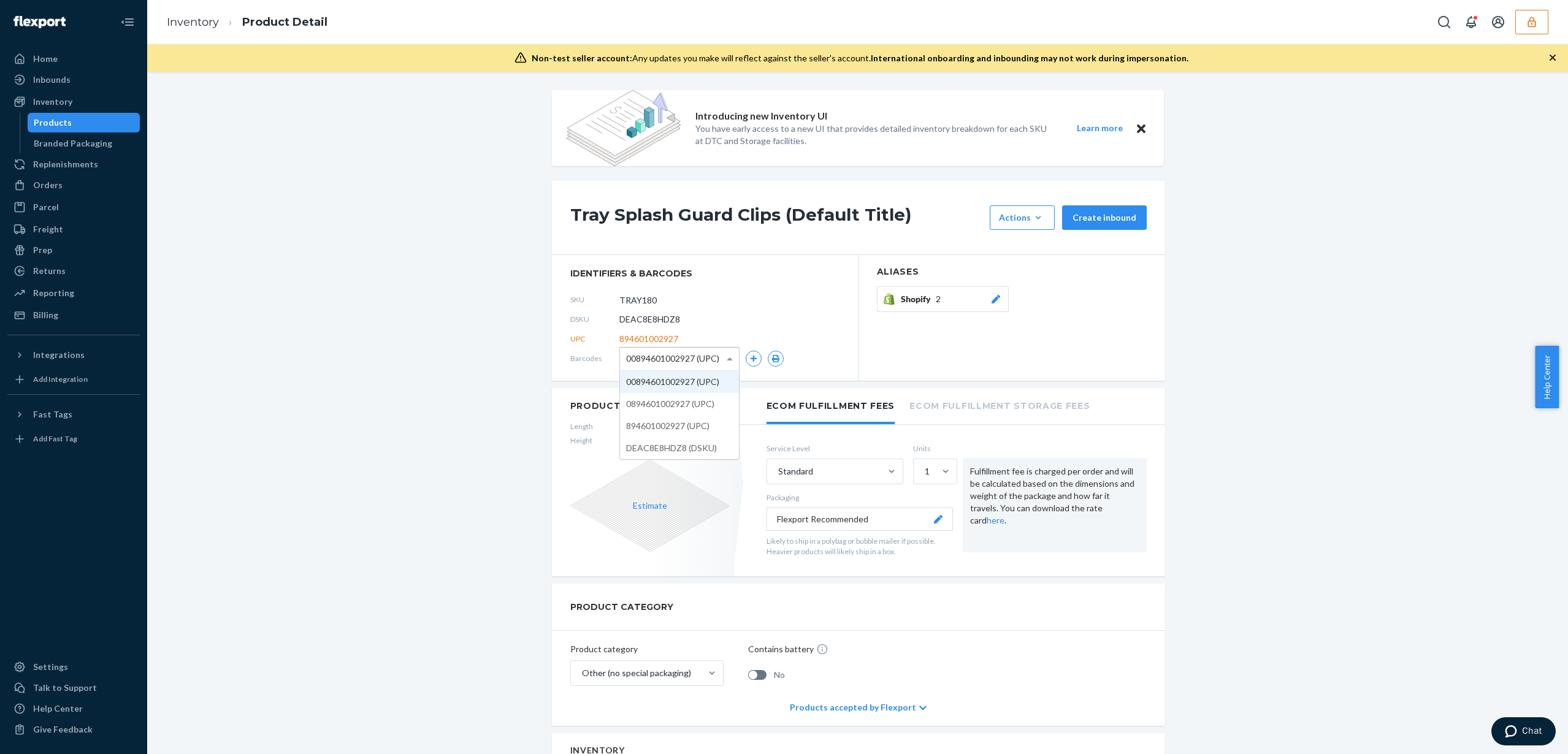 click at bounding box center [731, 359] 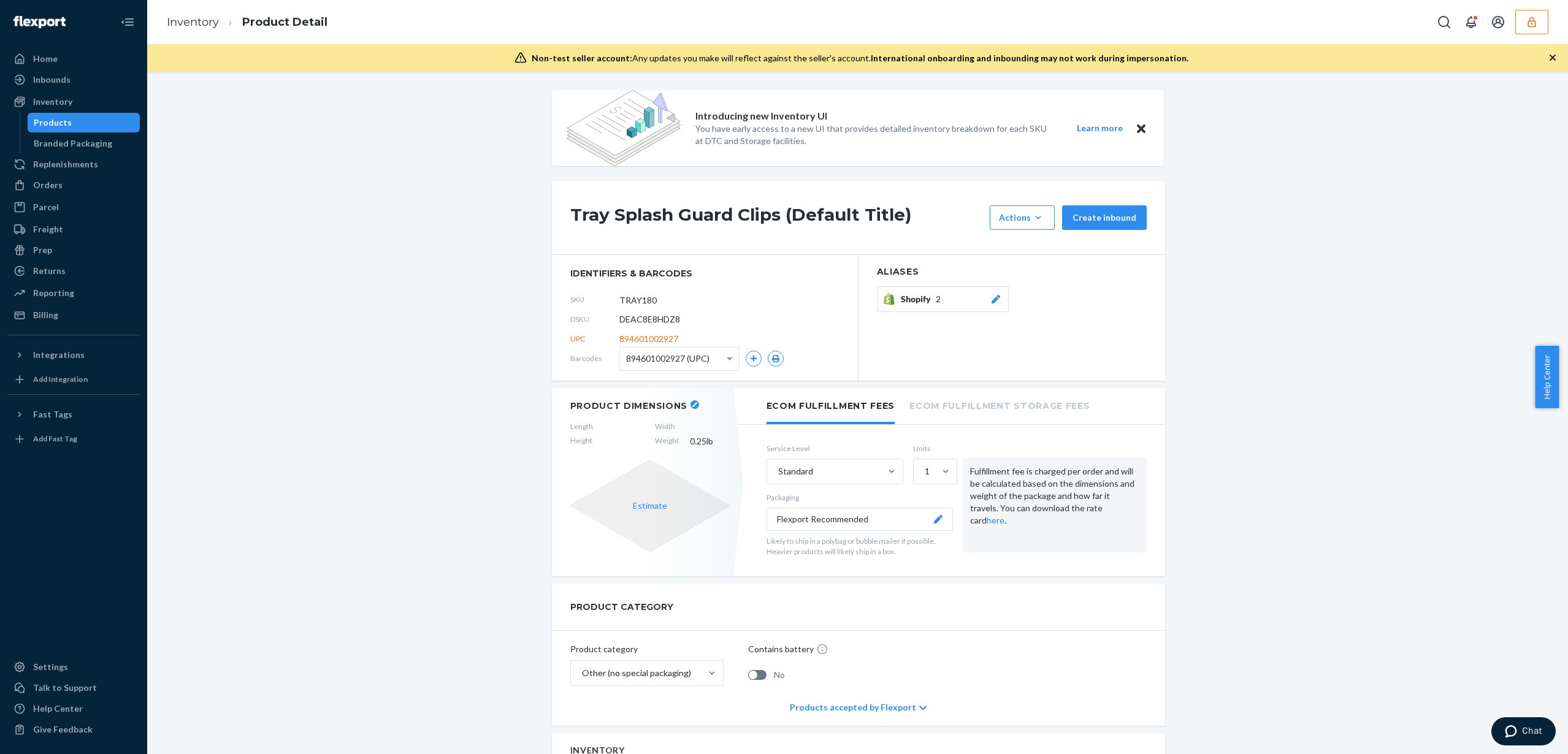 click on "DSKU DEAC8E8HDZ8" at bounding box center (705, 319) 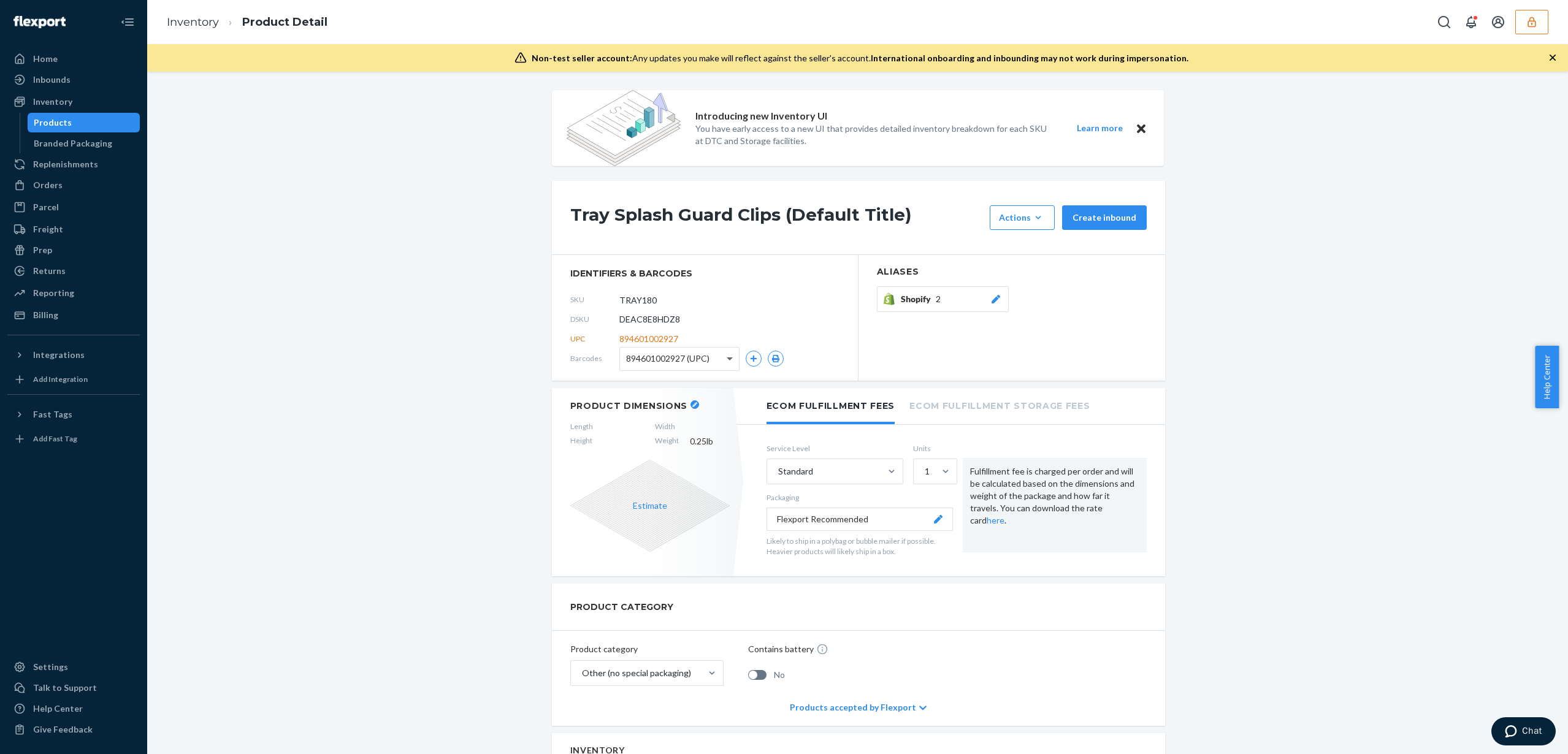 click at bounding box center (731, 359) 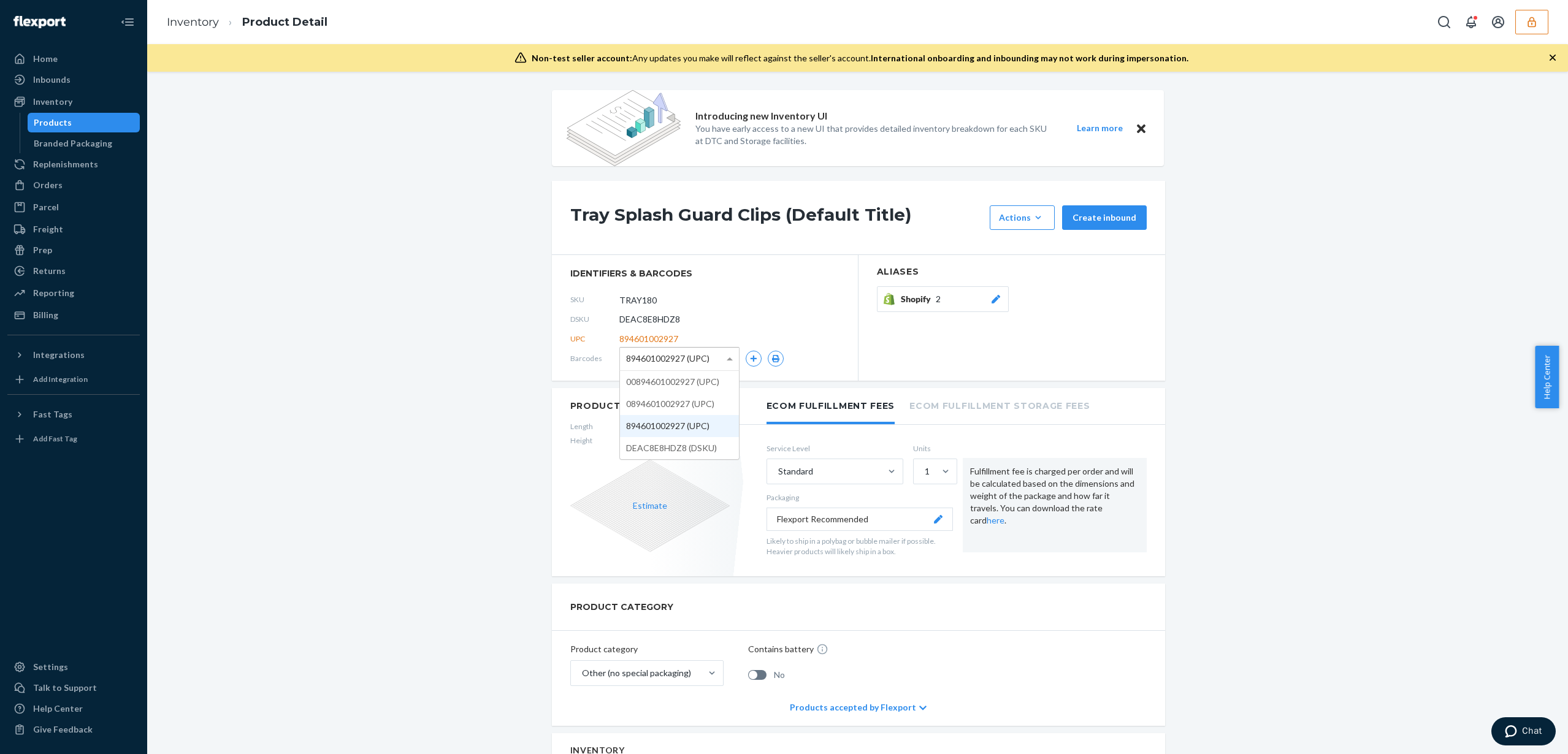 click on "identifiers & barcodes" at bounding box center (705, 273) 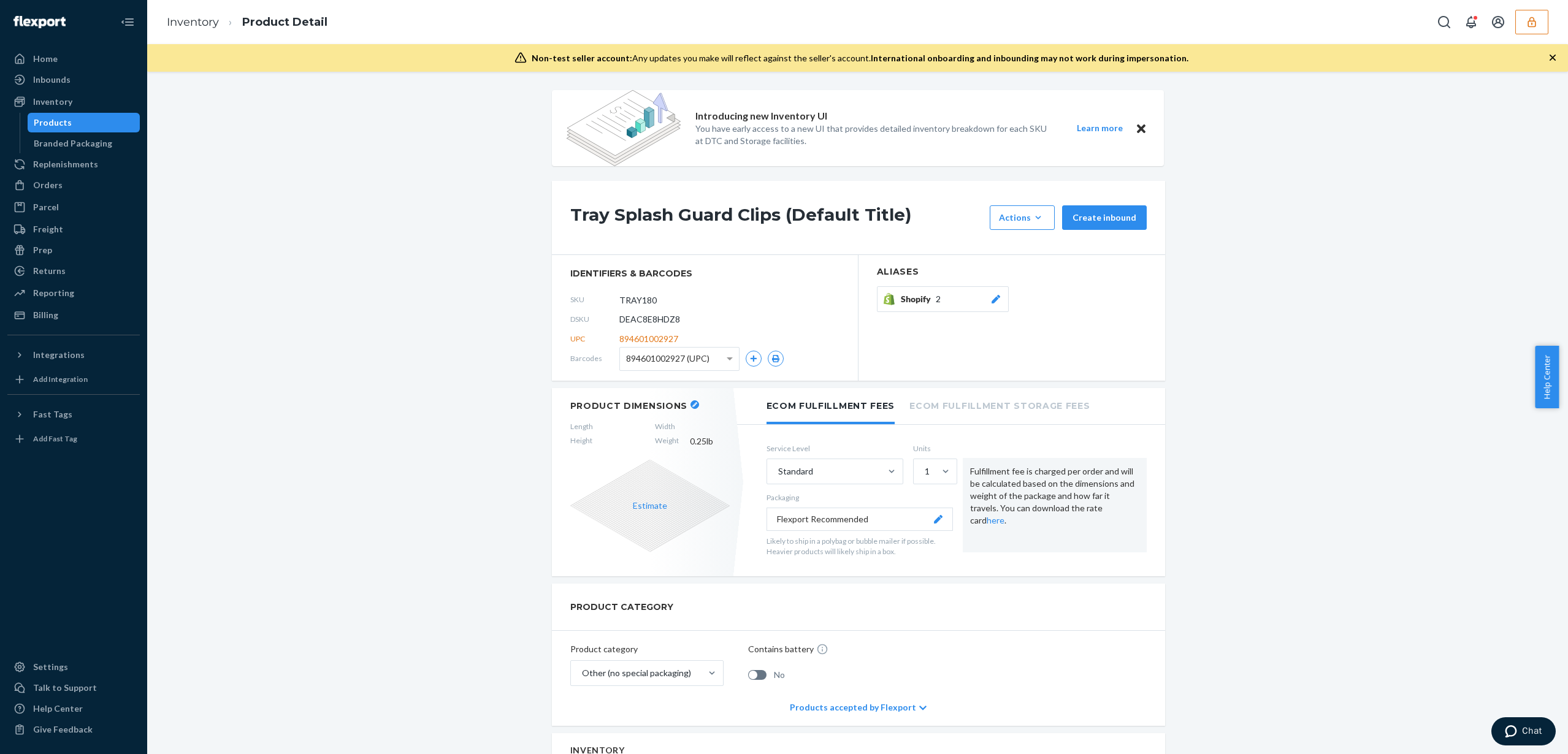 click on "identifiers & barcodes SKU TRAY180 DSKU DEAC8E8HDZ8 UPC 894601002927 Barcodes 894601002927 (UPC)" at bounding box center [705, 318] 